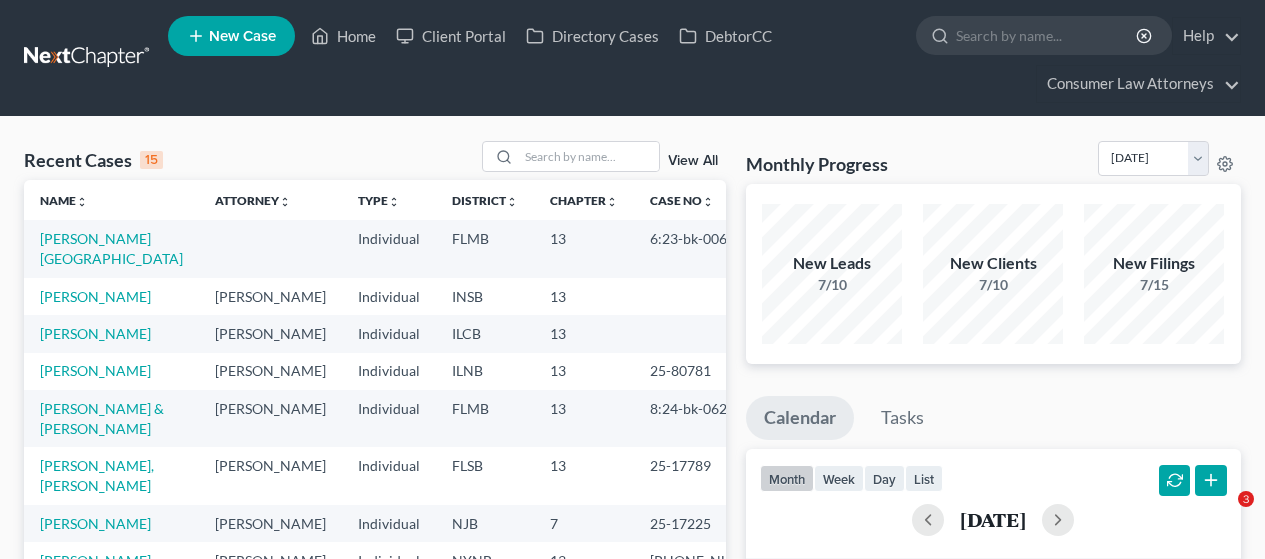 scroll, scrollTop: 0, scrollLeft: 0, axis: both 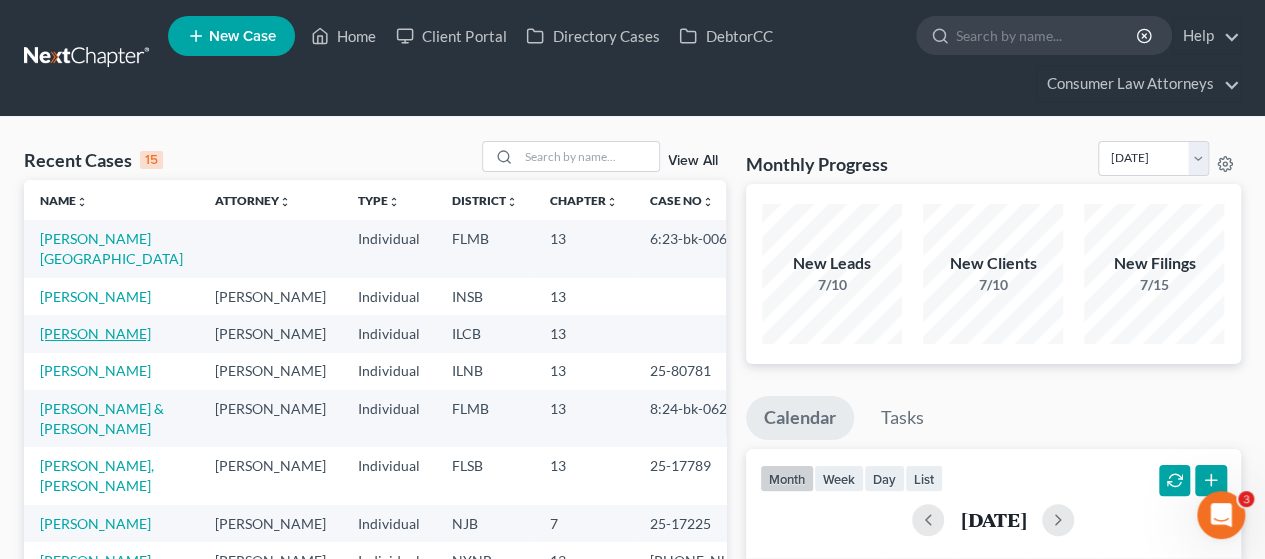 click on "[PERSON_NAME]" at bounding box center [95, 333] 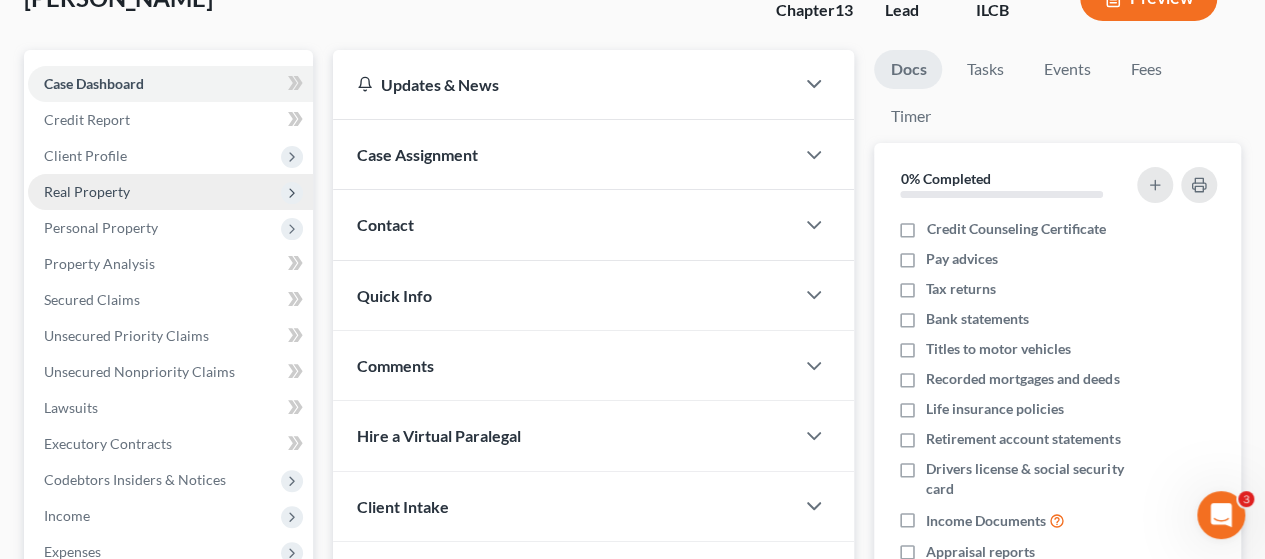 scroll, scrollTop: 200, scrollLeft: 0, axis: vertical 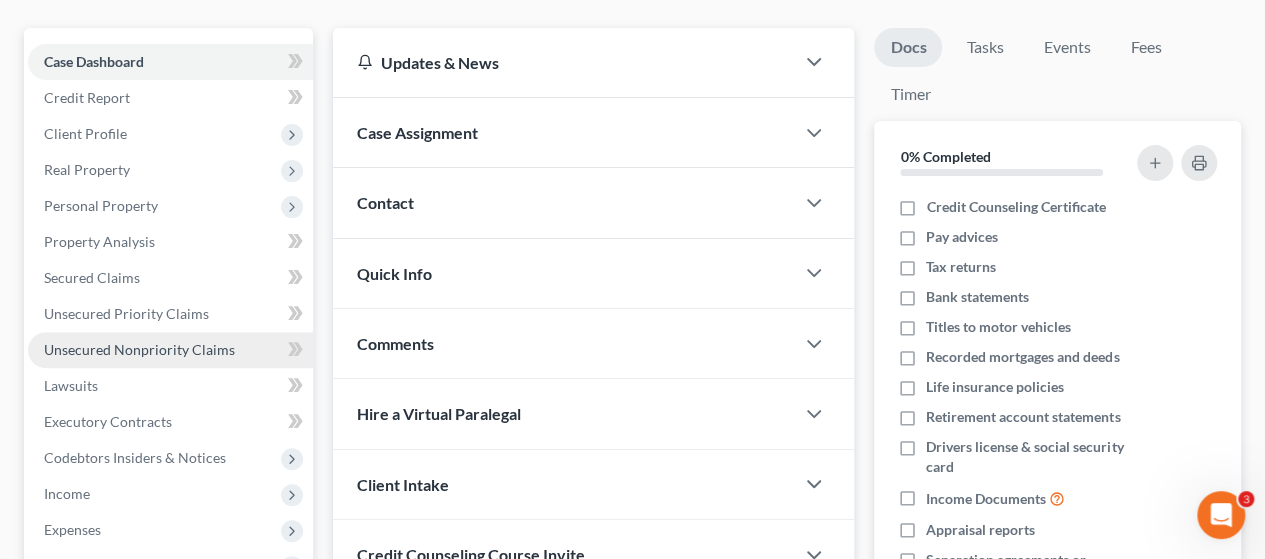 click on "Unsecured Nonpriority Claims" at bounding box center (139, 349) 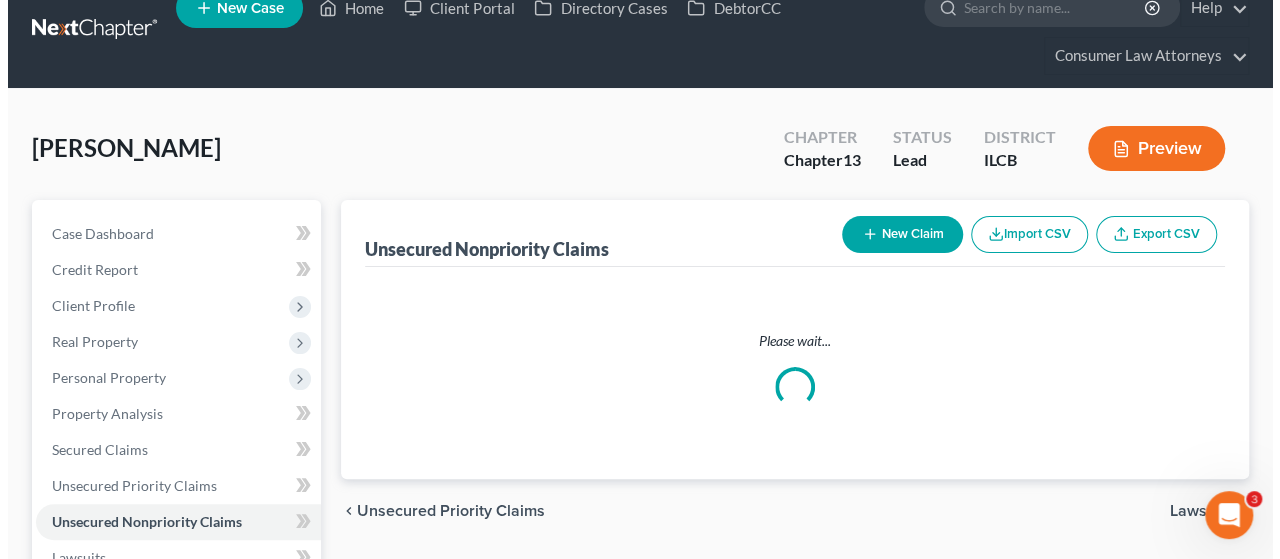 scroll, scrollTop: 0, scrollLeft: 0, axis: both 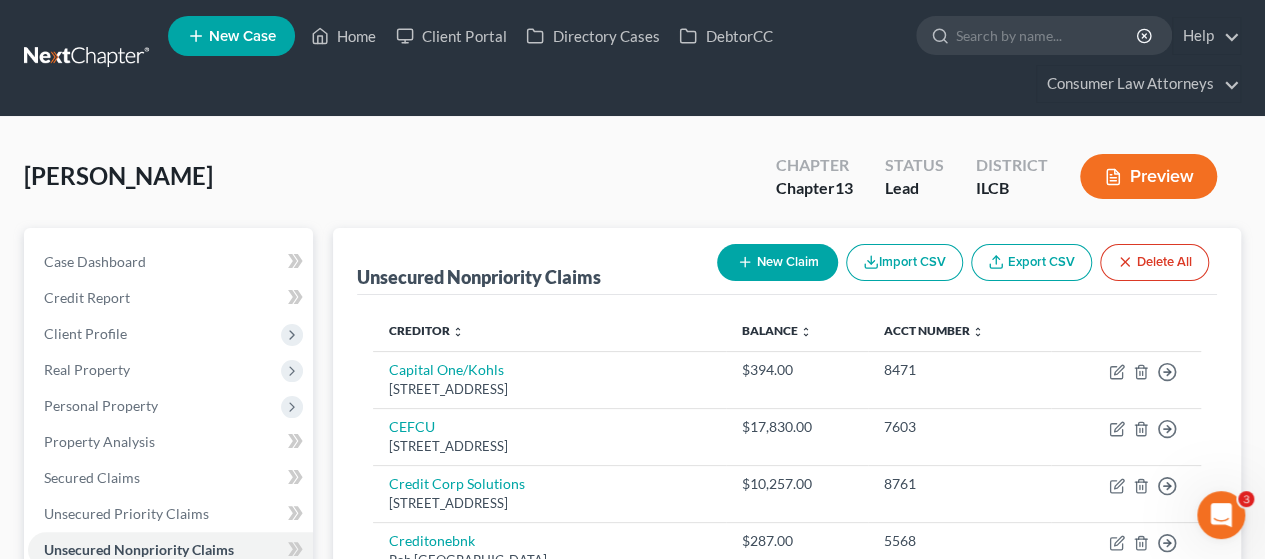 click on "New Claim" at bounding box center [777, 262] 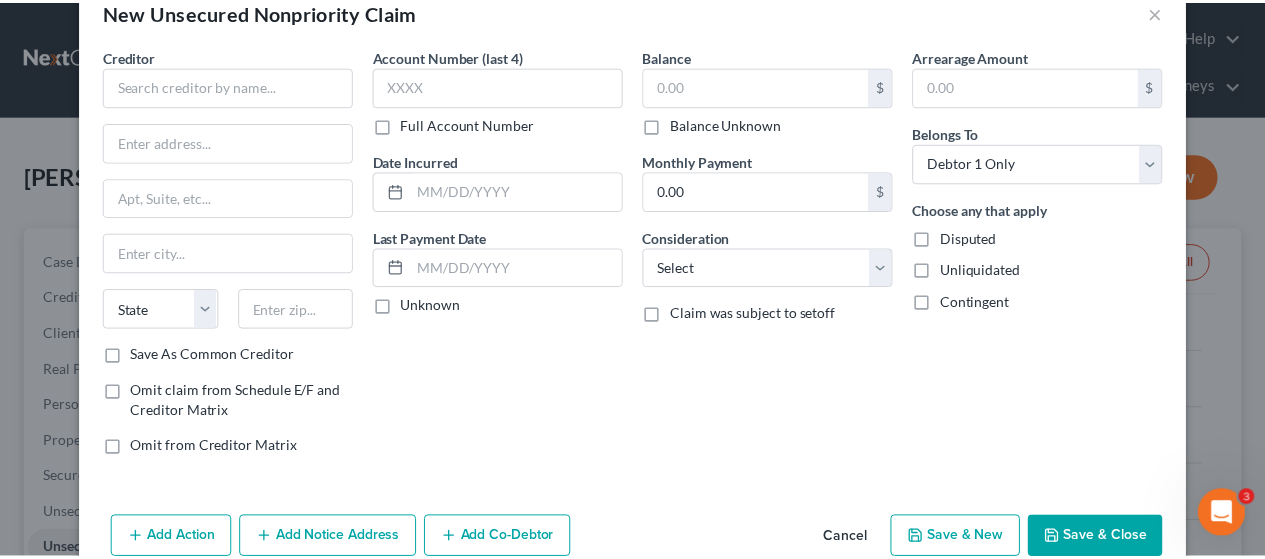 scroll, scrollTop: 82, scrollLeft: 0, axis: vertical 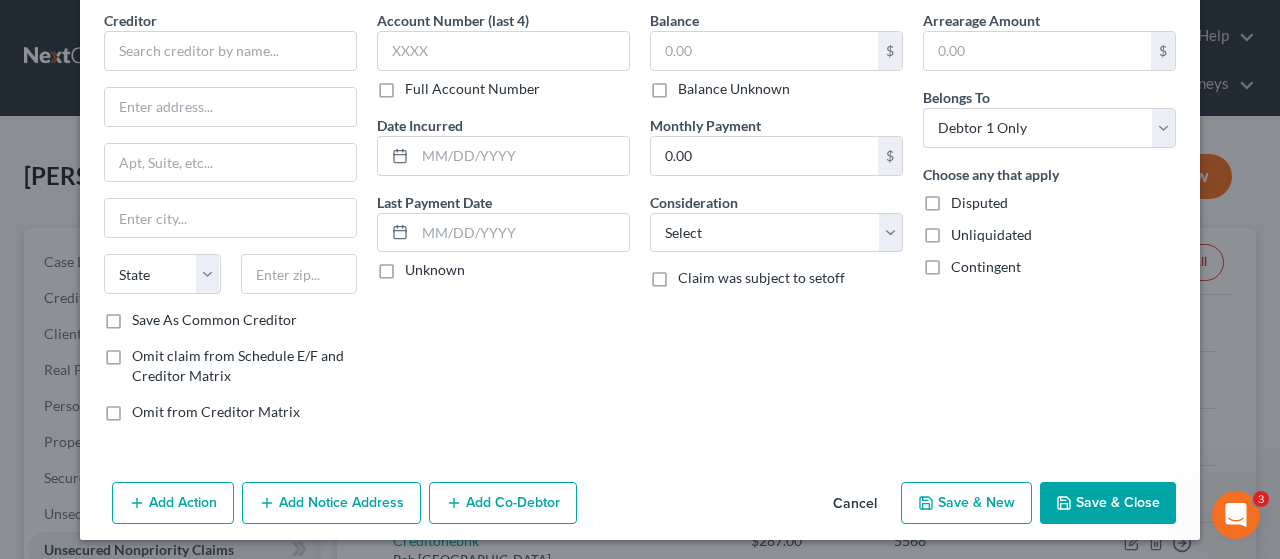 click on "Cancel" at bounding box center [855, 504] 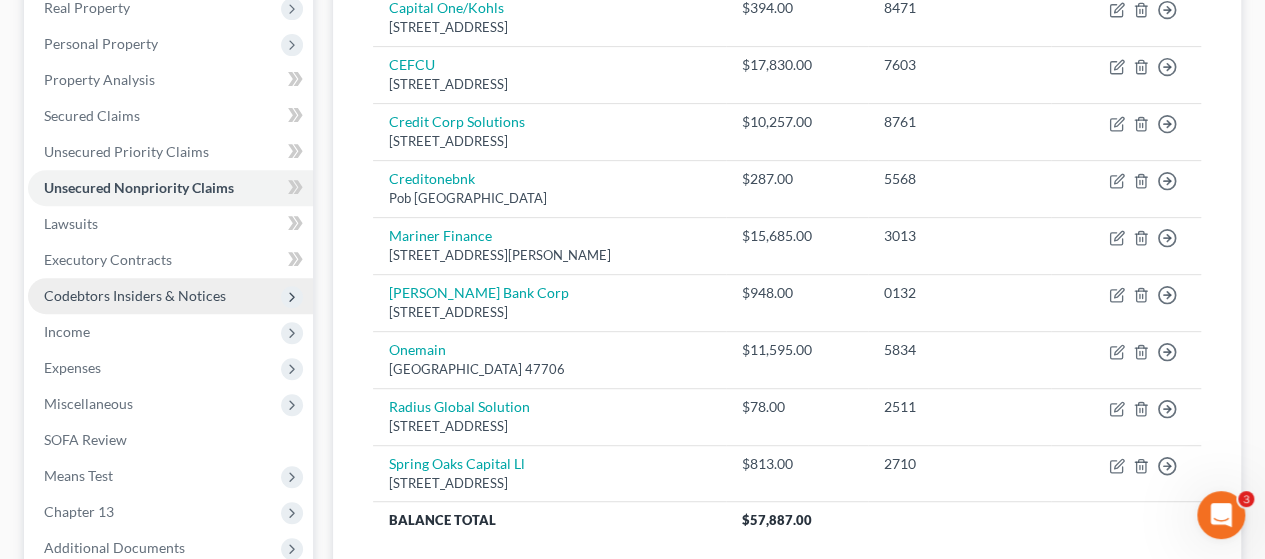 scroll, scrollTop: 400, scrollLeft: 0, axis: vertical 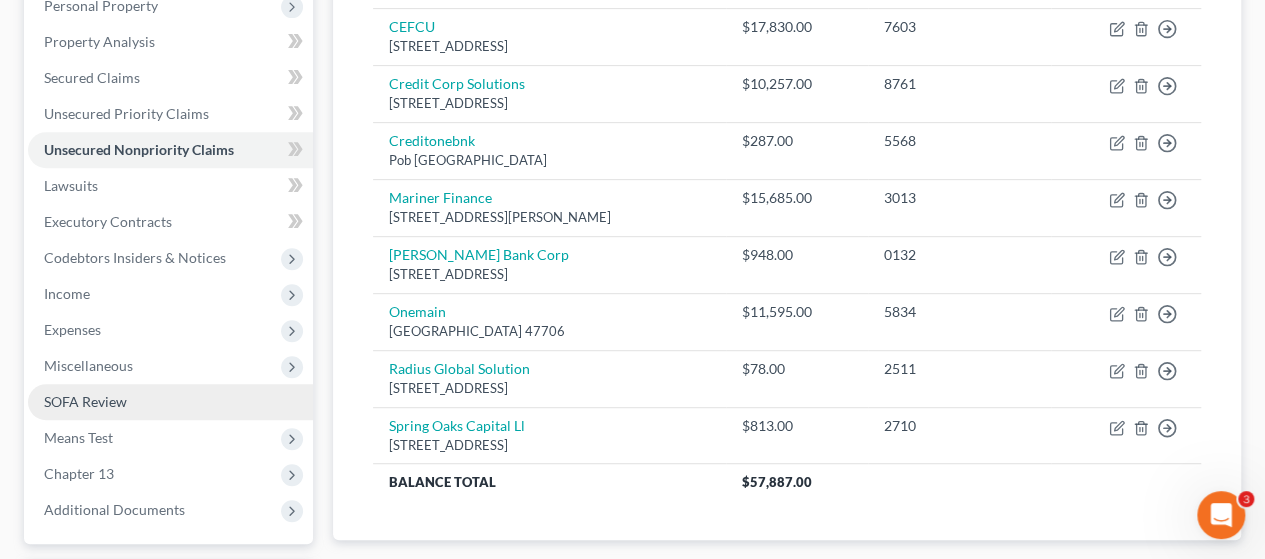 click on "SOFA Review" at bounding box center (85, 401) 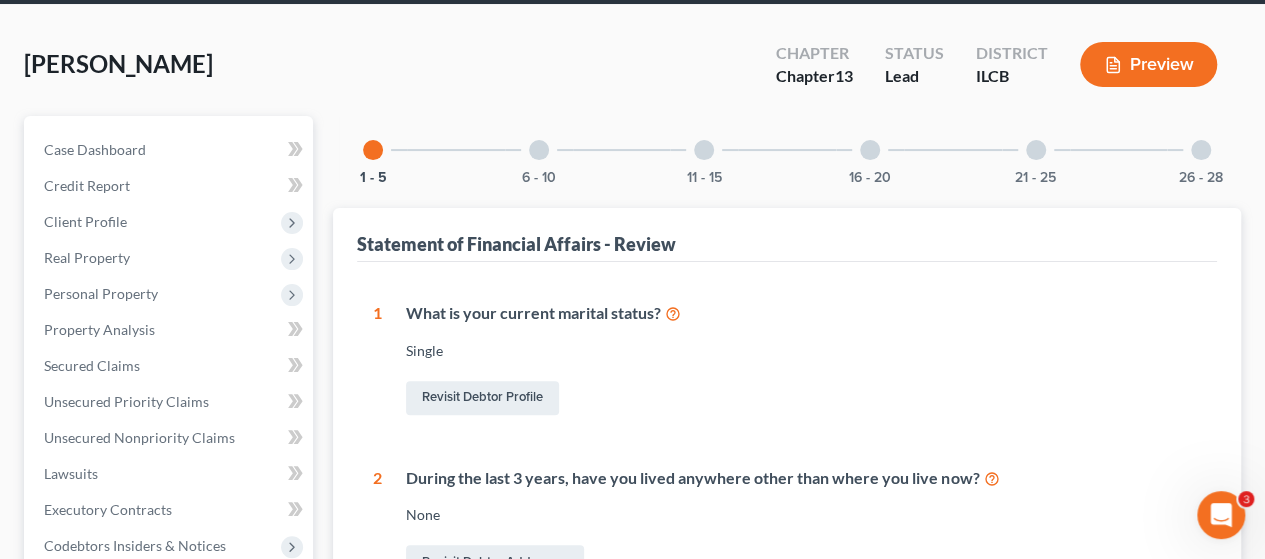 scroll, scrollTop: 100, scrollLeft: 0, axis: vertical 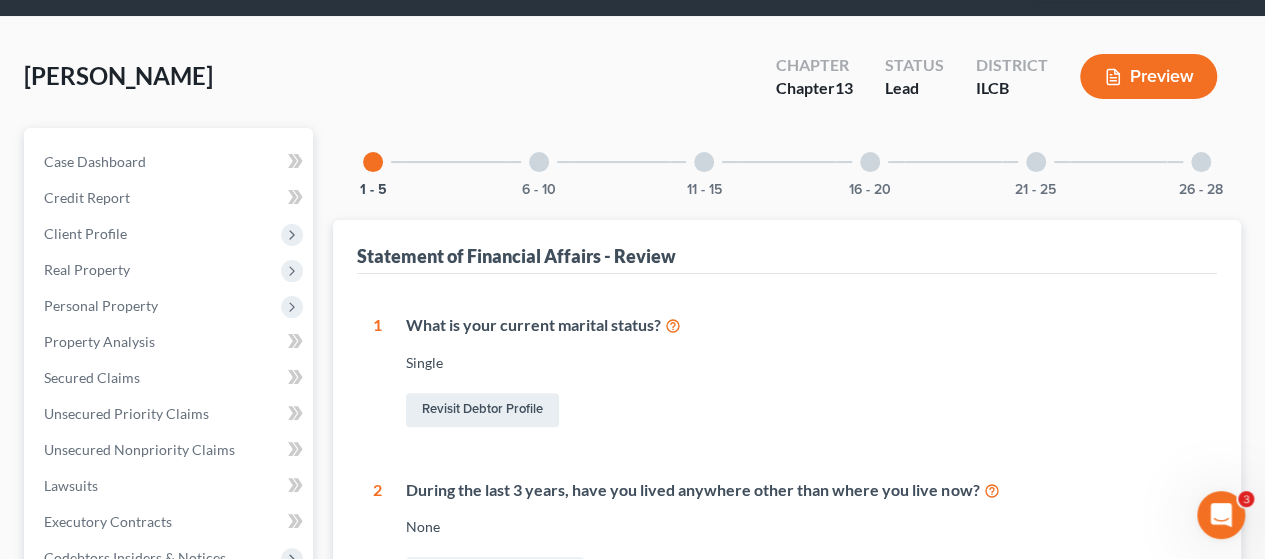 click at bounding box center (539, 162) 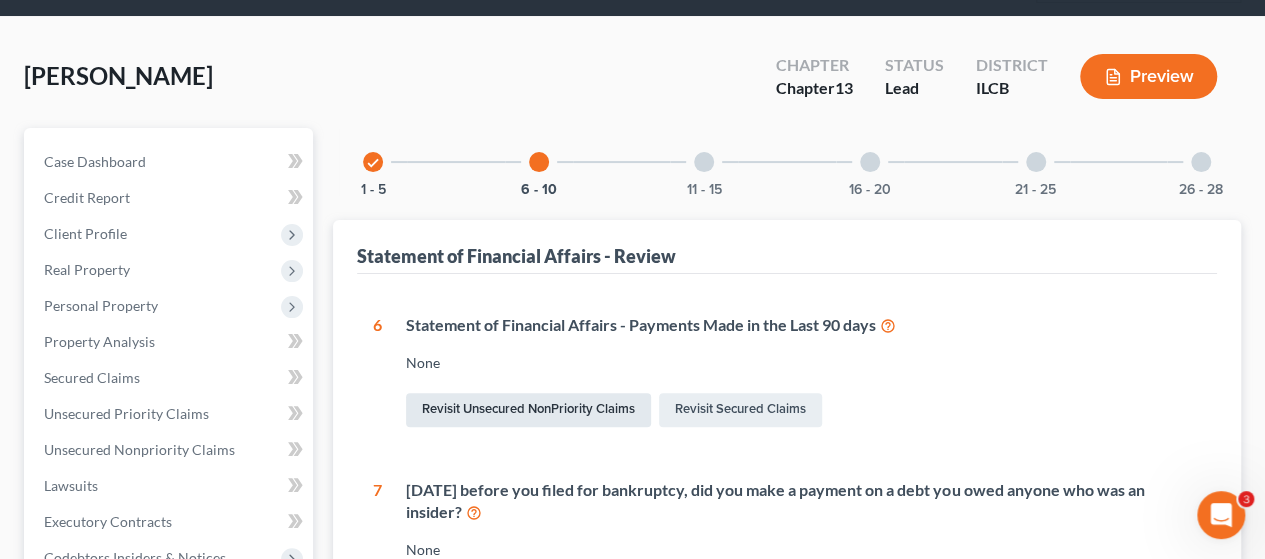 click on "Revisit Unsecured NonPriority Claims" at bounding box center (528, 410) 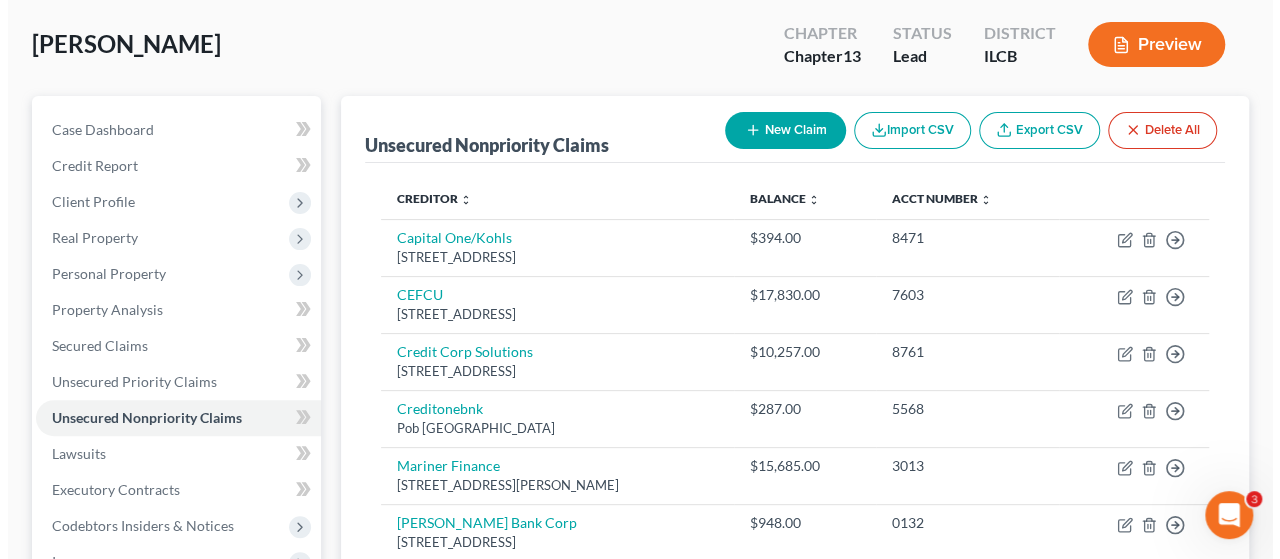 scroll, scrollTop: 0, scrollLeft: 0, axis: both 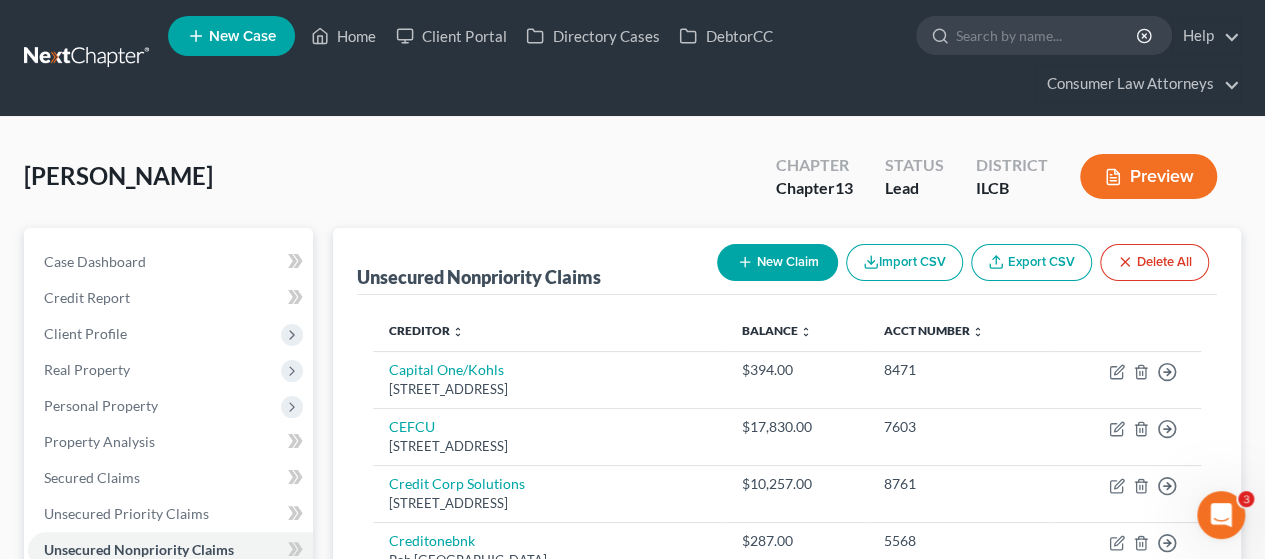 click on "New Claim" at bounding box center (777, 262) 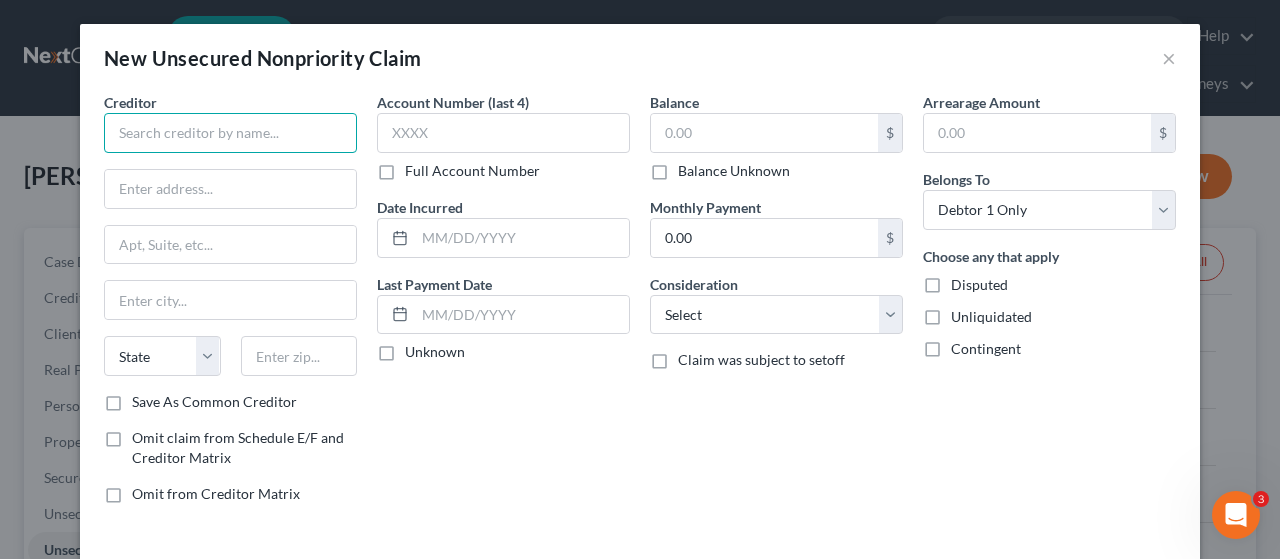 click at bounding box center [230, 133] 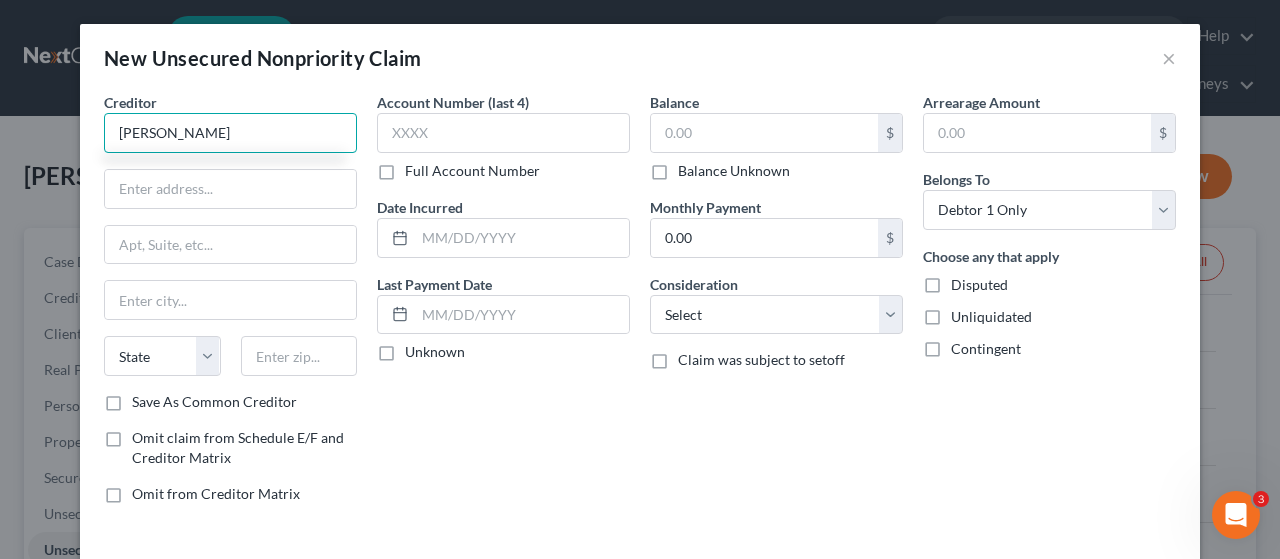 type on "[PERSON_NAME]" 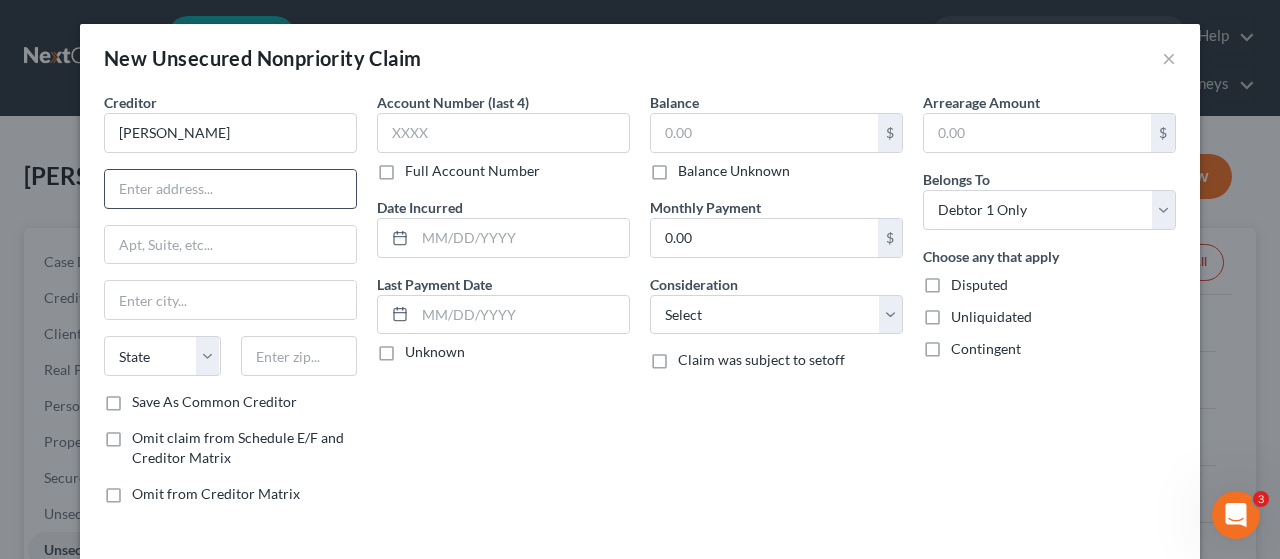 click at bounding box center (230, 189) 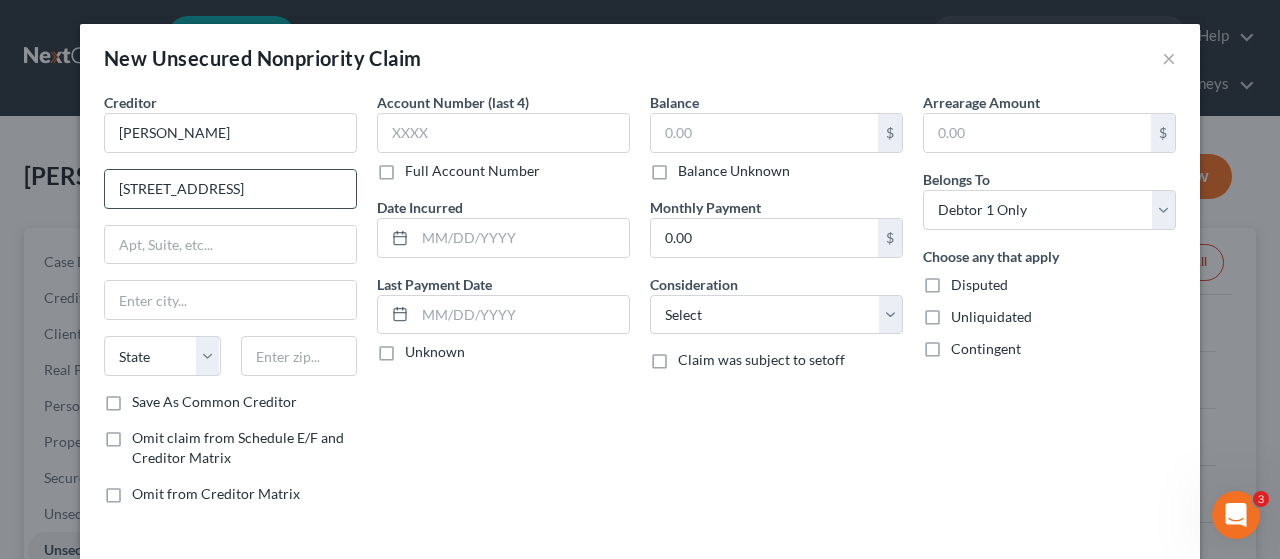 type on "[STREET_ADDRESS]" 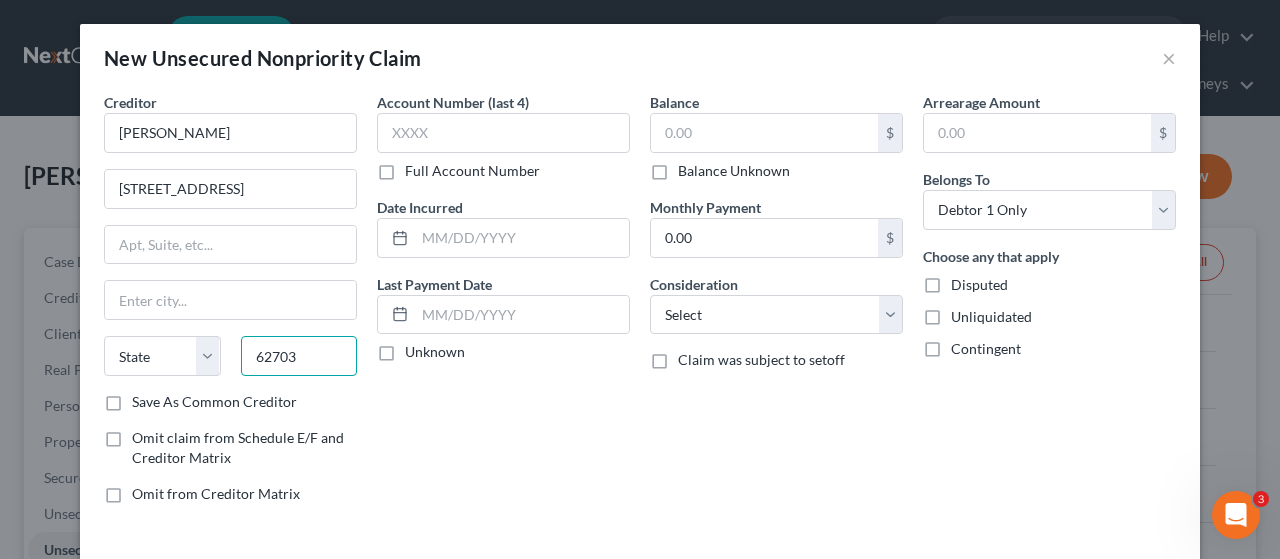 type on "62703" 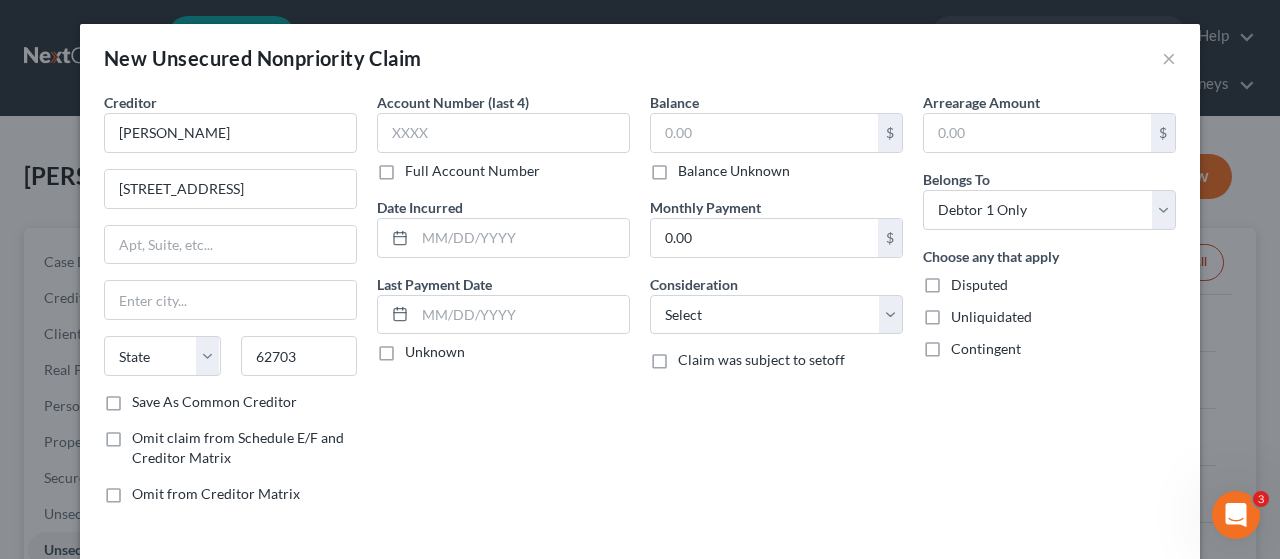 click on "Account Number (last 4)
Full Account Number
Date Incurred         Last Payment Date         Unknown" at bounding box center (503, 306) 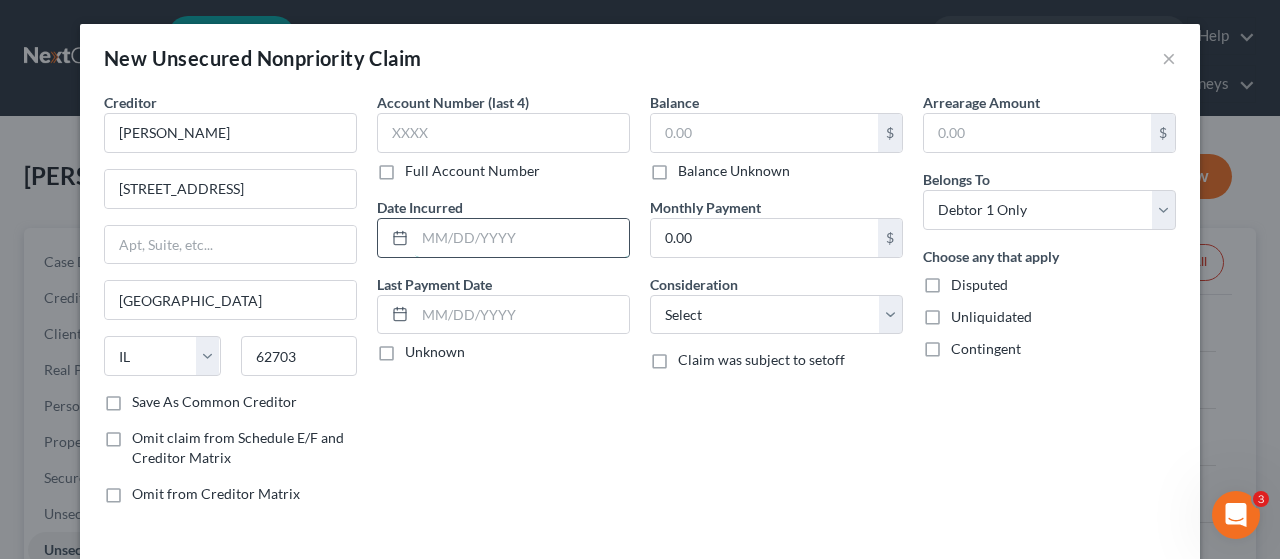 click at bounding box center (522, 238) 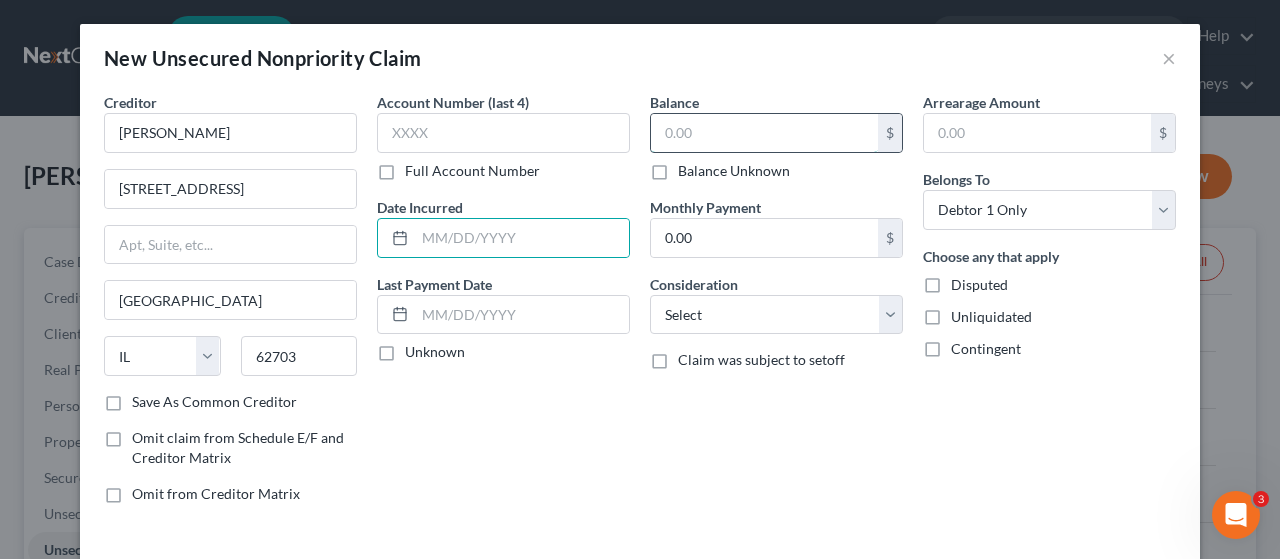 click at bounding box center (764, 133) 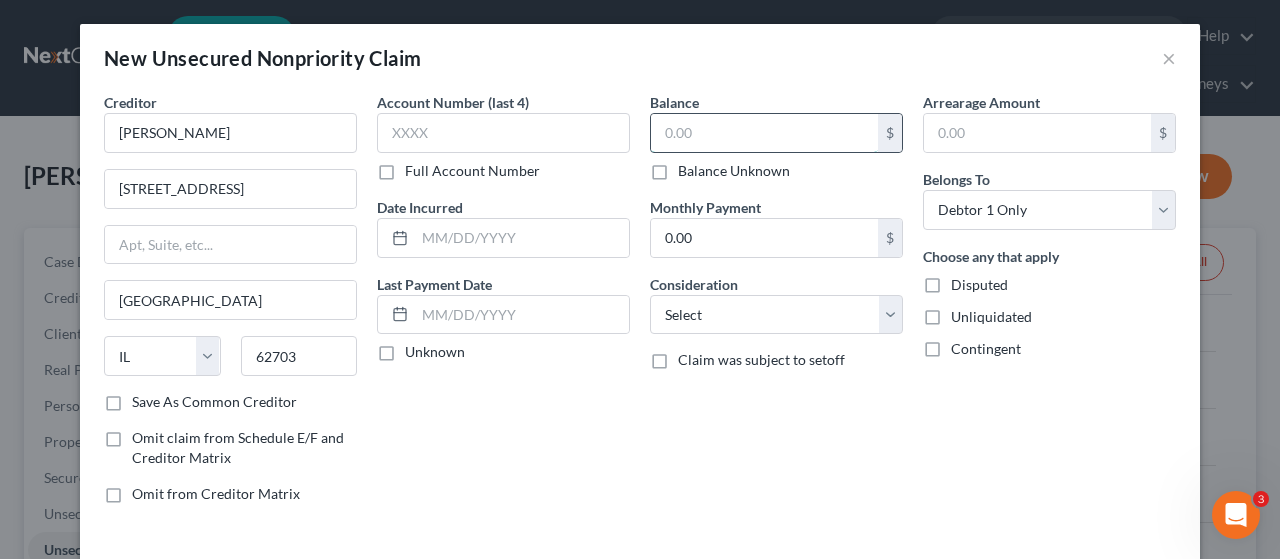 click at bounding box center [764, 133] 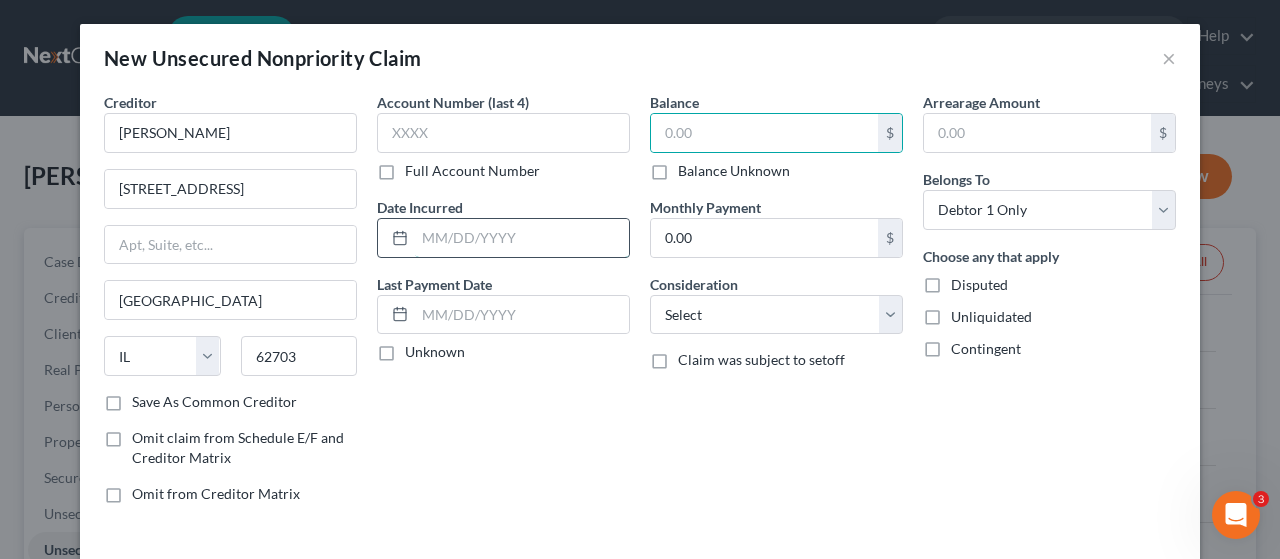 click at bounding box center (522, 238) 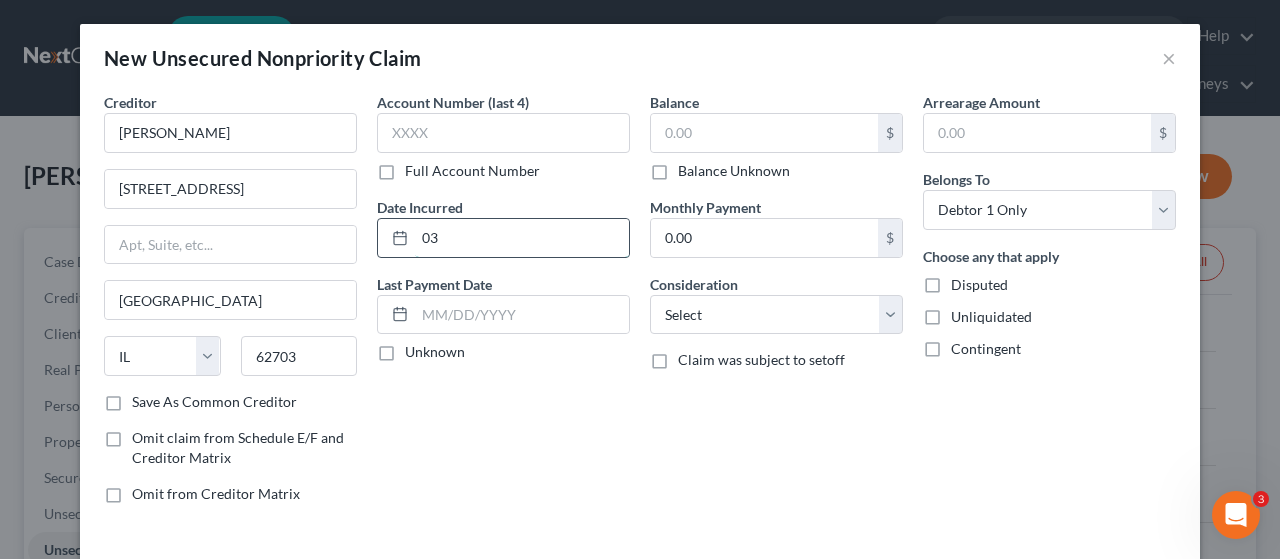 type on "0" 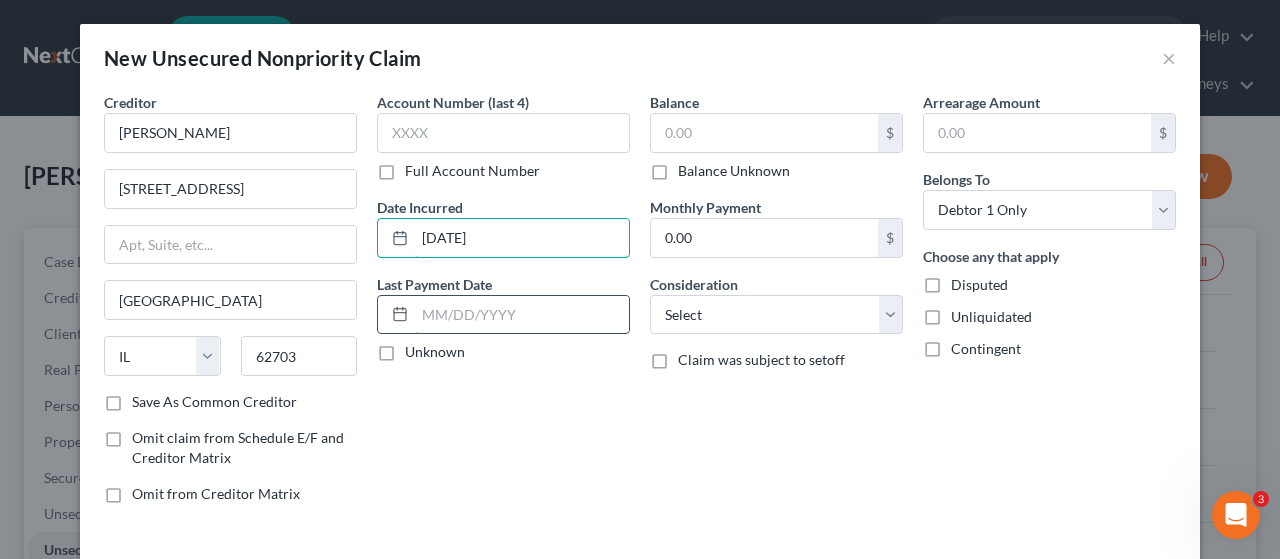 type on "[DATE]" 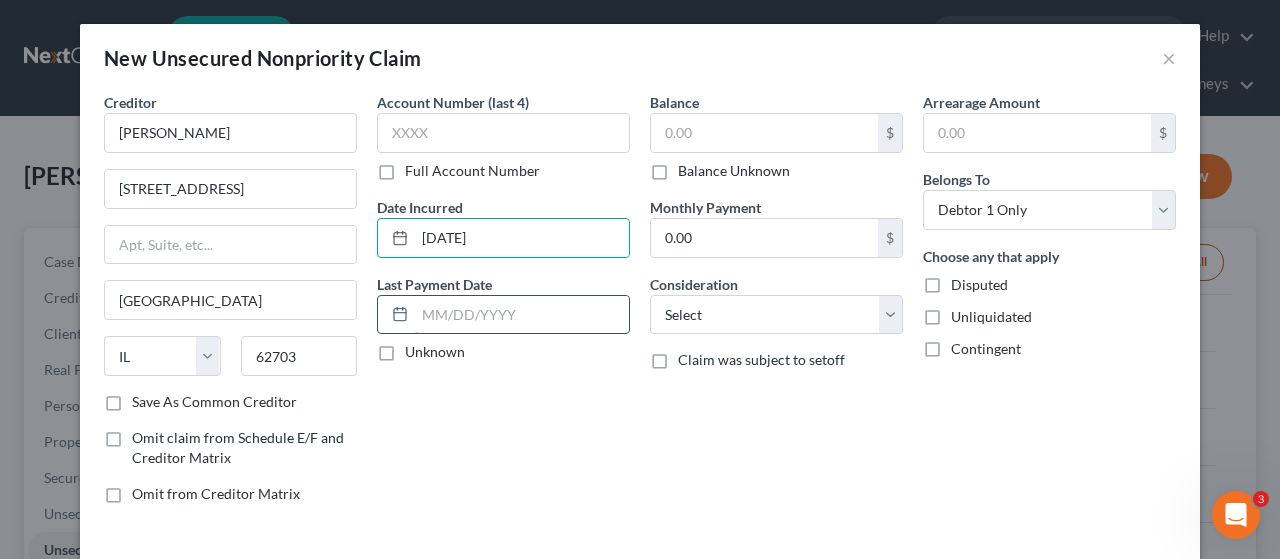 click at bounding box center [522, 315] 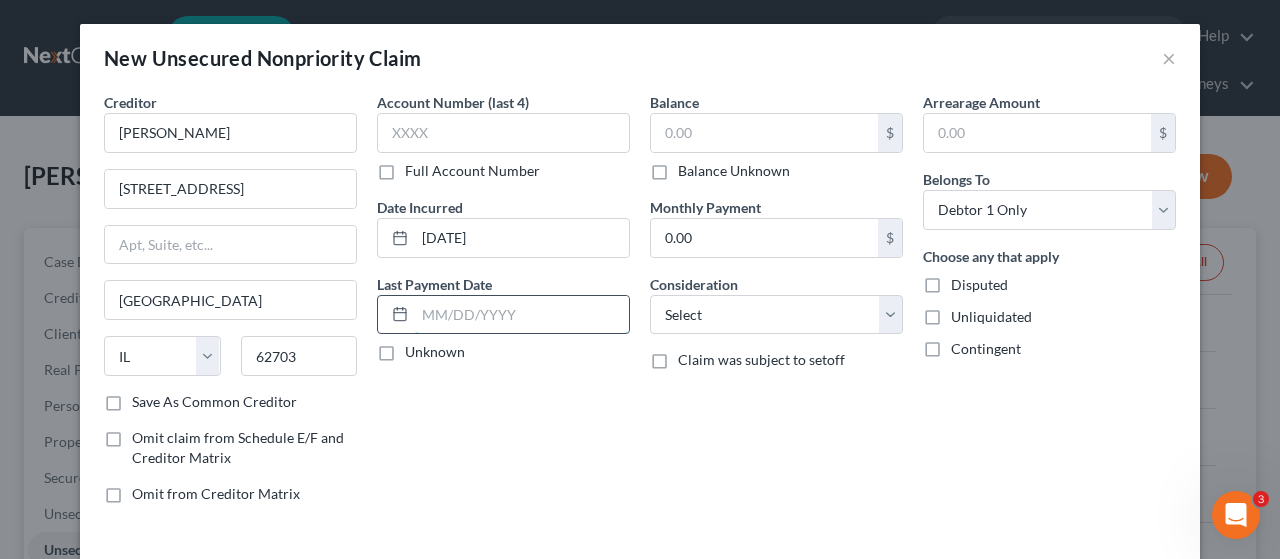 click at bounding box center [522, 315] 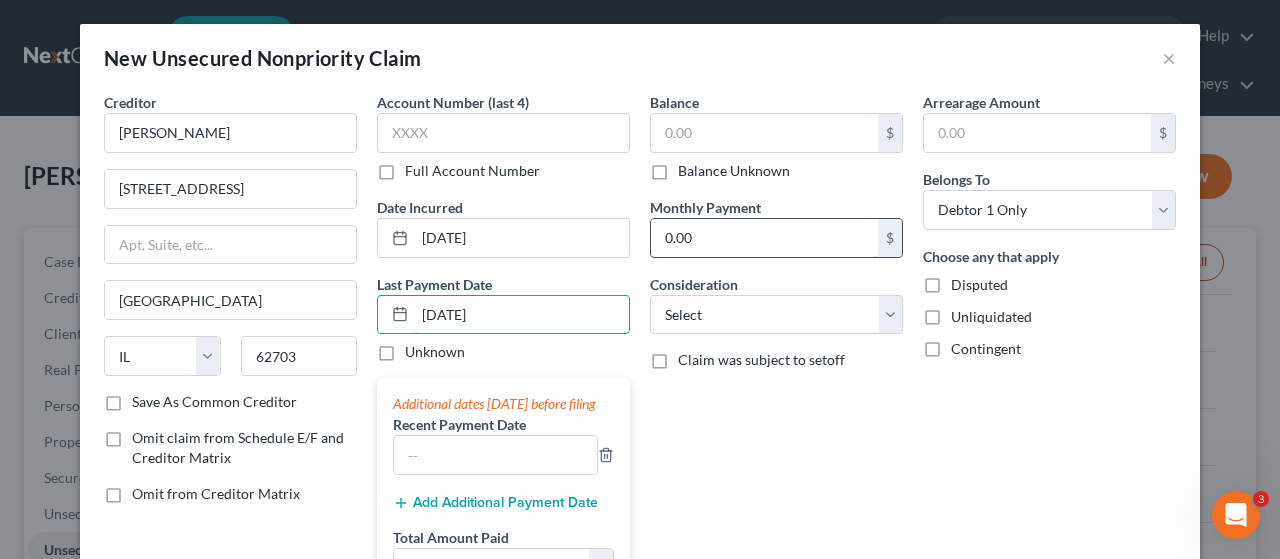 type on "[DATE]" 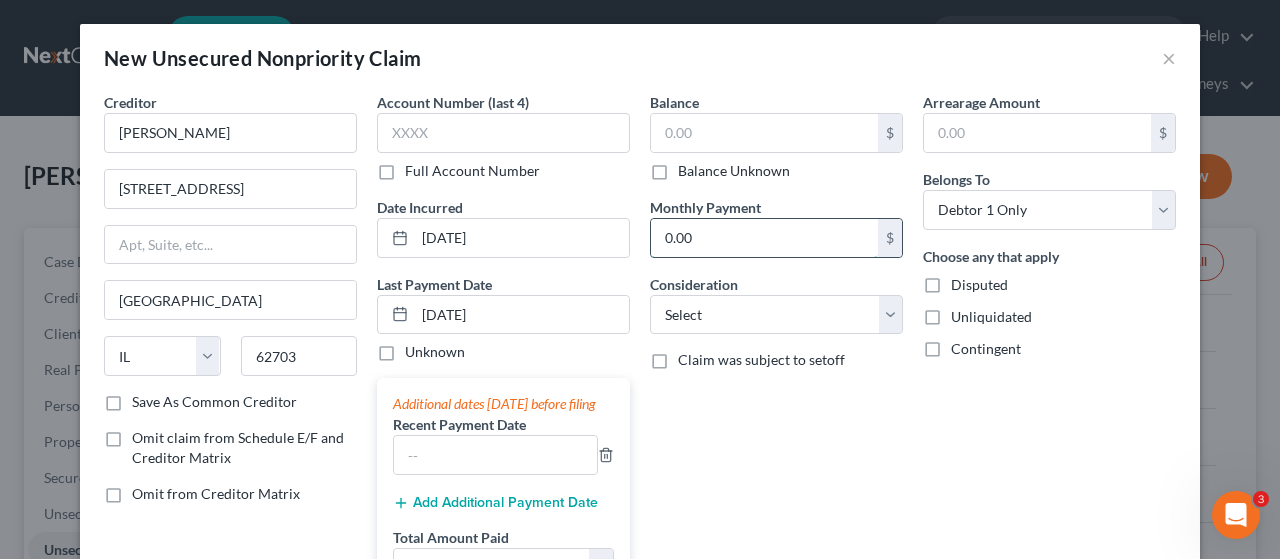 click on "0.00" at bounding box center (764, 238) 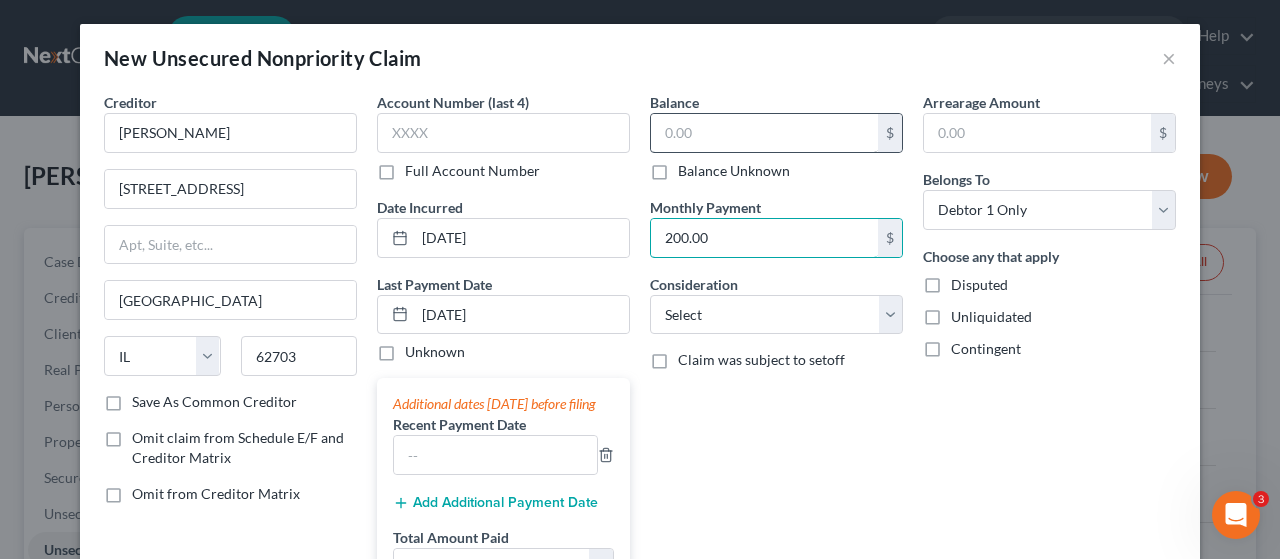 type on "200.00" 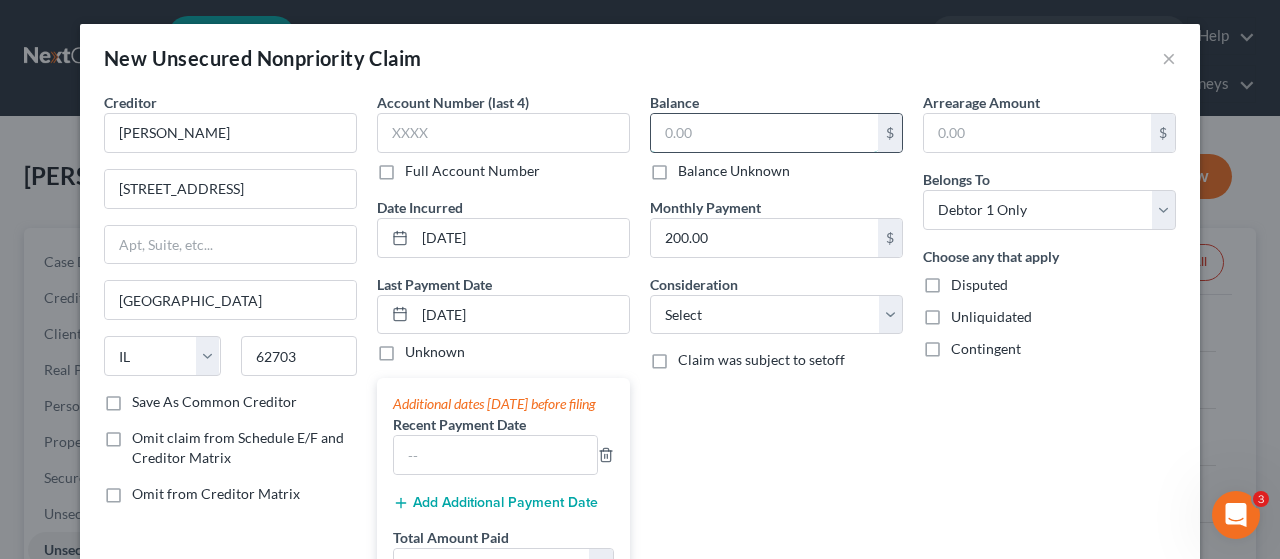 click at bounding box center (764, 133) 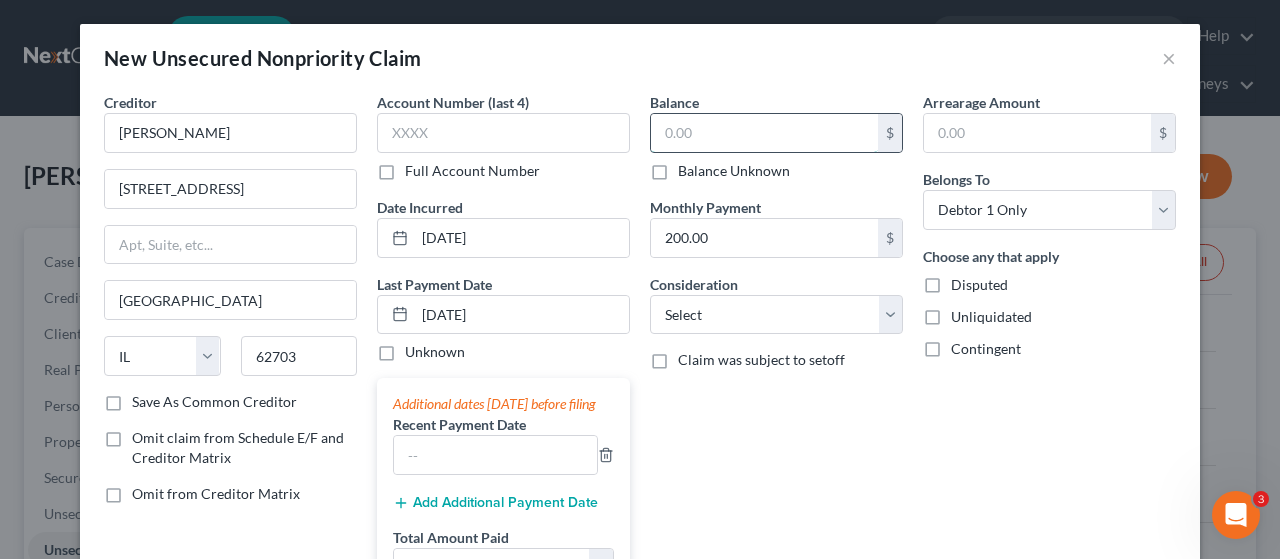 click at bounding box center (764, 133) 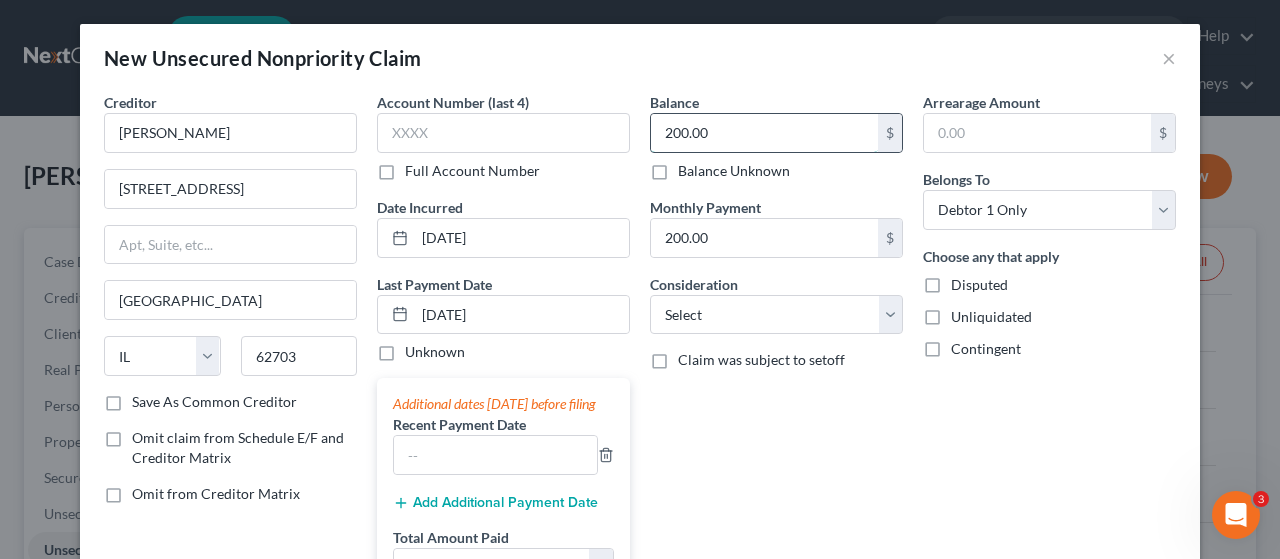 click on "200.00" at bounding box center [764, 133] 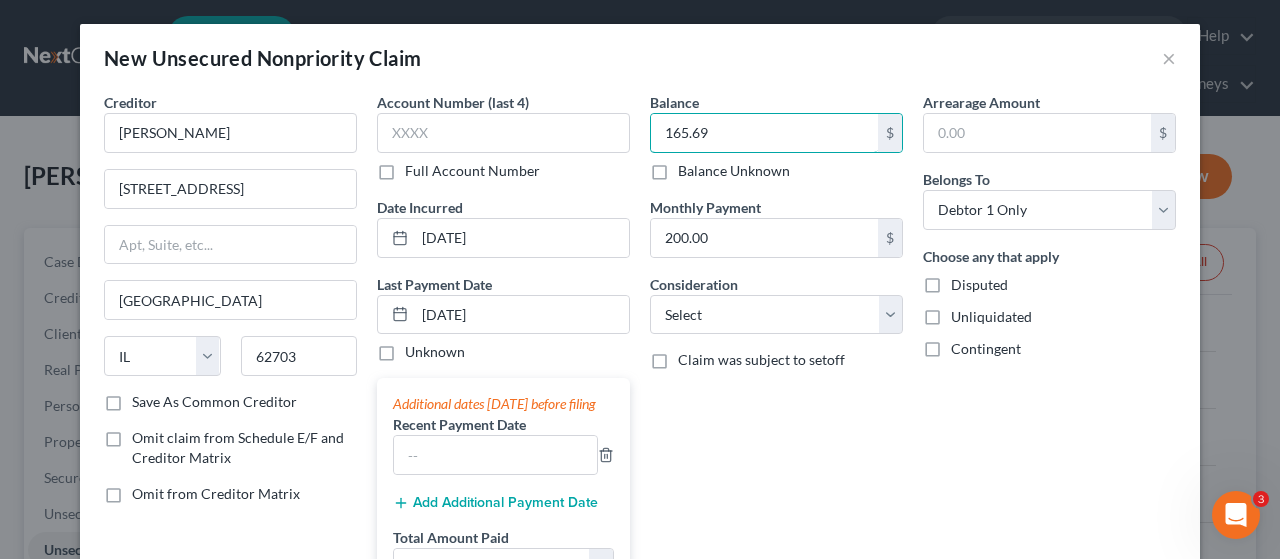 type on "165.69" 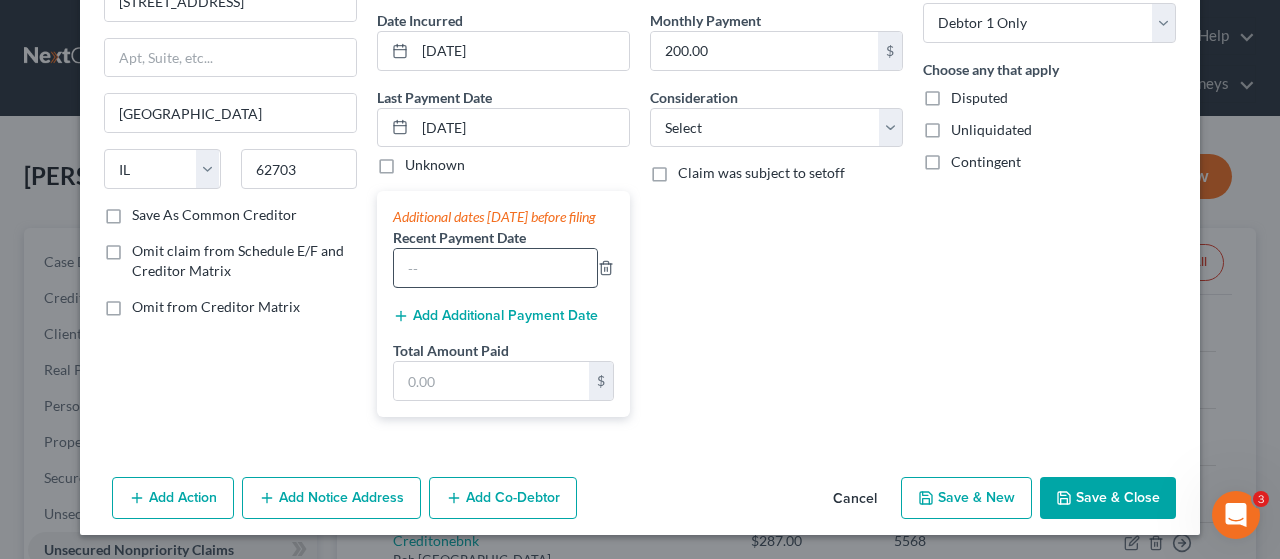 scroll, scrollTop: 102, scrollLeft: 0, axis: vertical 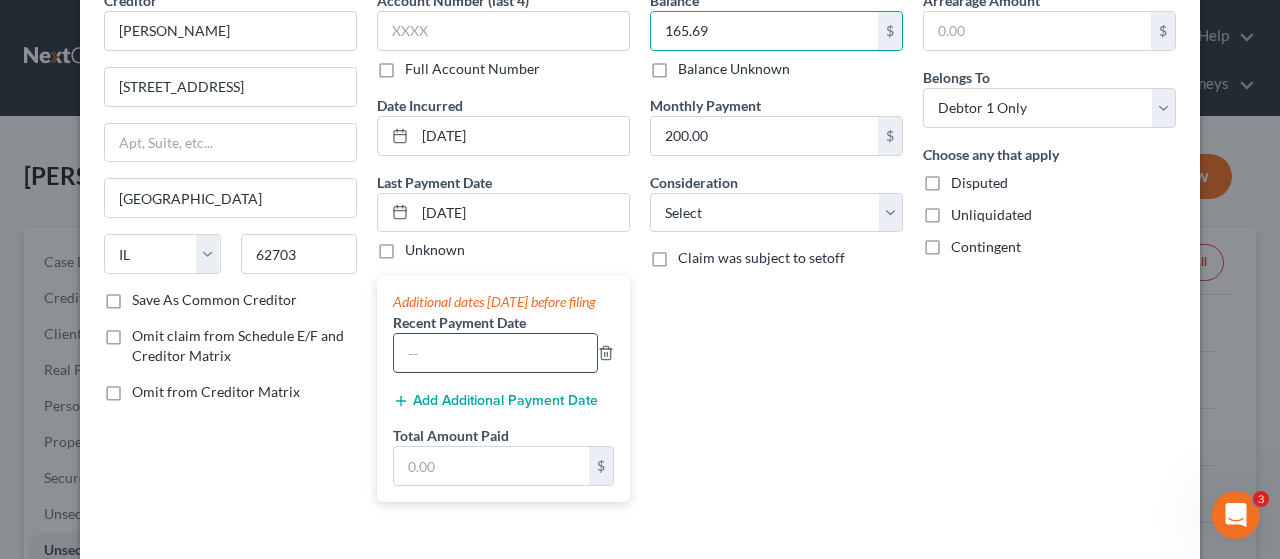 click at bounding box center (495, 353) 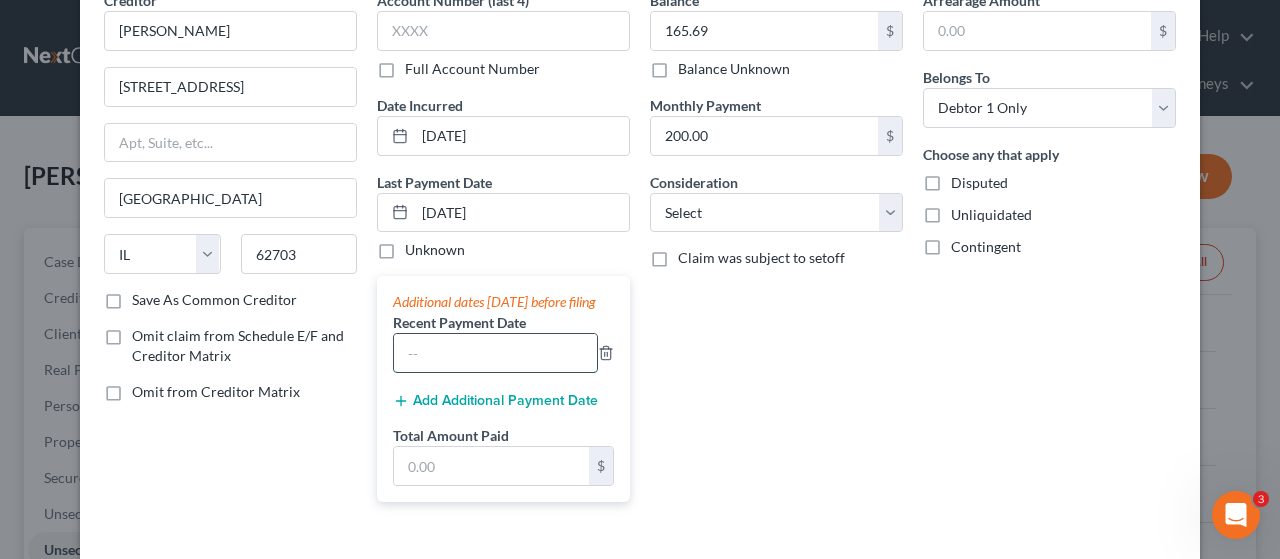 click at bounding box center (495, 353) 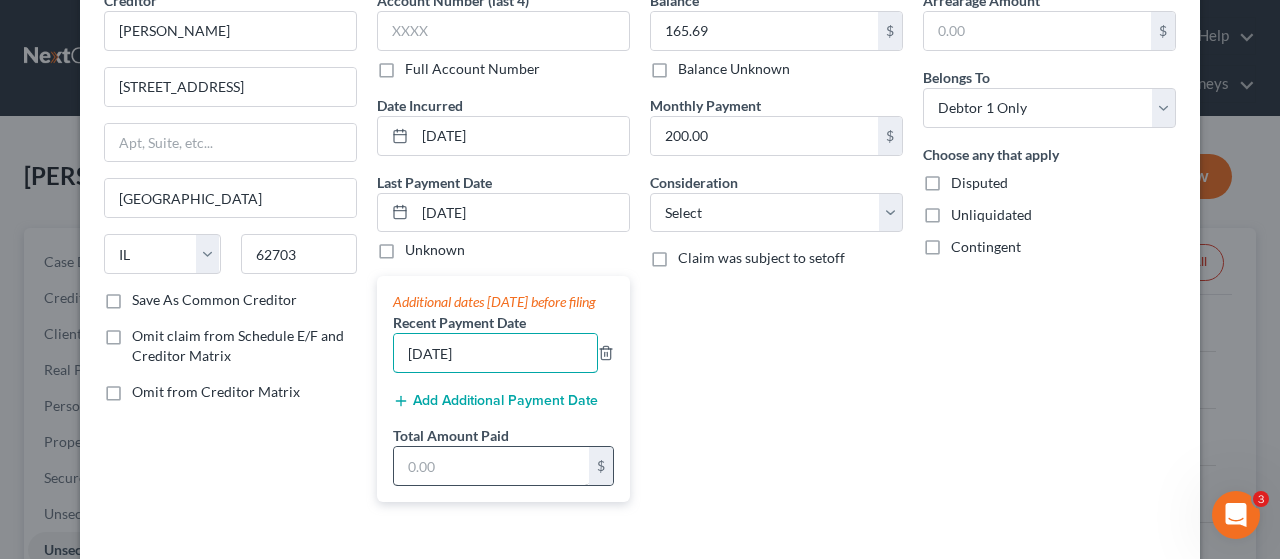 type on "[DATE]" 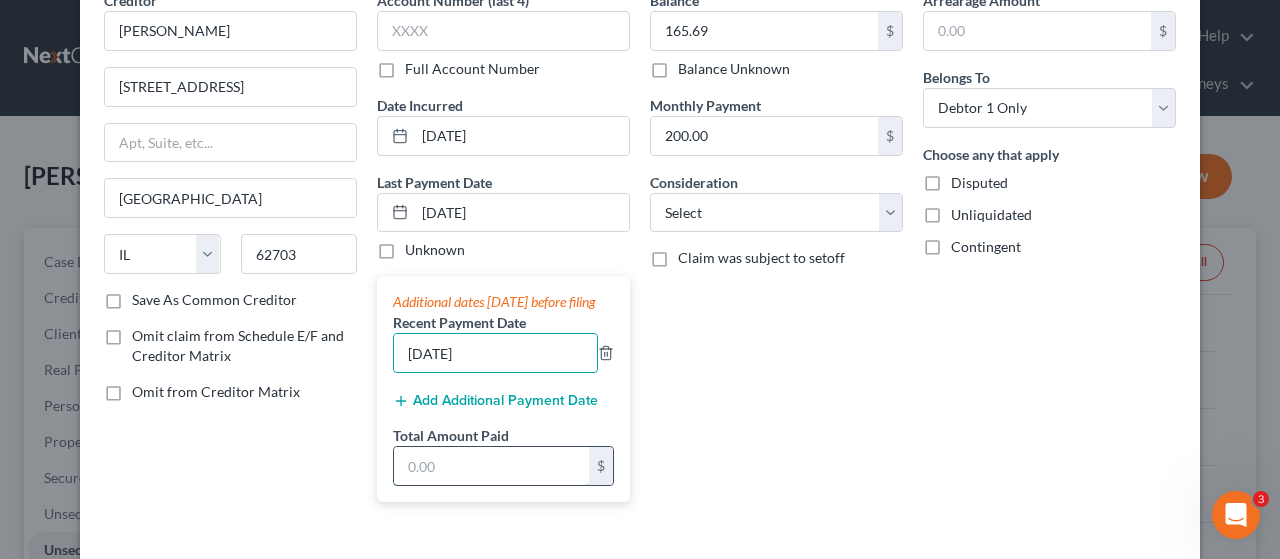 click at bounding box center [491, 466] 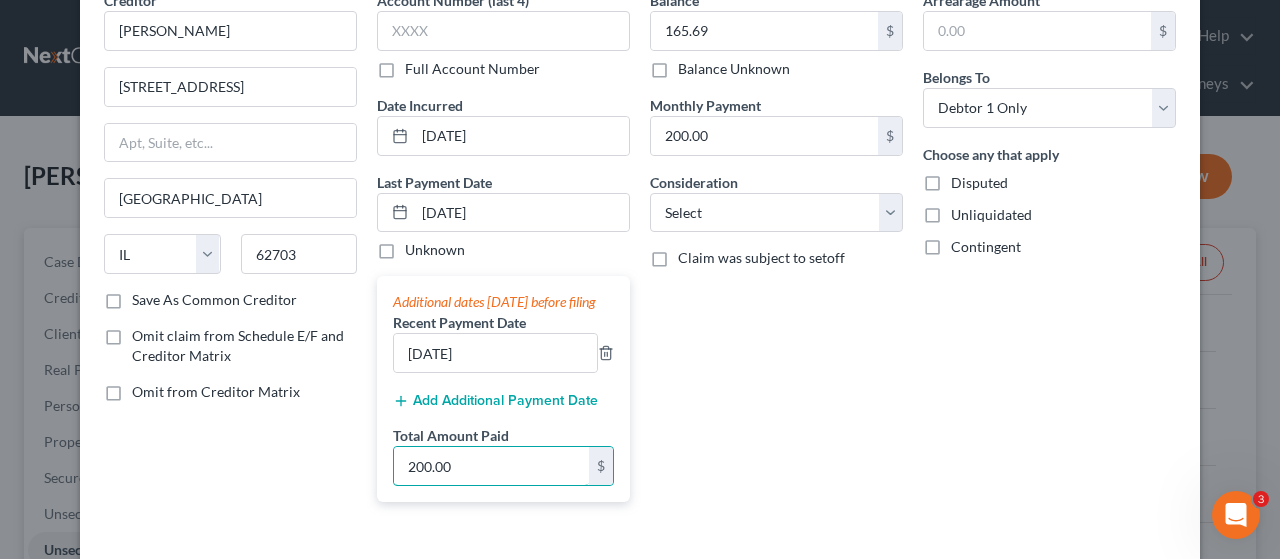 type on "200.00" 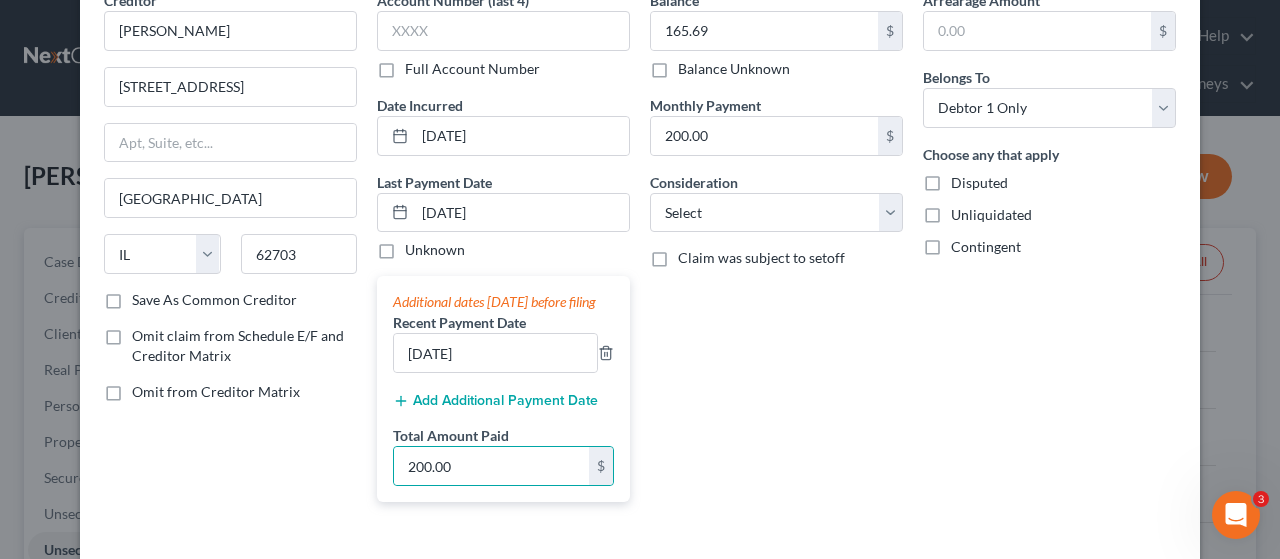 click on "Add Additional Payment Date" at bounding box center (495, 401) 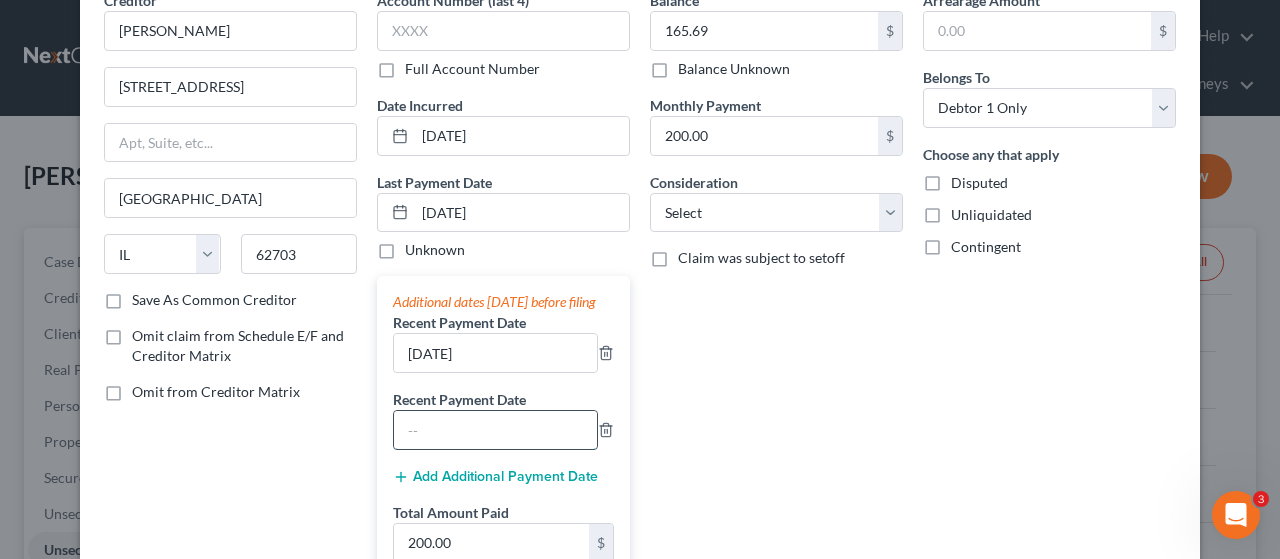 click at bounding box center [495, 430] 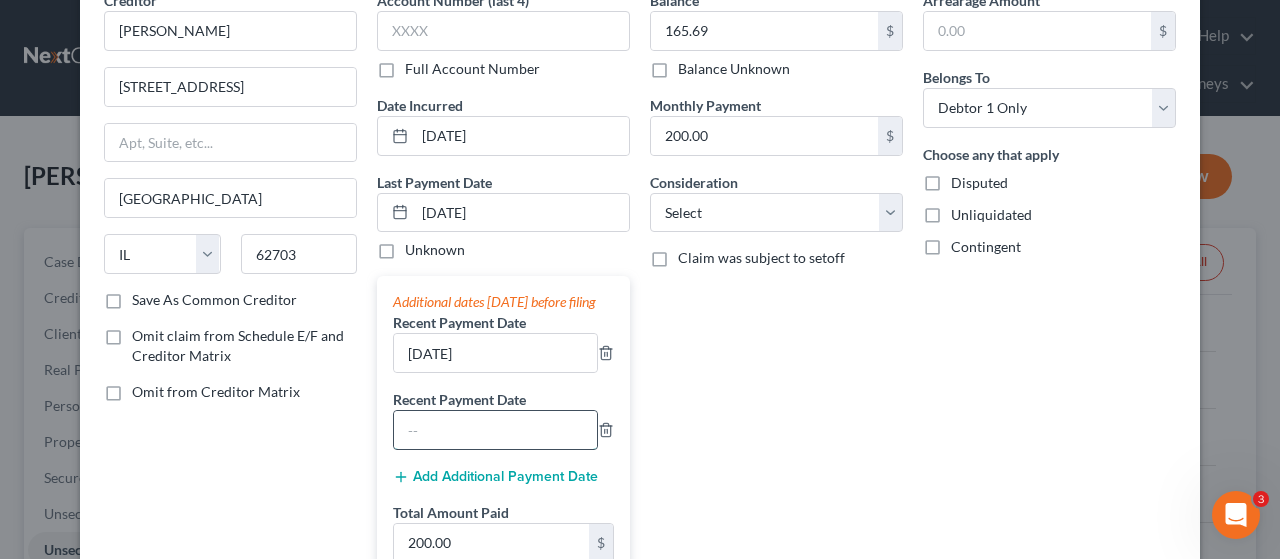 click at bounding box center (495, 430) 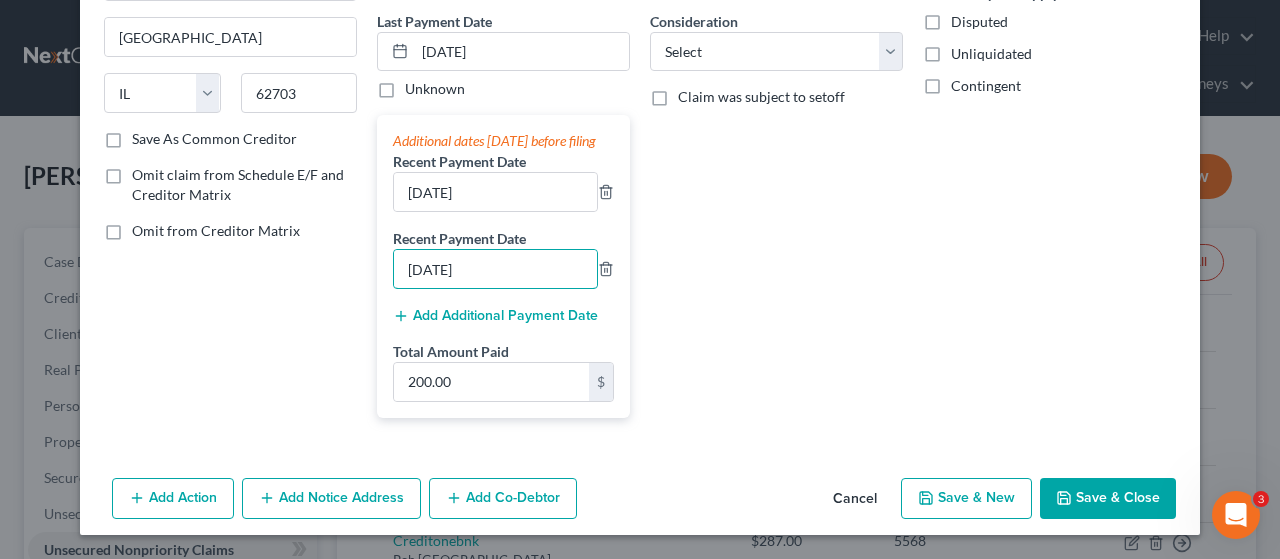 scroll, scrollTop: 279, scrollLeft: 0, axis: vertical 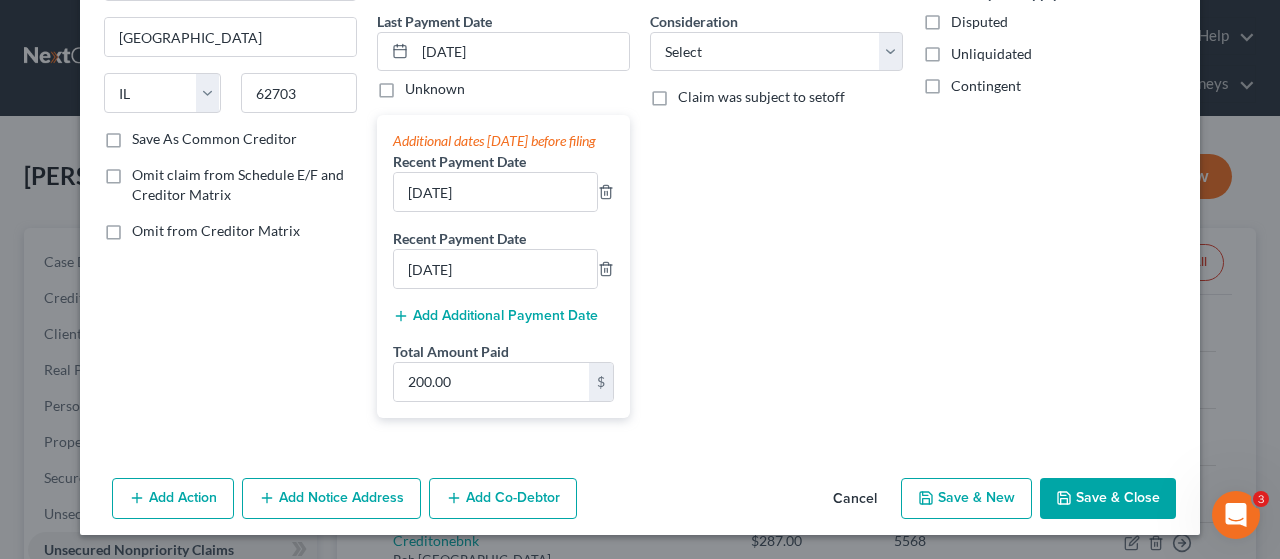 click on "Add Additional Payment Date" at bounding box center (495, 316) 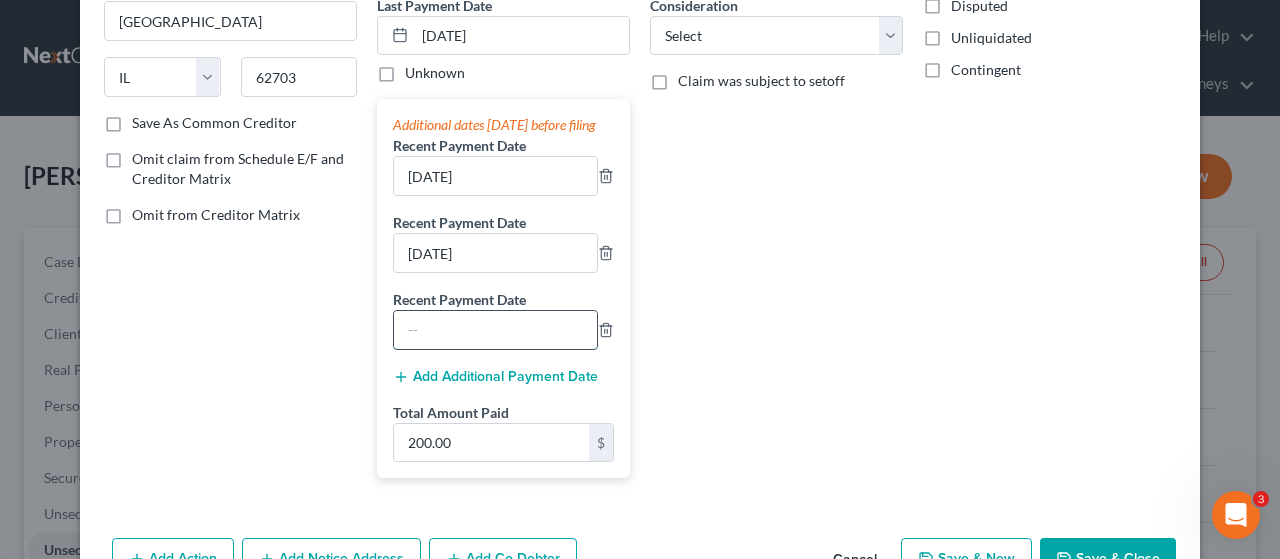 click at bounding box center [495, 330] 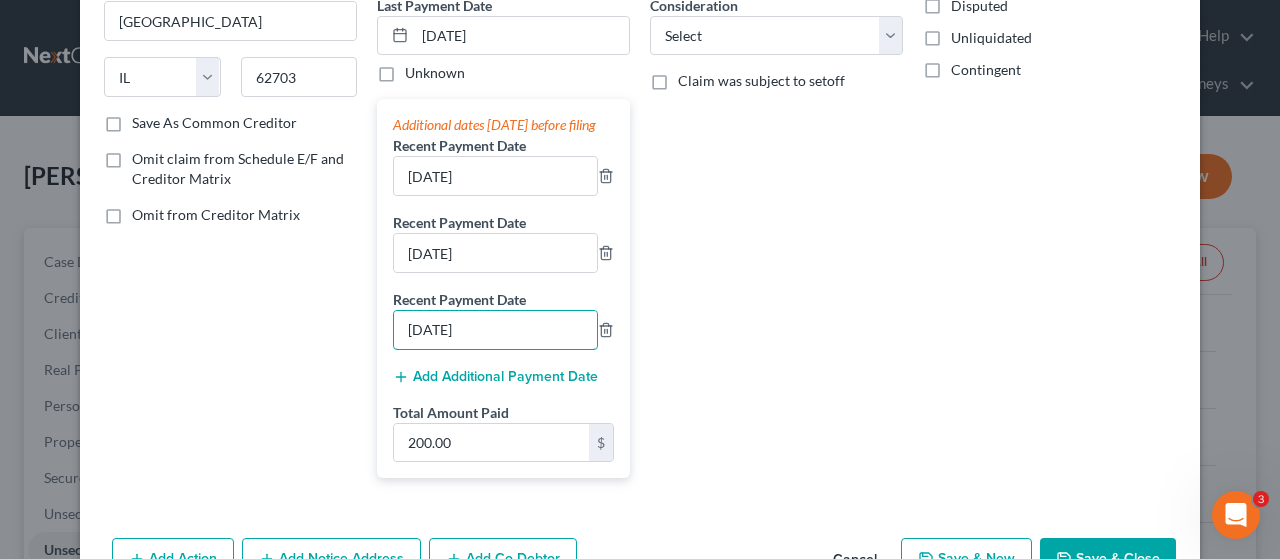 type on "[DATE]" 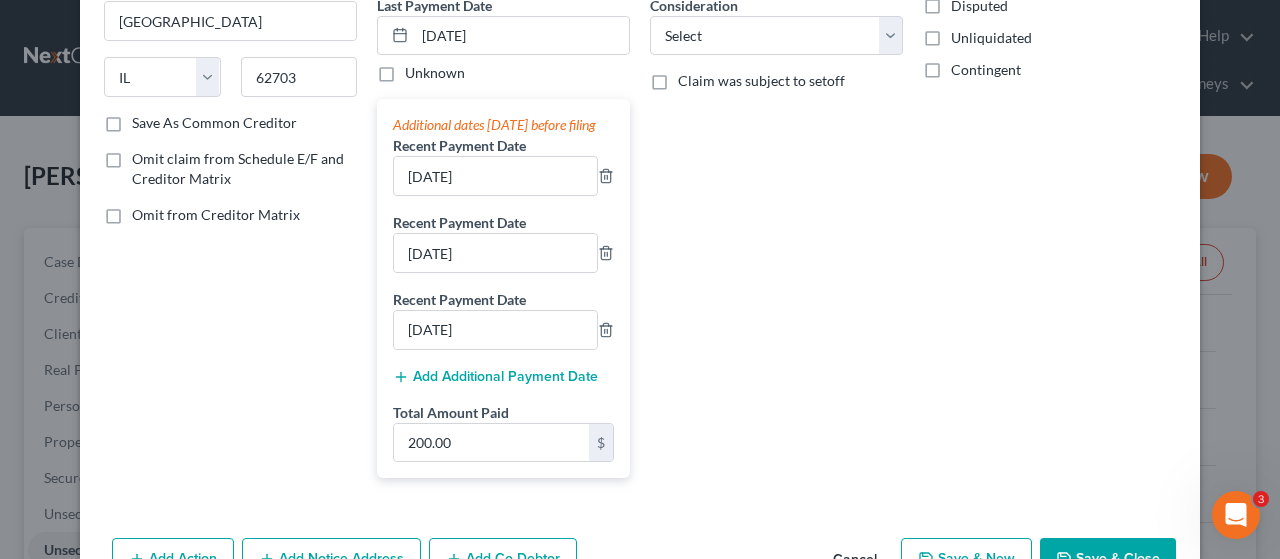 click on "Add Additional Payment Date" at bounding box center (495, 377) 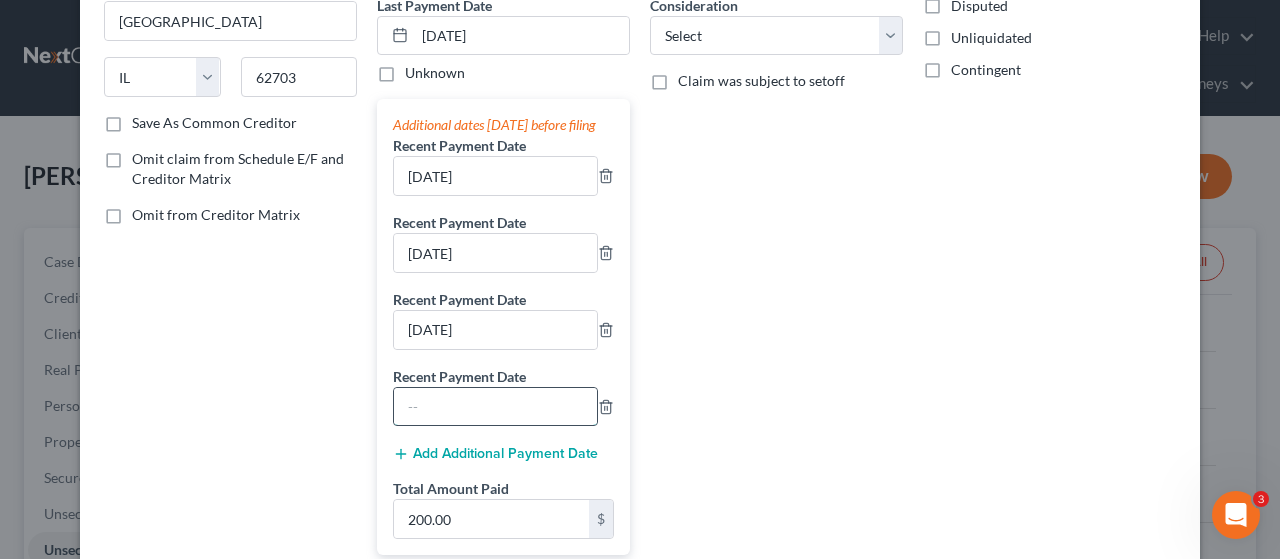 click at bounding box center [495, 407] 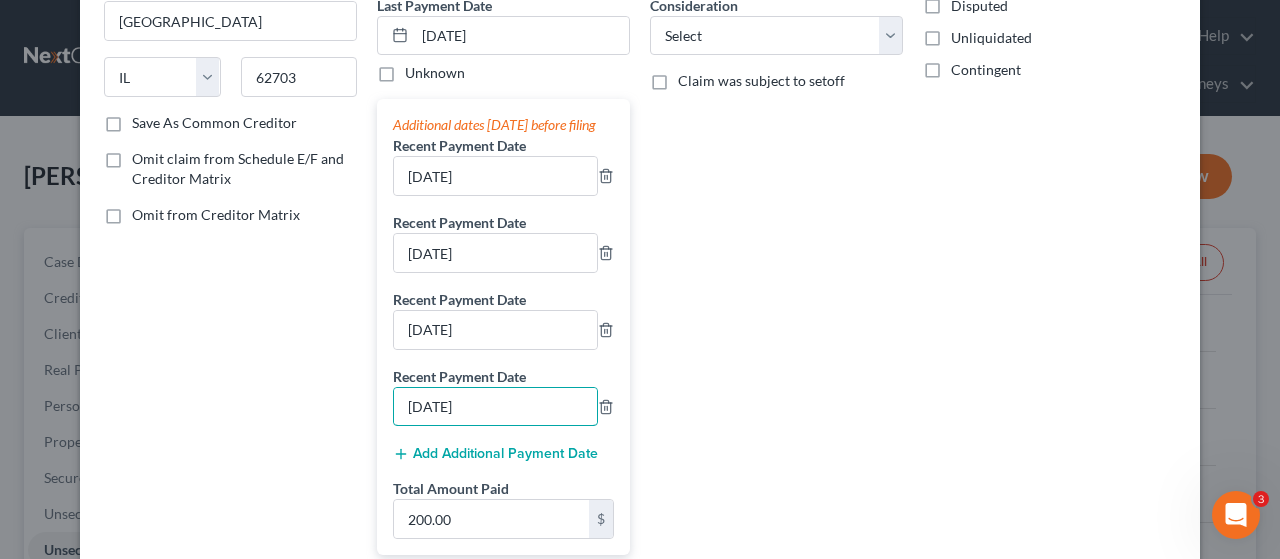type on "[DATE]" 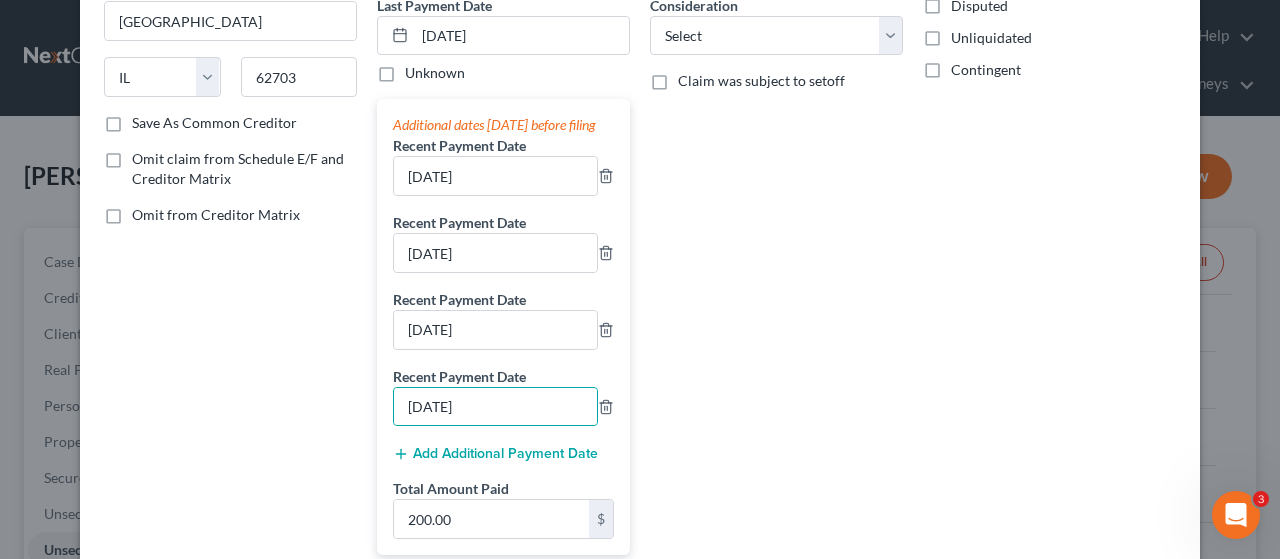 click on "Balance
165.69 $
Balance Unknown
Balance Undetermined
165.69 $
Balance Unknown
Monthly Payment 200.00 $ Consideration Select Cable / Satellite Services Collection Agency Credit Card Debt Debt Counseling / Attorneys Deficiency Balance Domestic Support Obligations Home / Car Repairs Income Taxes Judgment Liens Medical Services Monies Loaned / Advanced Mortgage Obligation From Divorce Or Separation Obligation To Pensions Other Overdrawn Bank Account Promised To Help Pay Creditors Student Loans Suppliers And Vendors Telephone / Internet Services Utility Services Claim was subject to setoff" at bounding box center [776, 192] 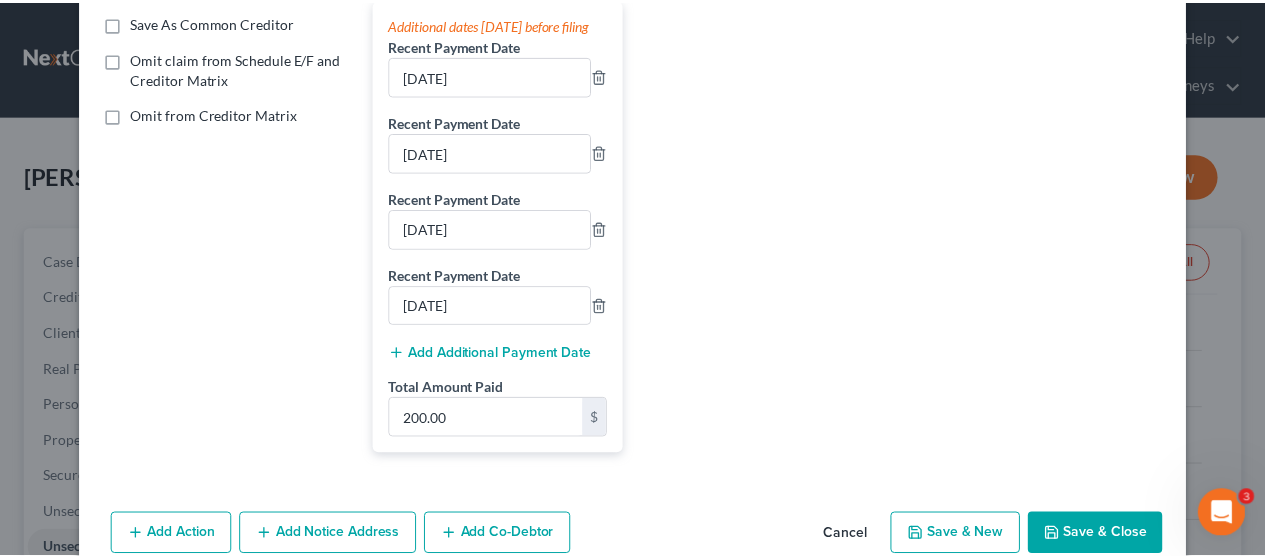 scroll, scrollTop: 431, scrollLeft: 0, axis: vertical 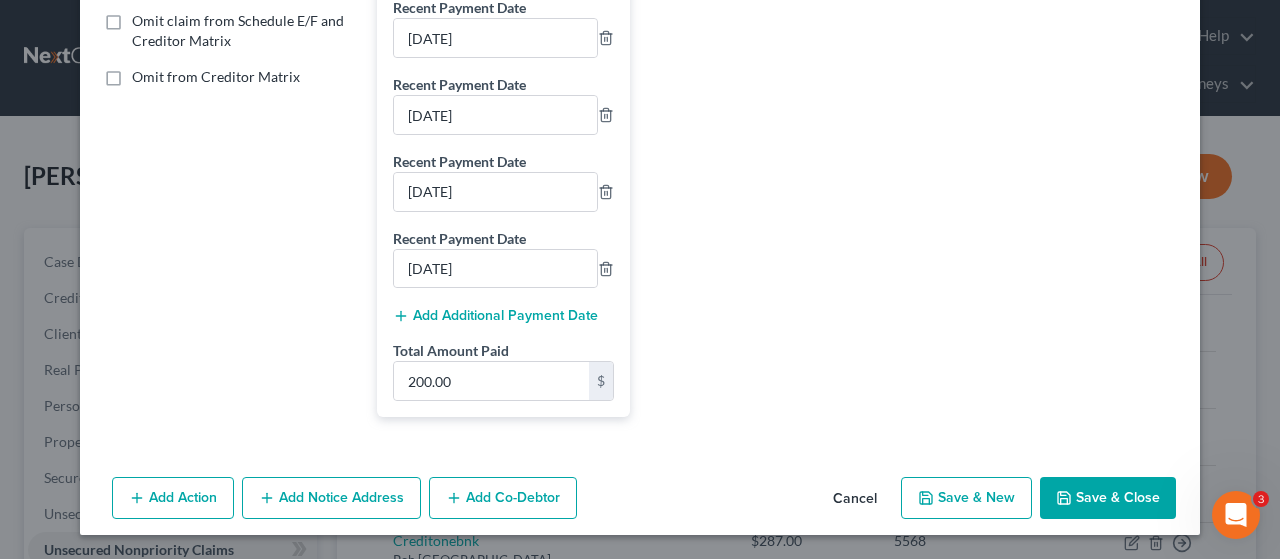 click on "Save & Close" at bounding box center (1108, 498) 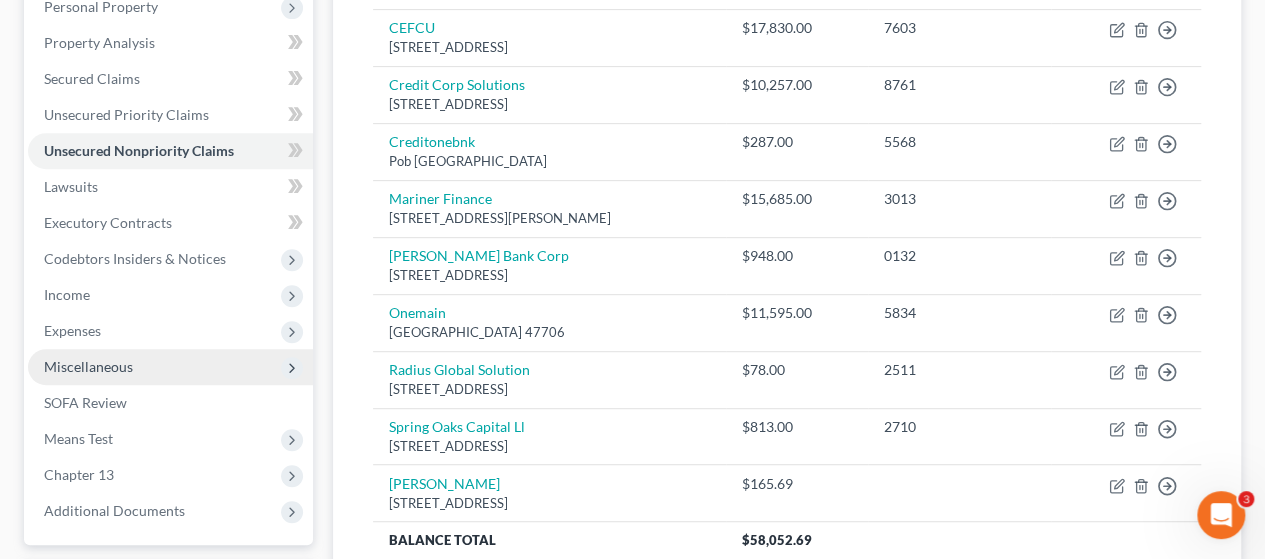 scroll, scrollTop: 400, scrollLeft: 0, axis: vertical 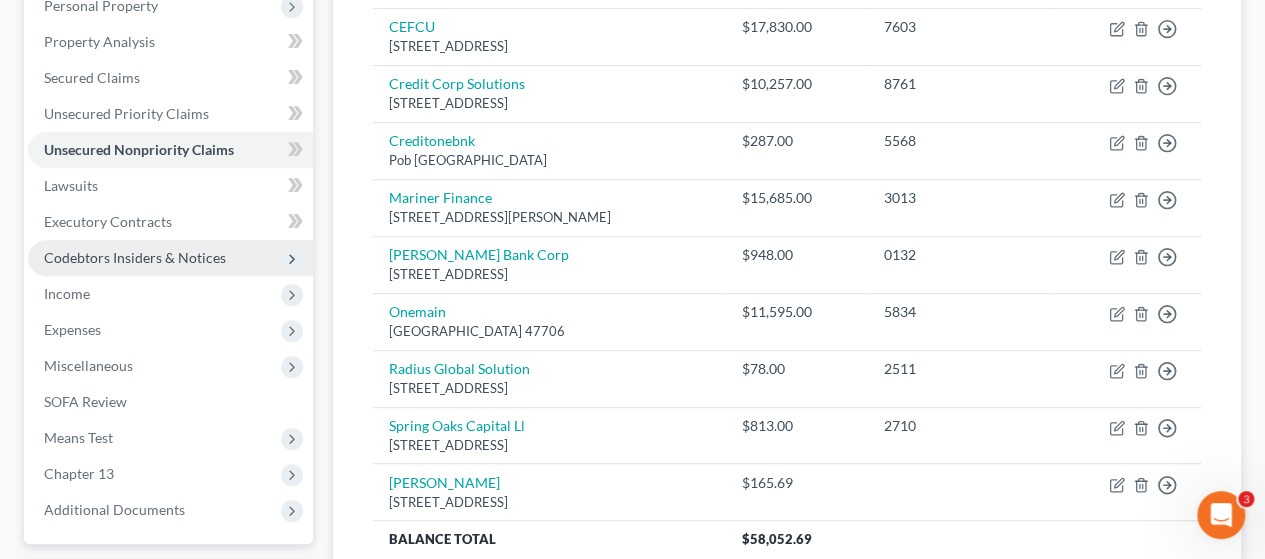 click on "Codebtors Insiders & Notices" at bounding box center (135, 257) 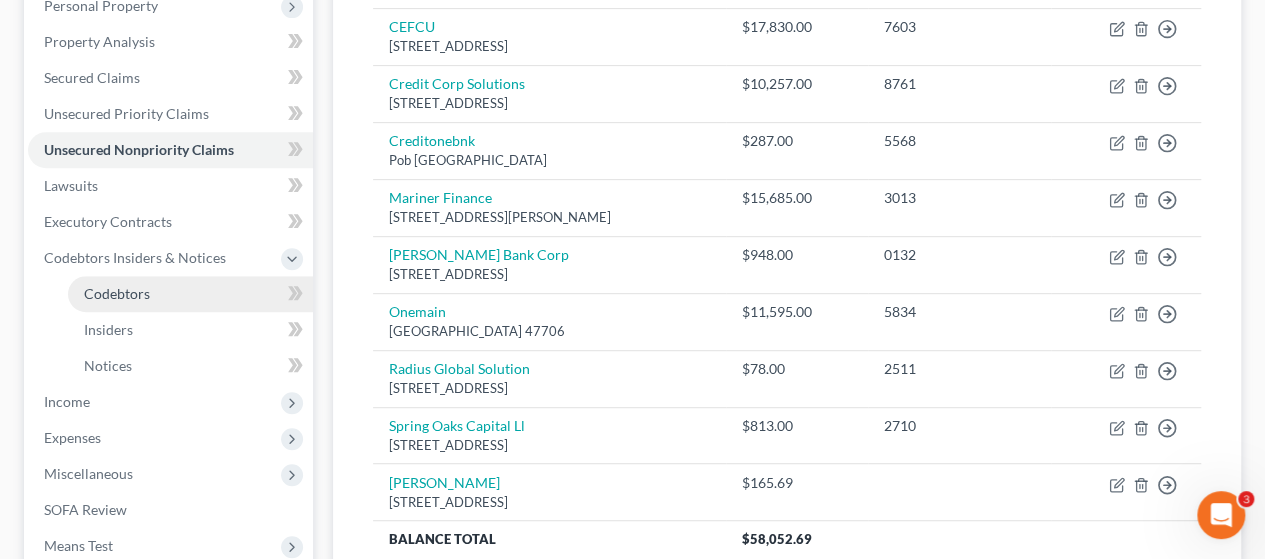 click on "Codebtors" at bounding box center (117, 293) 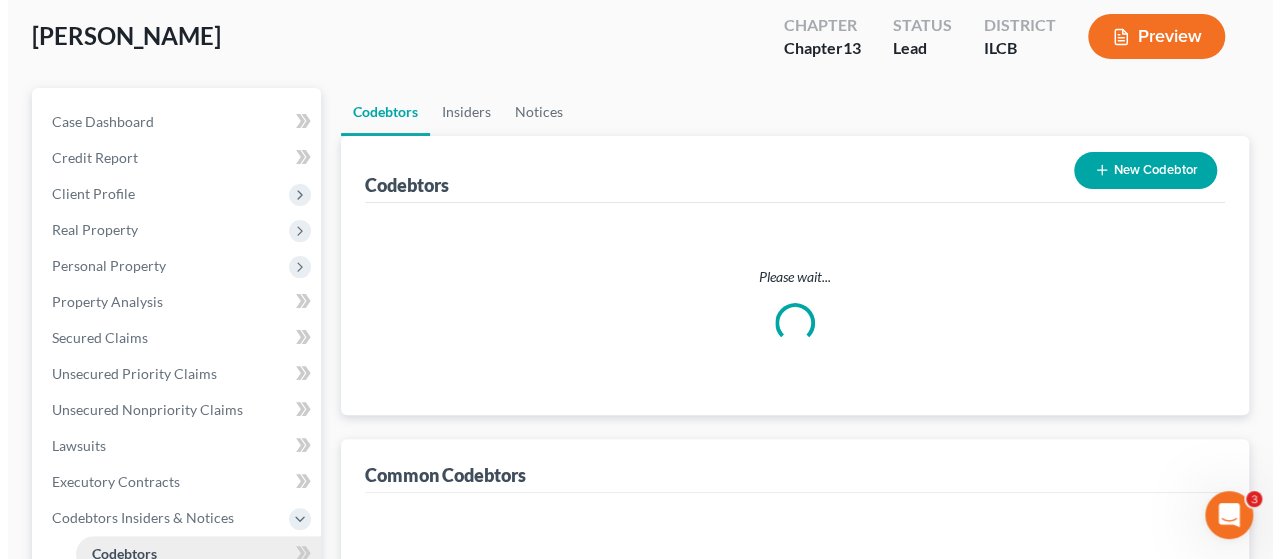 scroll, scrollTop: 0, scrollLeft: 0, axis: both 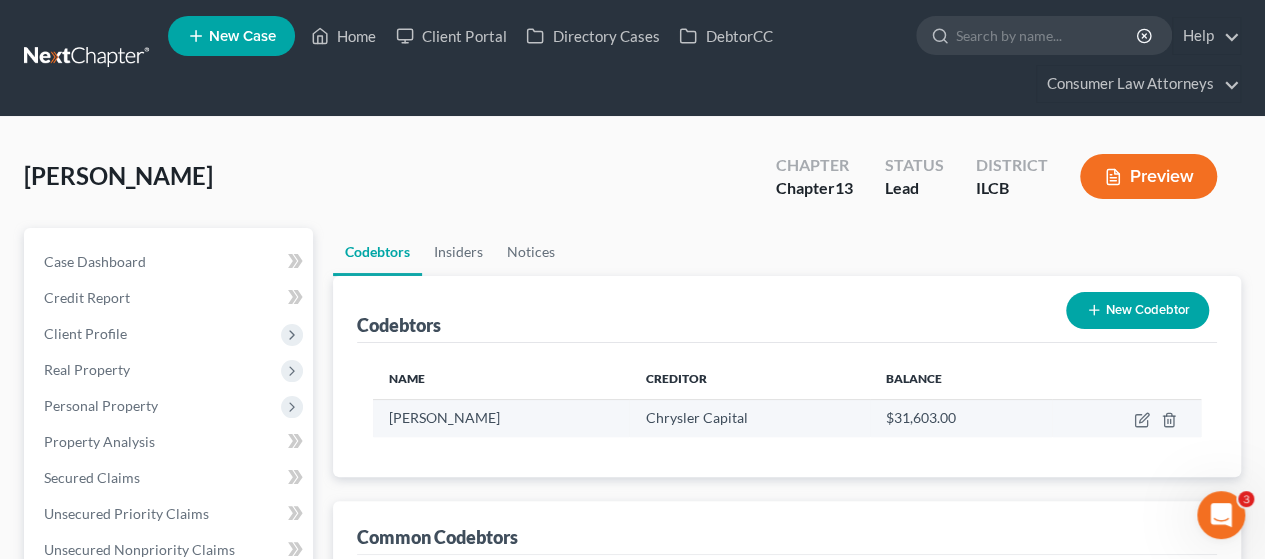 click at bounding box center [1126, 418] 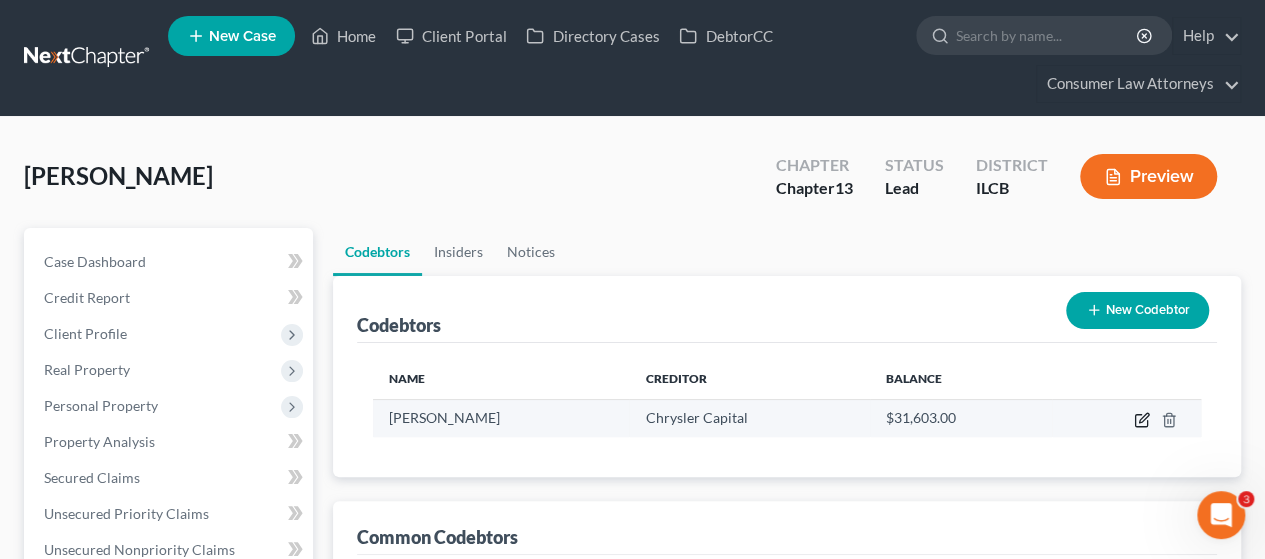 click 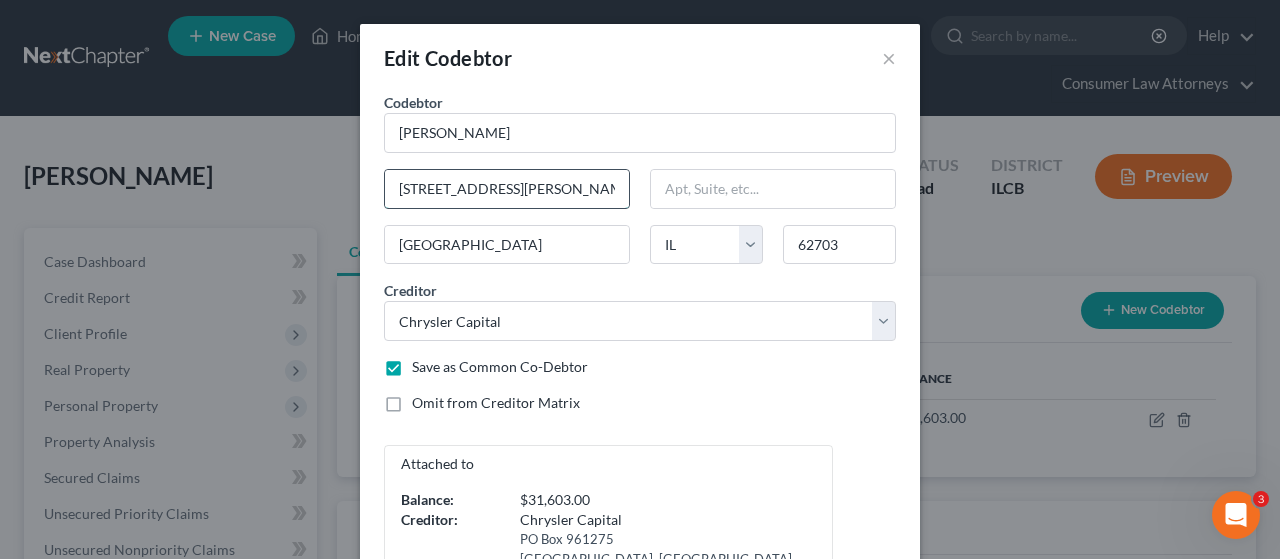 click on "[STREET_ADDRESS][PERSON_NAME]" at bounding box center [507, 189] 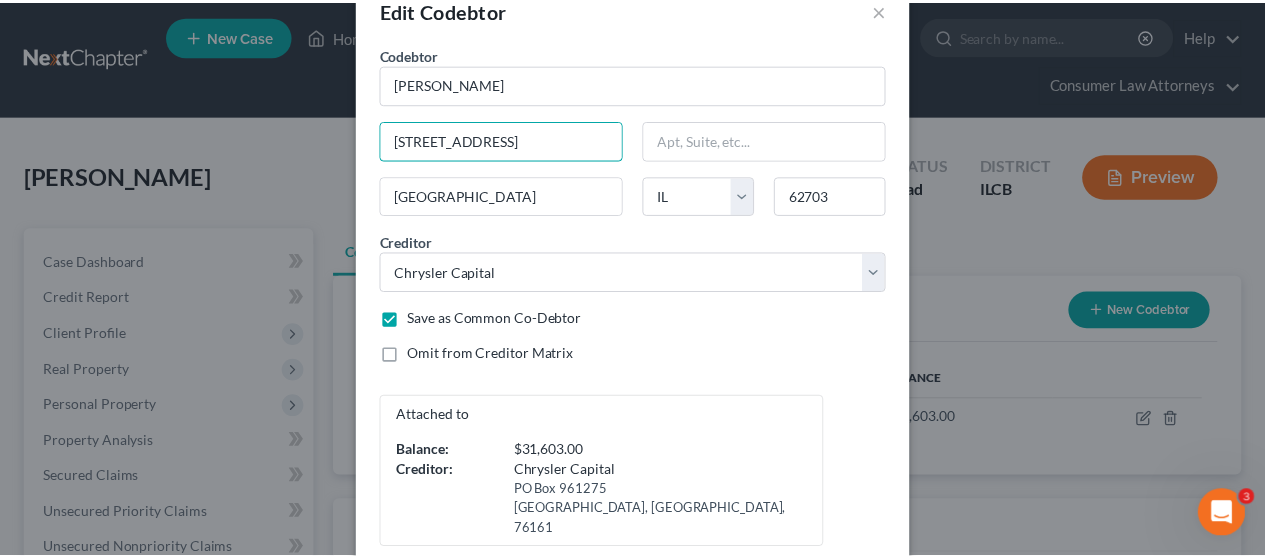 scroll, scrollTop: 124, scrollLeft: 0, axis: vertical 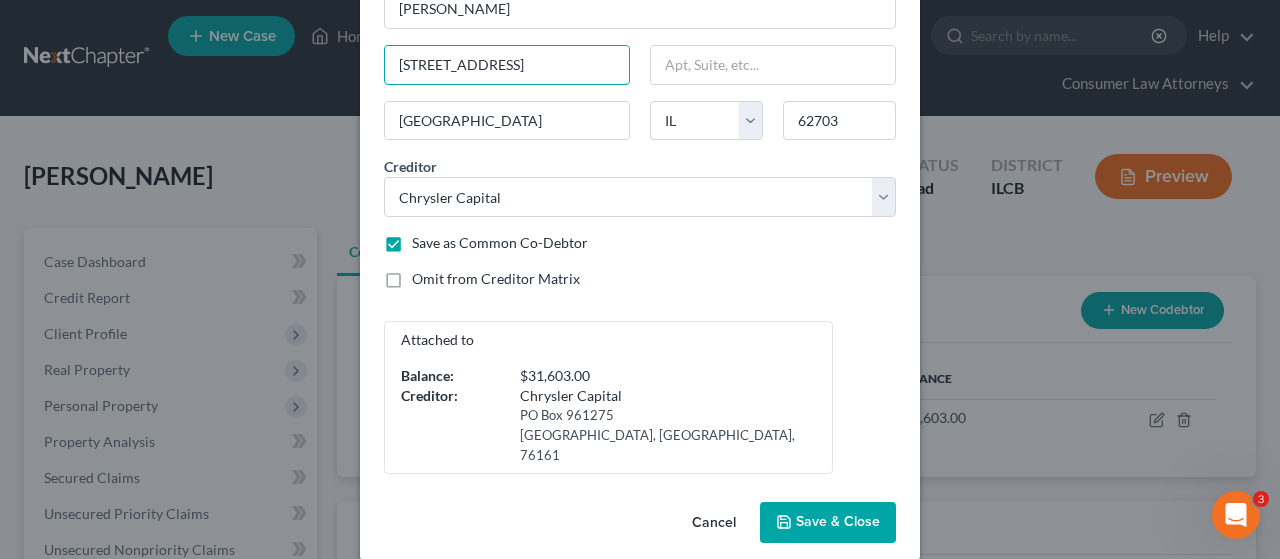 type on "[STREET_ADDRESS]" 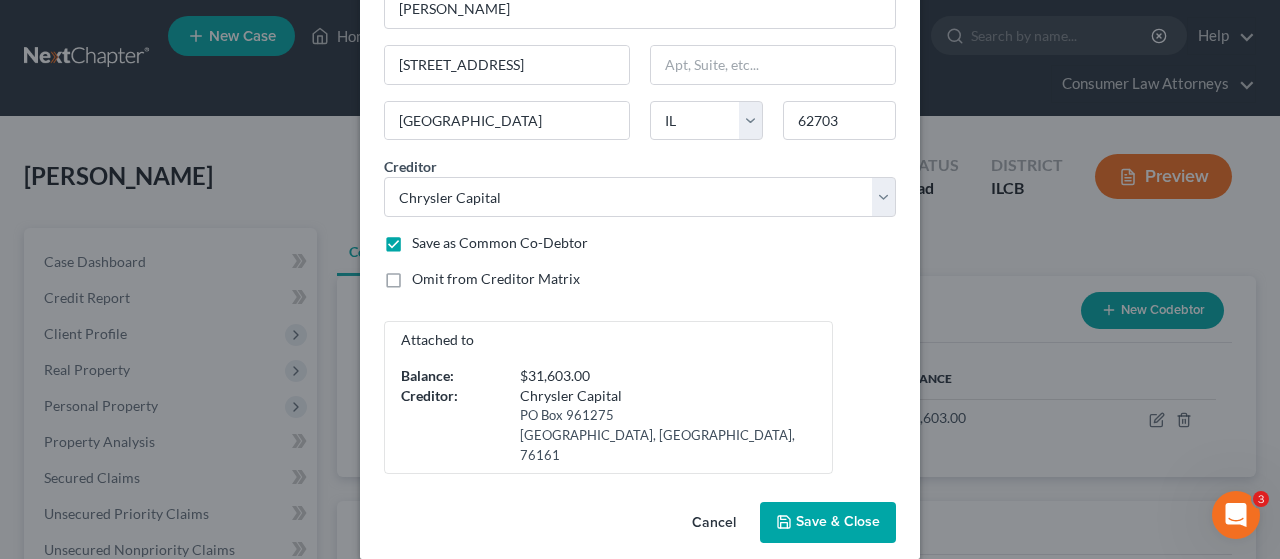 click on "Save & Close" at bounding box center (828, 523) 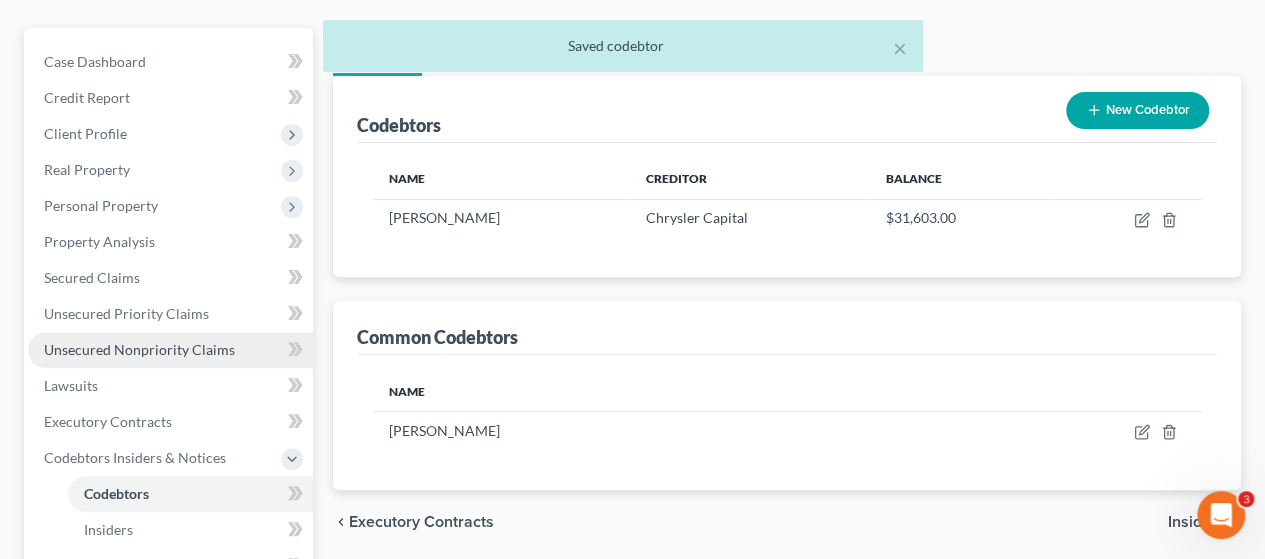 click on "Unsecured Nonpriority Claims" at bounding box center [139, 349] 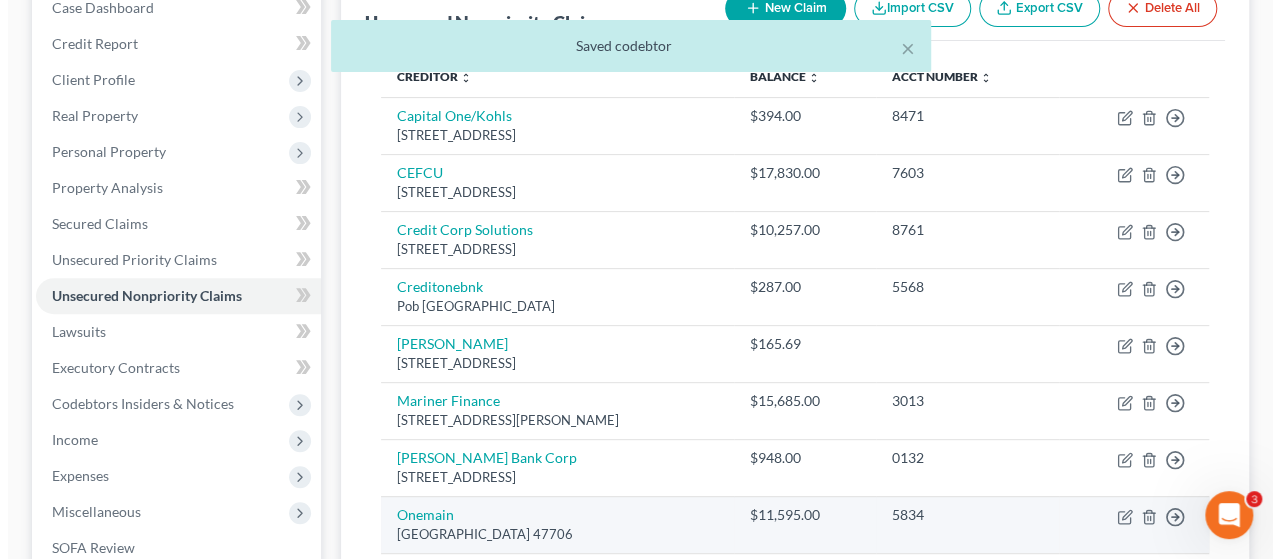 scroll, scrollTop: 200, scrollLeft: 0, axis: vertical 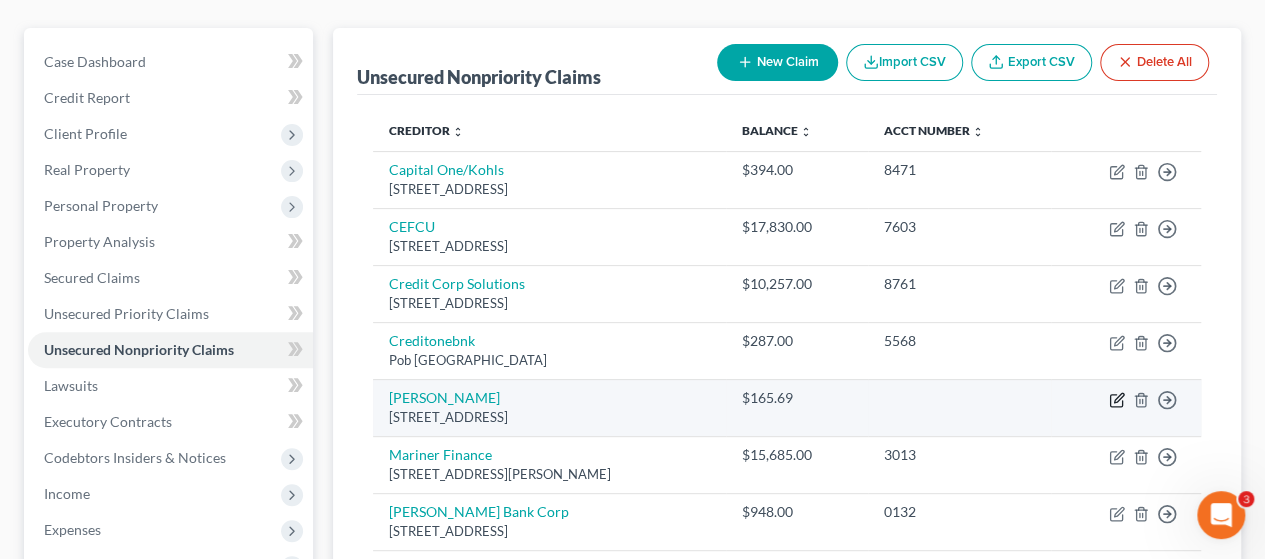 click 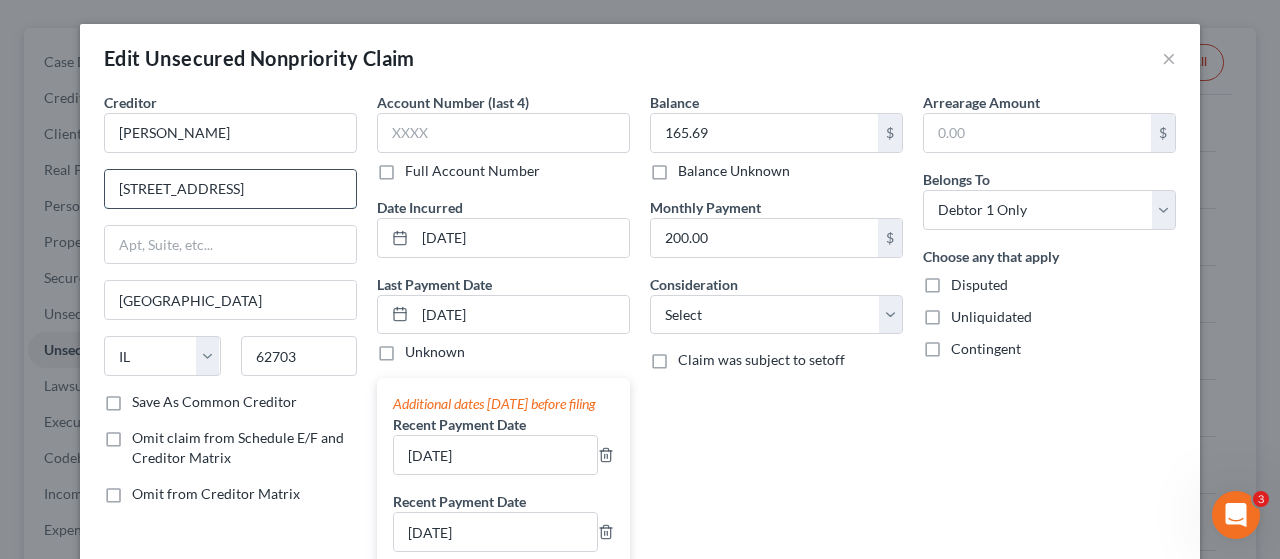 click on "[STREET_ADDRESS]" at bounding box center [230, 189] 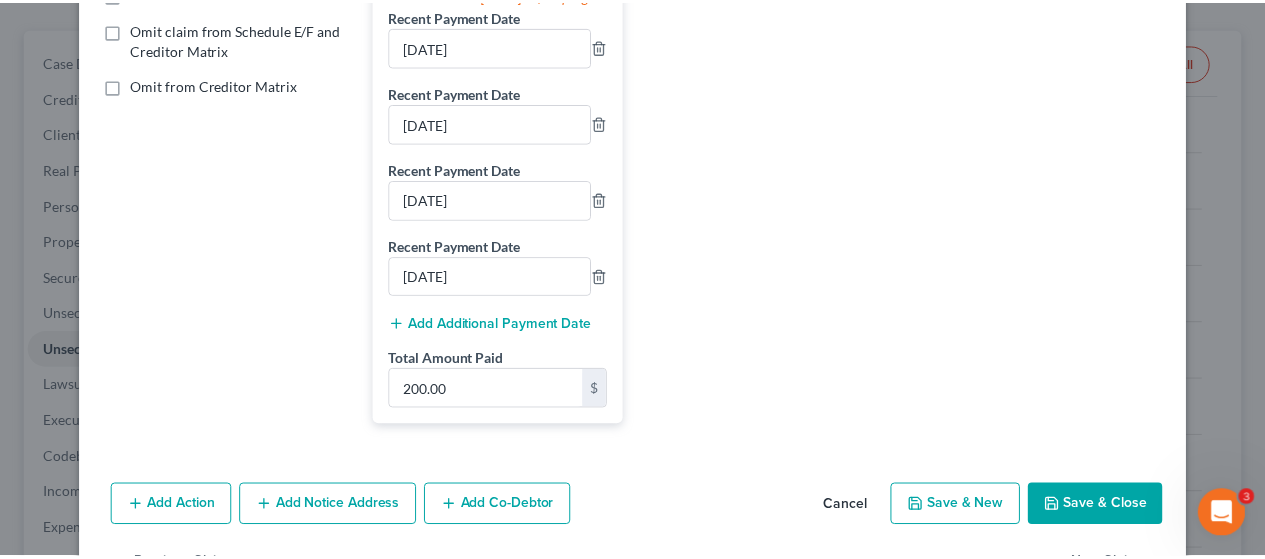 scroll, scrollTop: 488, scrollLeft: 0, axis: vertical 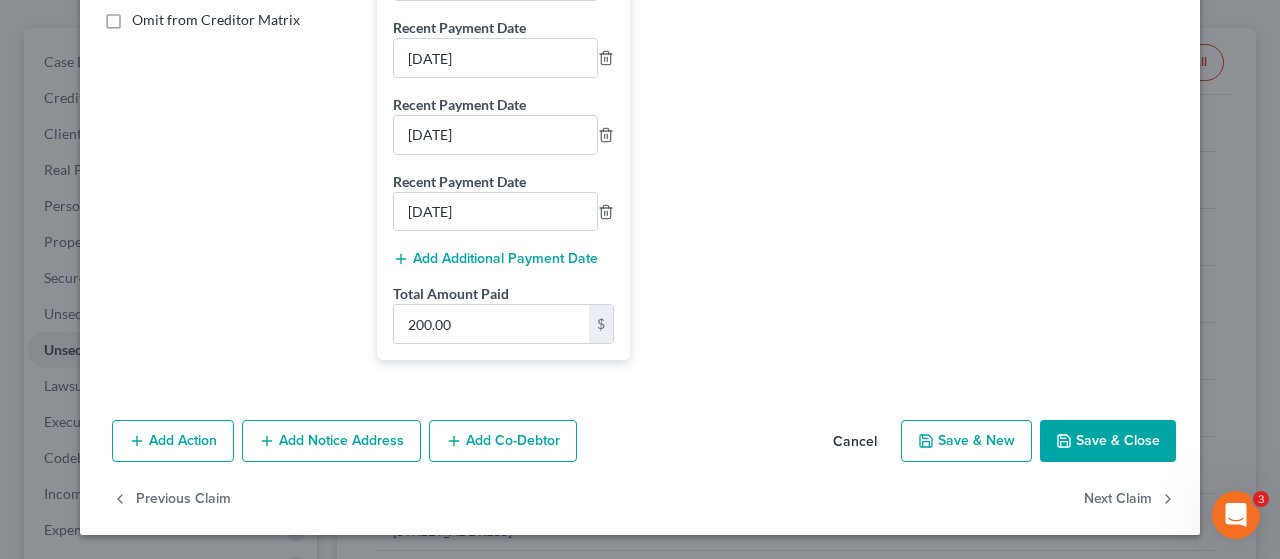 type on "[STREET_ADDRESS]" 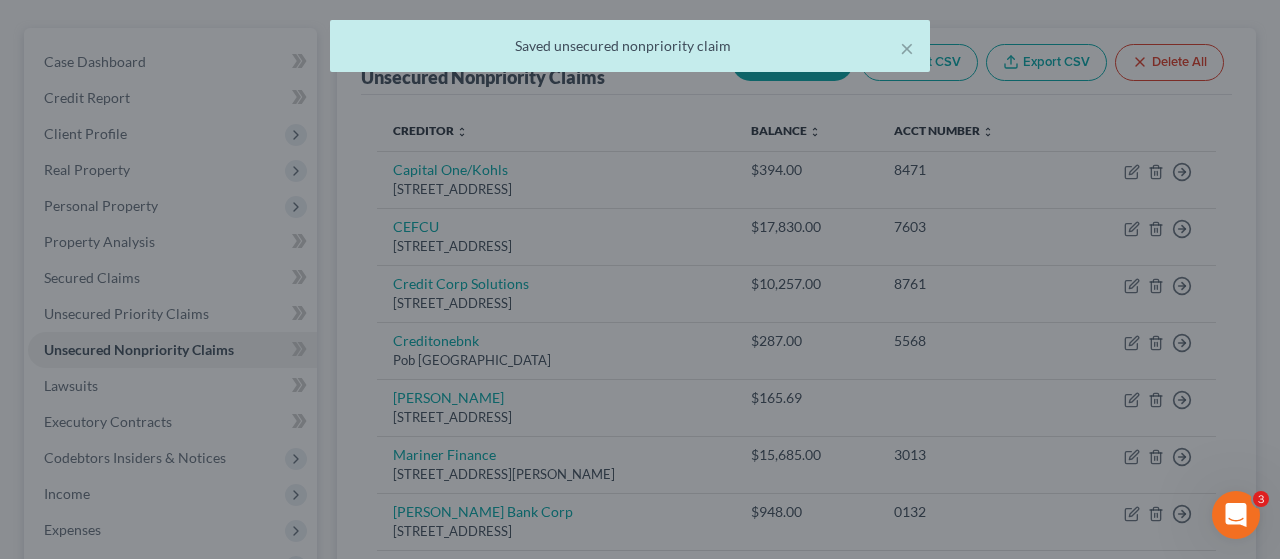 type on "0" 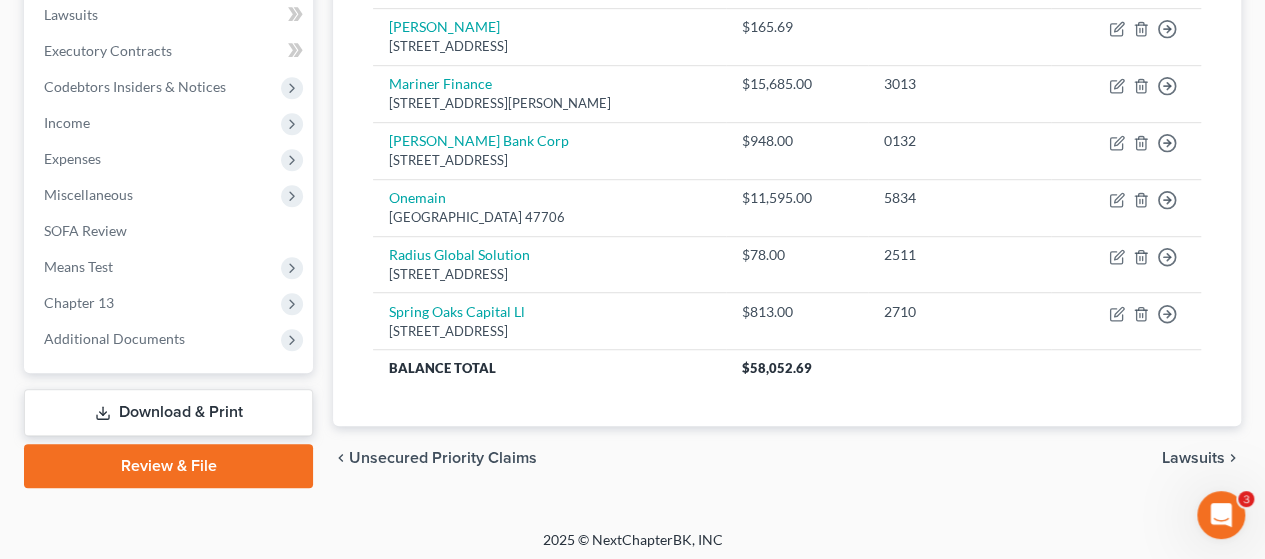 scroll, scrollTop: 572, scrollLeft: 0, axis: vertical 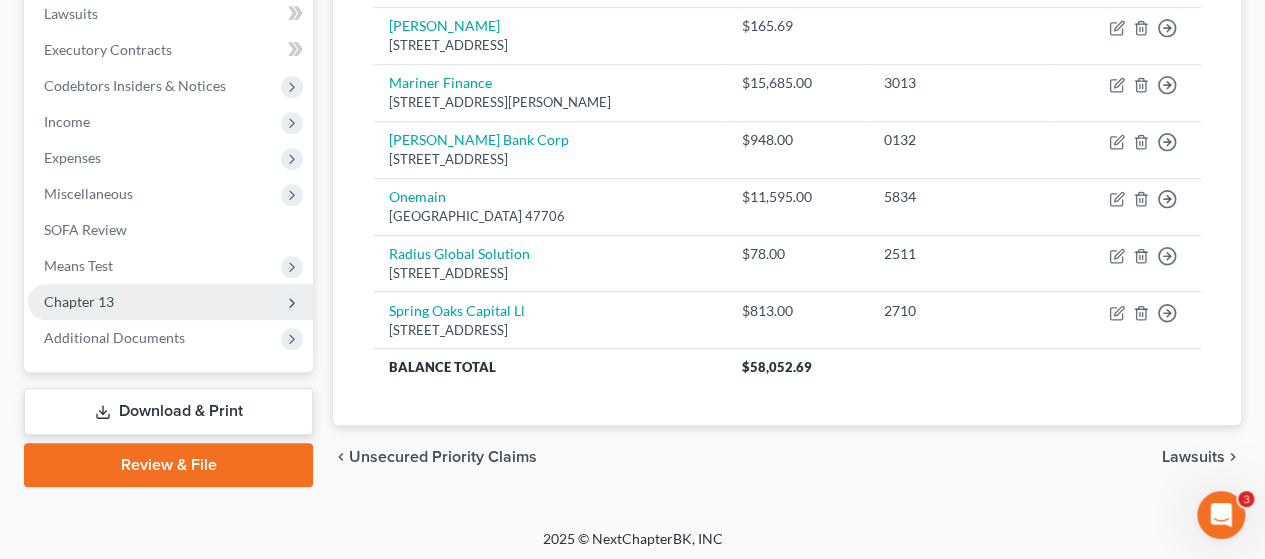 click on "Chapter 13" at bounding box center (79, 301) 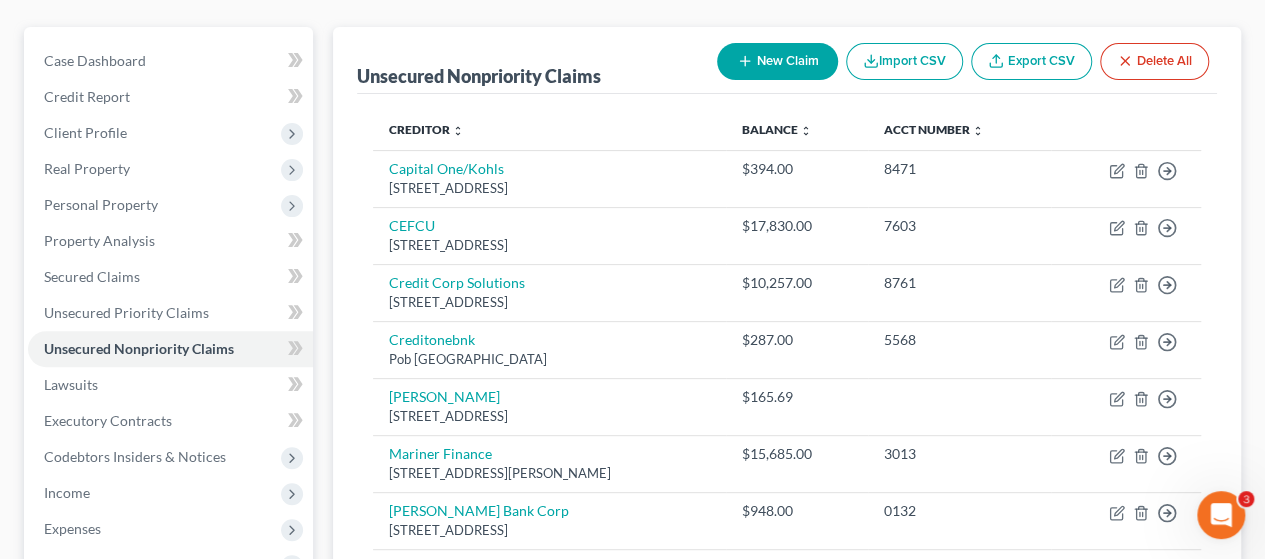 scroll, scrollTop: 172, scrollLeft: 0, axis: vertical 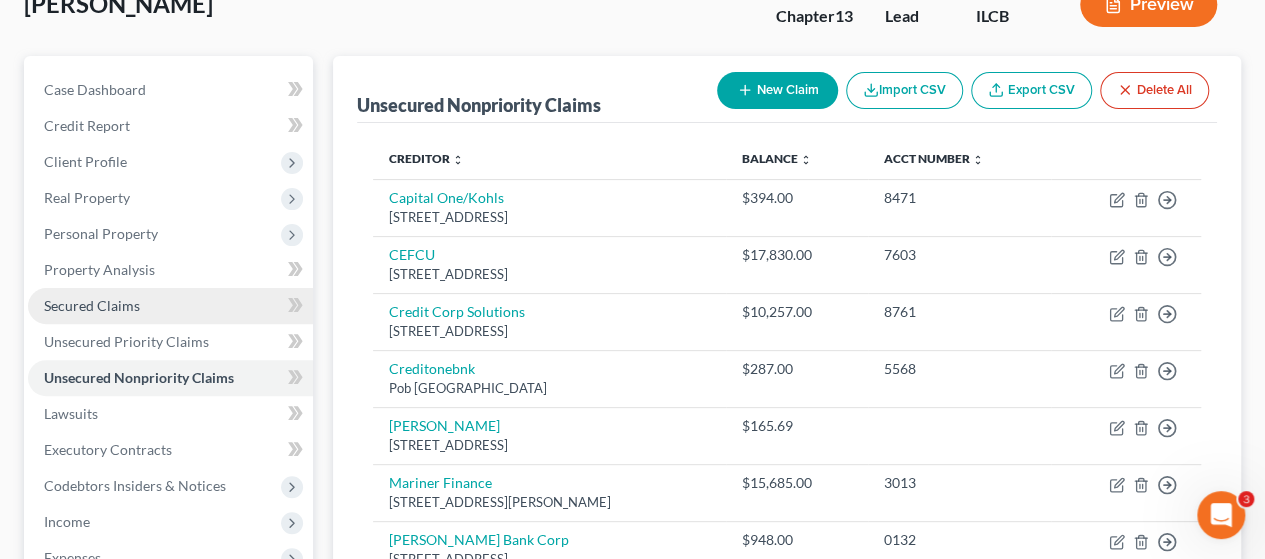 click on "Secured Claims" at bounding box center (92, 305) 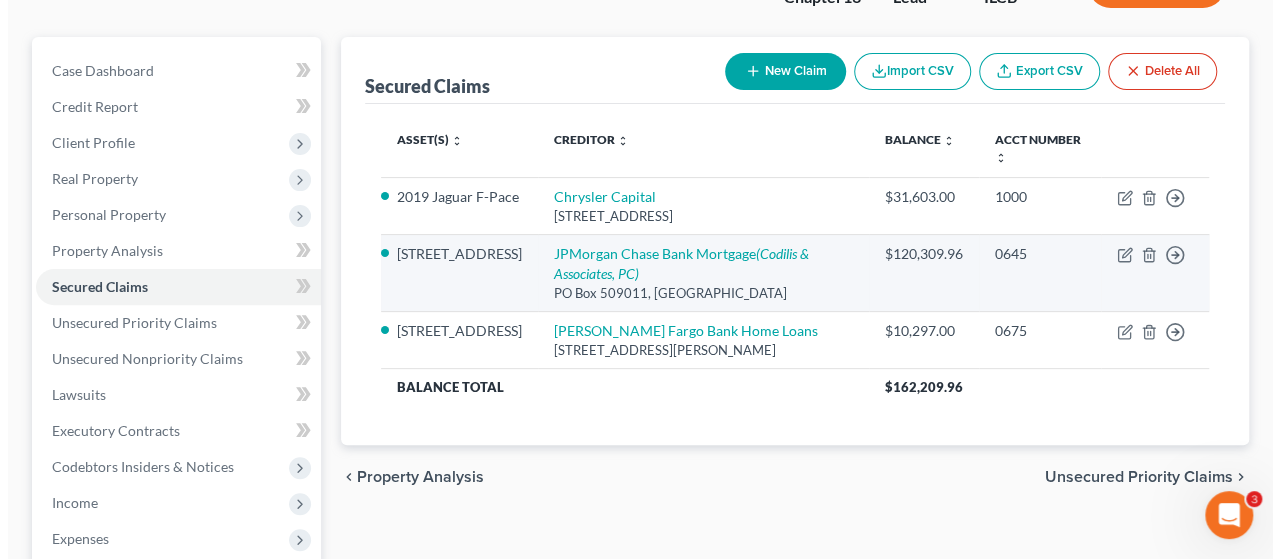 scroll, scrollTop: 200, scrollLeft: 0, axis: vertical 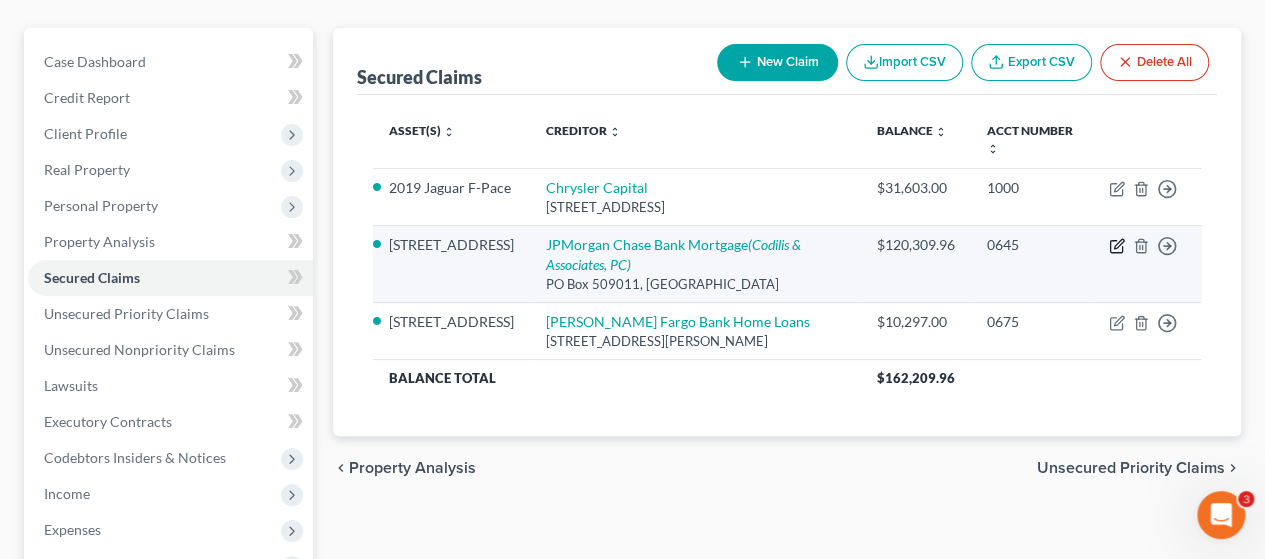 click 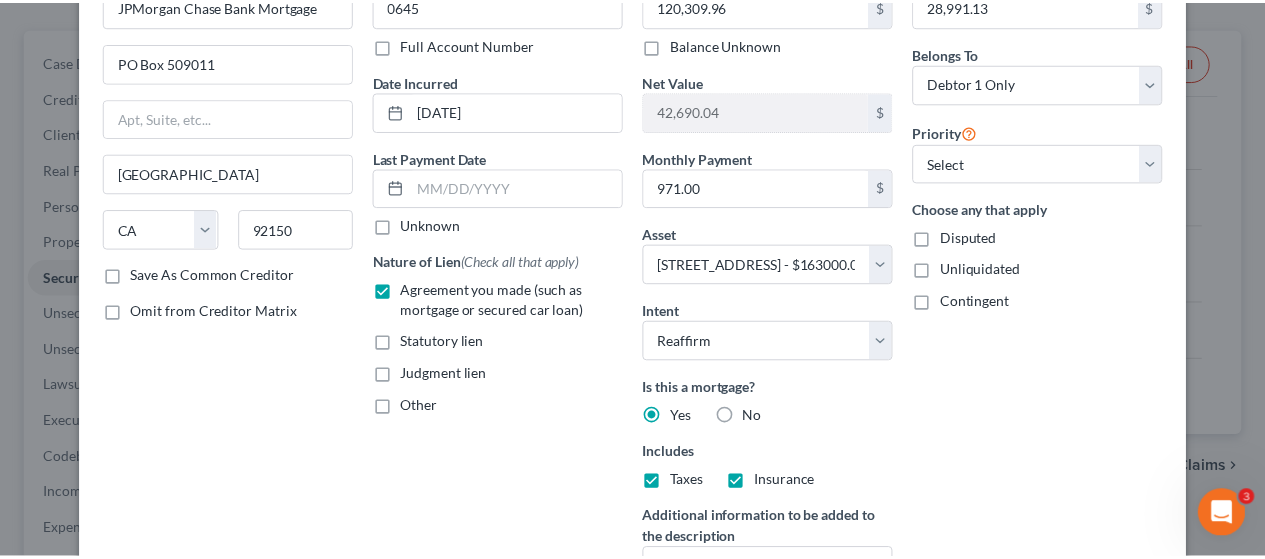 scroll, scrollTop: 494, scrollLeft: 0, axis: vertical 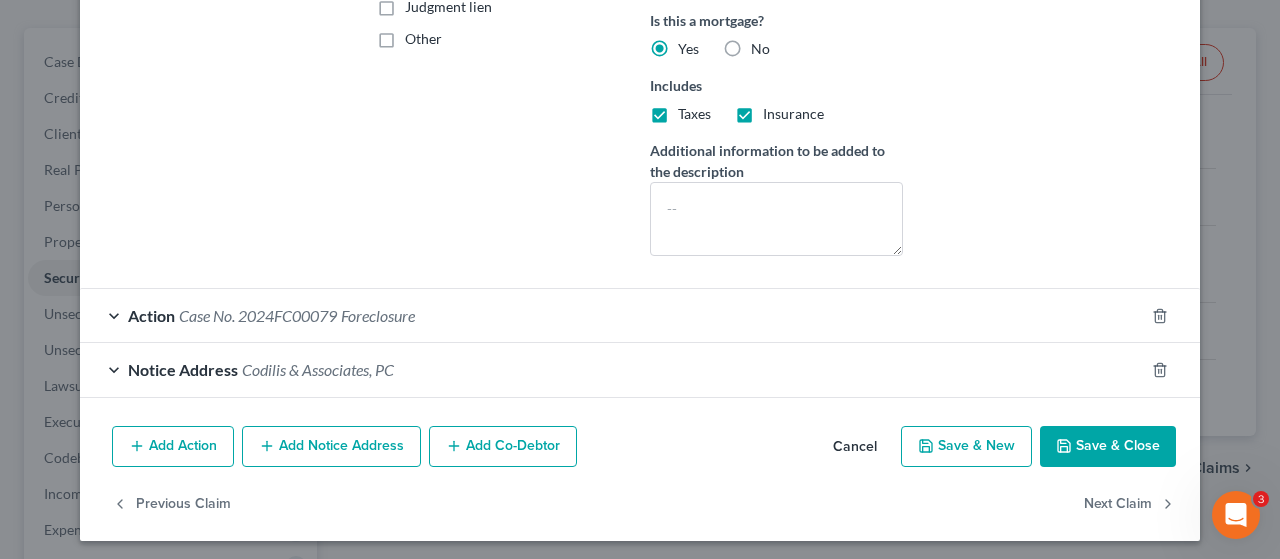 click on "Save & Close" at bounding box center [1108, 447] 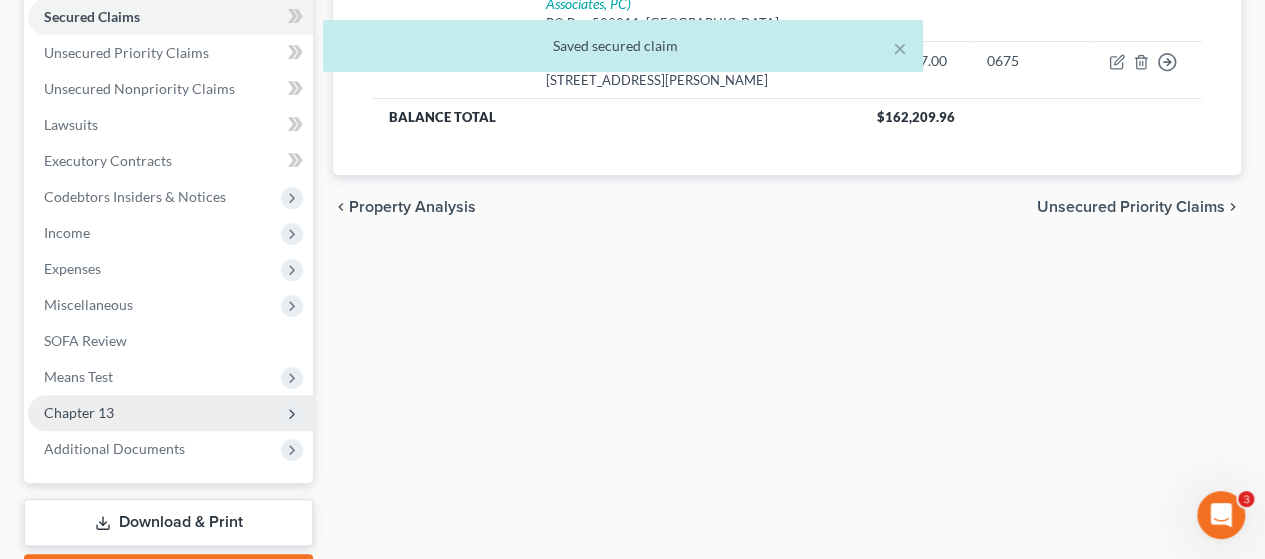 scroll, scrollTop: 500, scrollLeft: 0, axis: vertical 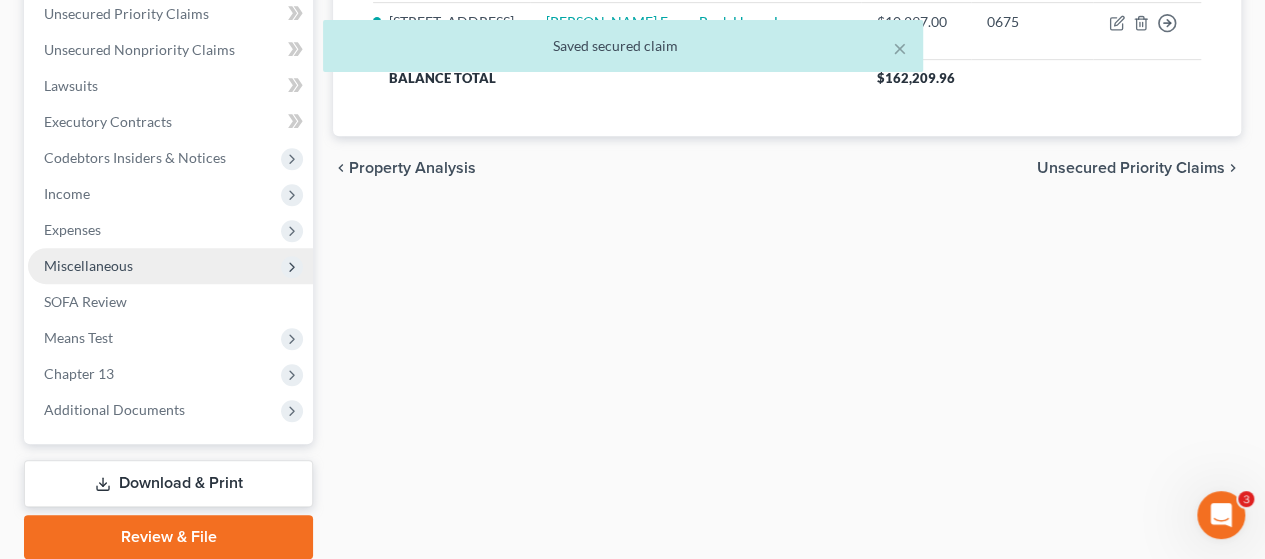 click on "Miscellaneous" at bounding box center [88, 265] 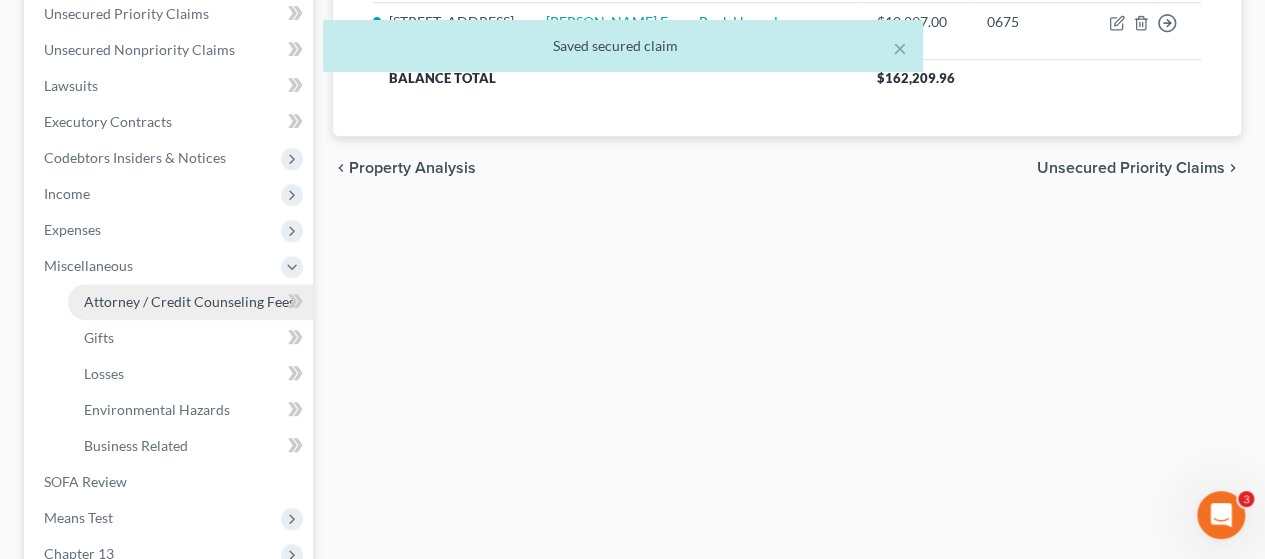 click on "Attorney / Credit Counseling Fees" at bounding box center [189, 301] 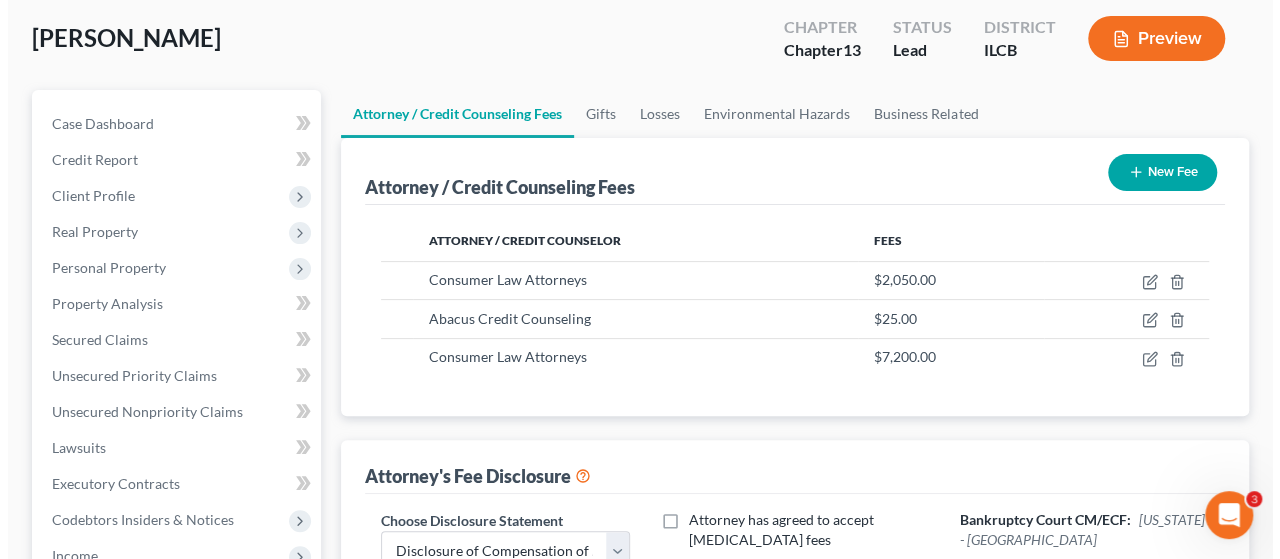 scroll, scrollTop: 100, scrollLeft: 0, axis: vertical 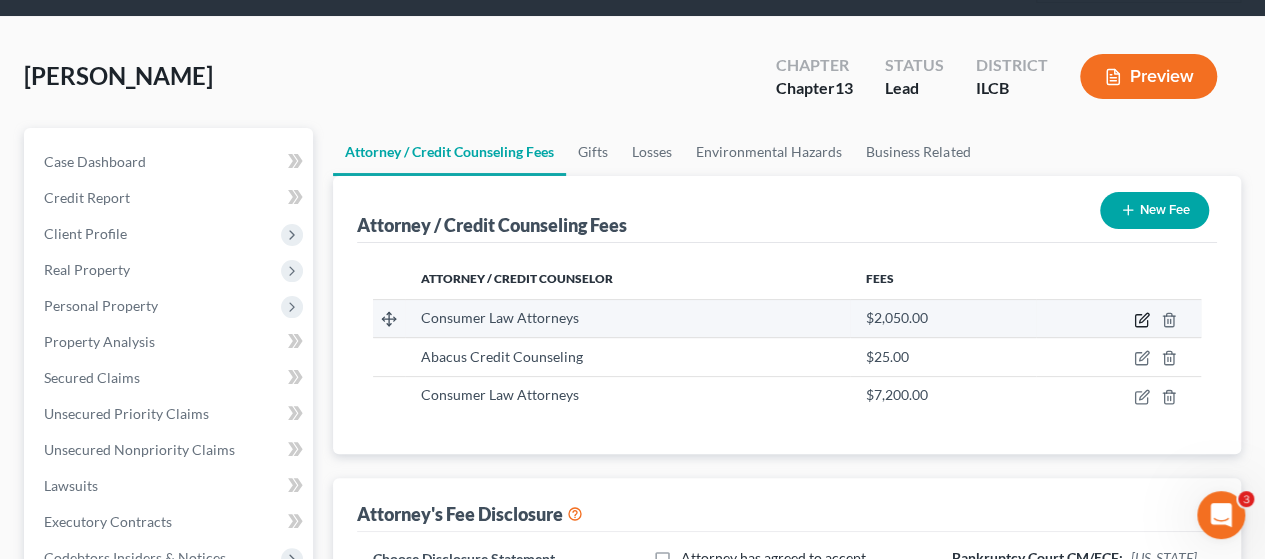 click at bounding box center [1118, 318] 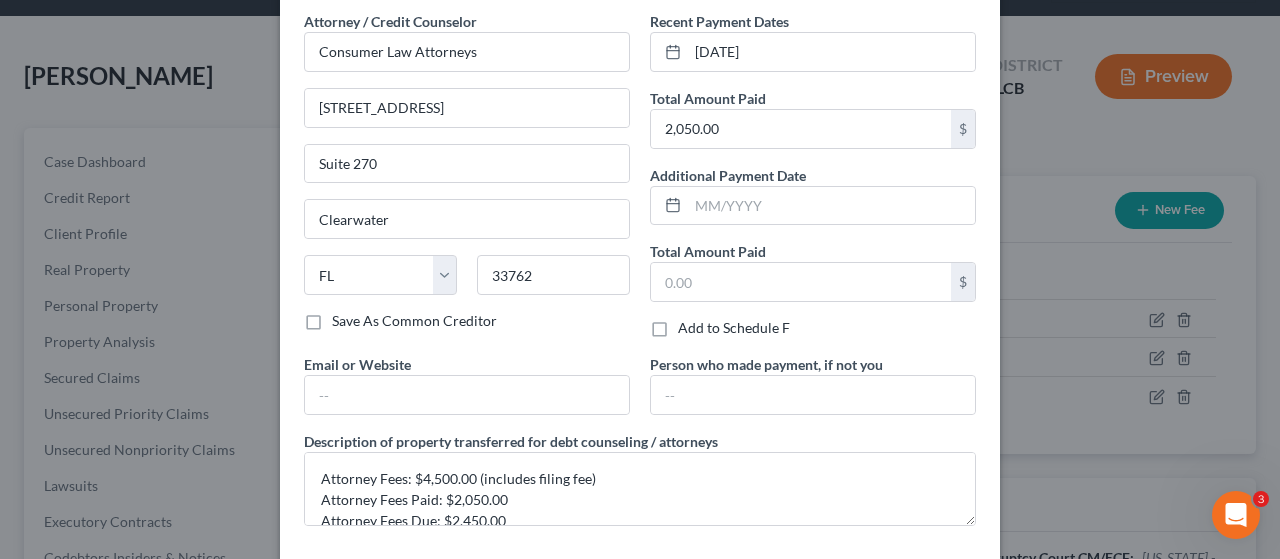 scroll, scrollTop: 169, scrollLeft: 0, axis: vertical 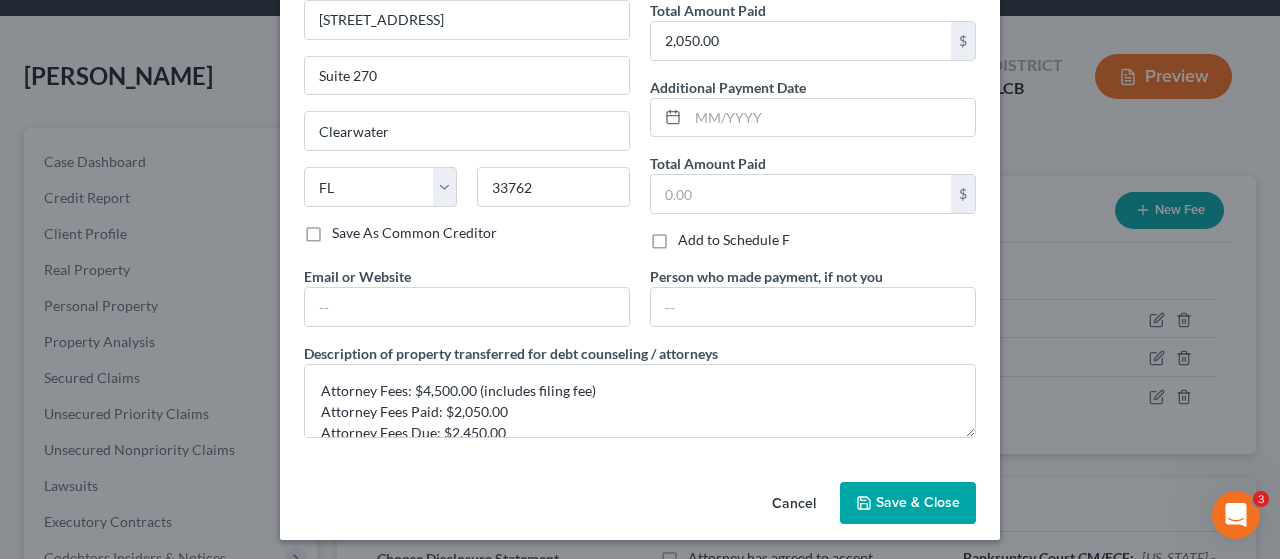 drag, startPoint x: 898, startPoint y: 489, endPoint x: 910, endPoint y: 477, distance: 16.970562 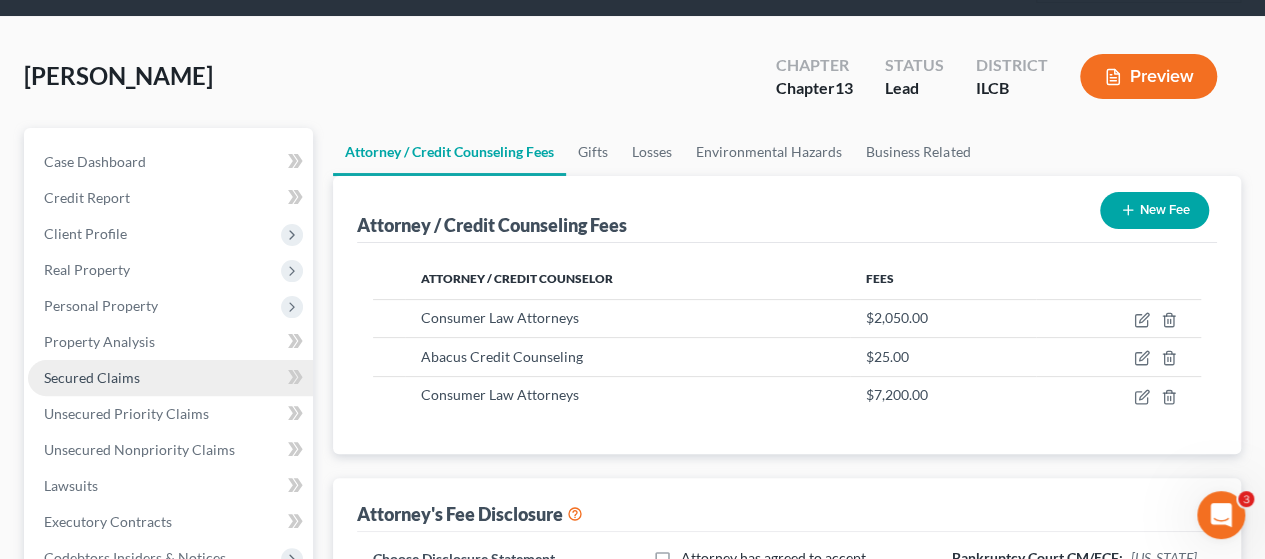 drag, startPoint x: 92, startPoint y: 369, endPoint x: 126, endPoint y: 374, distance: 34.36568 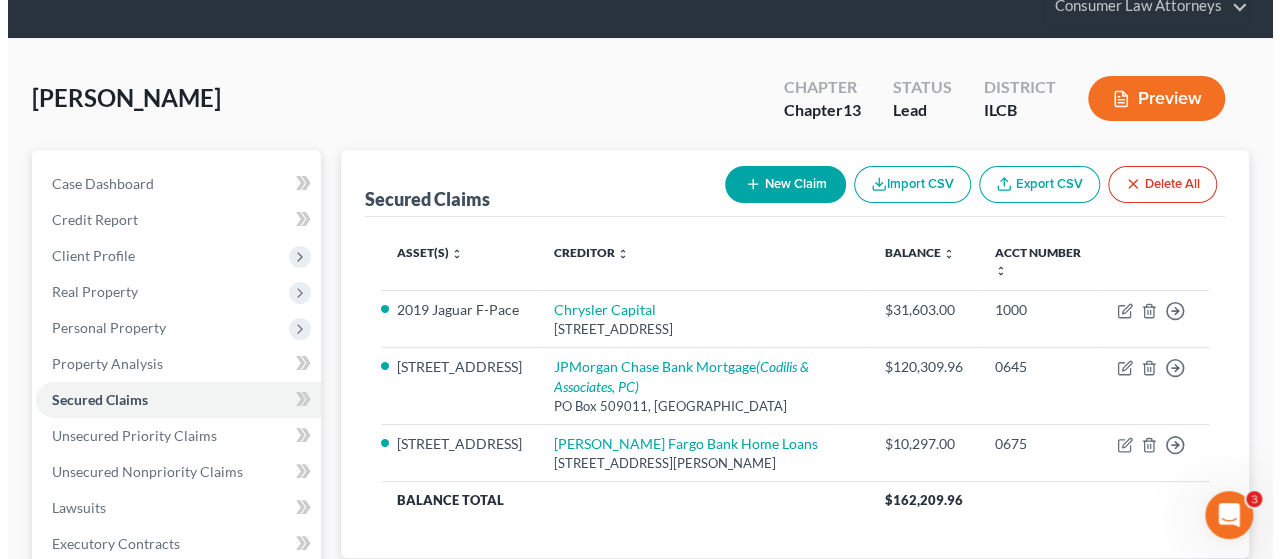 scroll, scrollTop: 300, scrollLeft: 0, axis: vertical 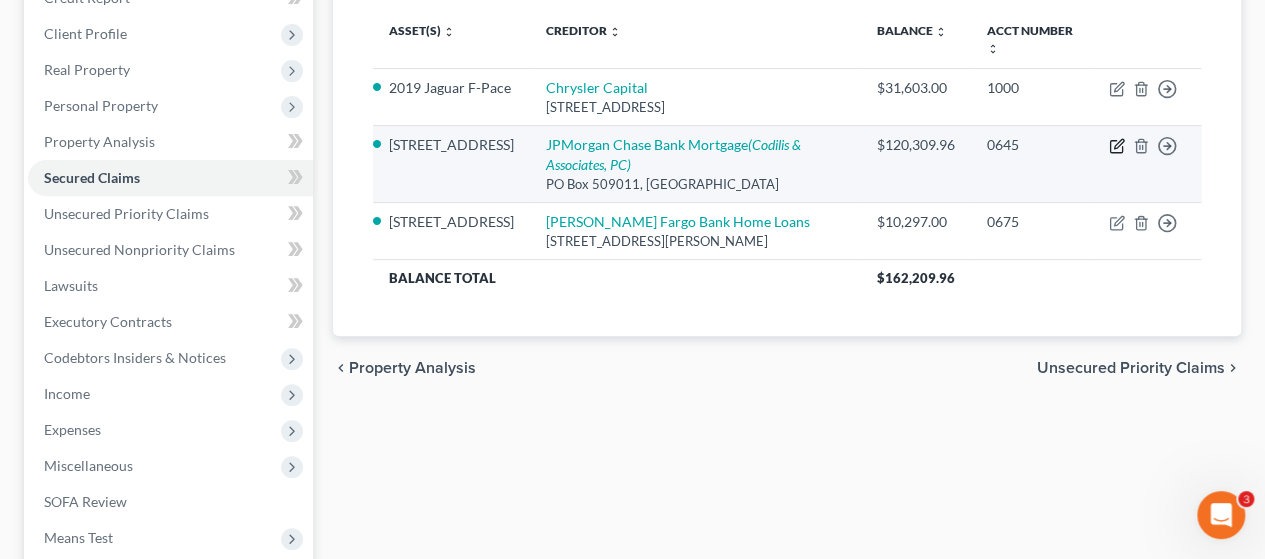 click 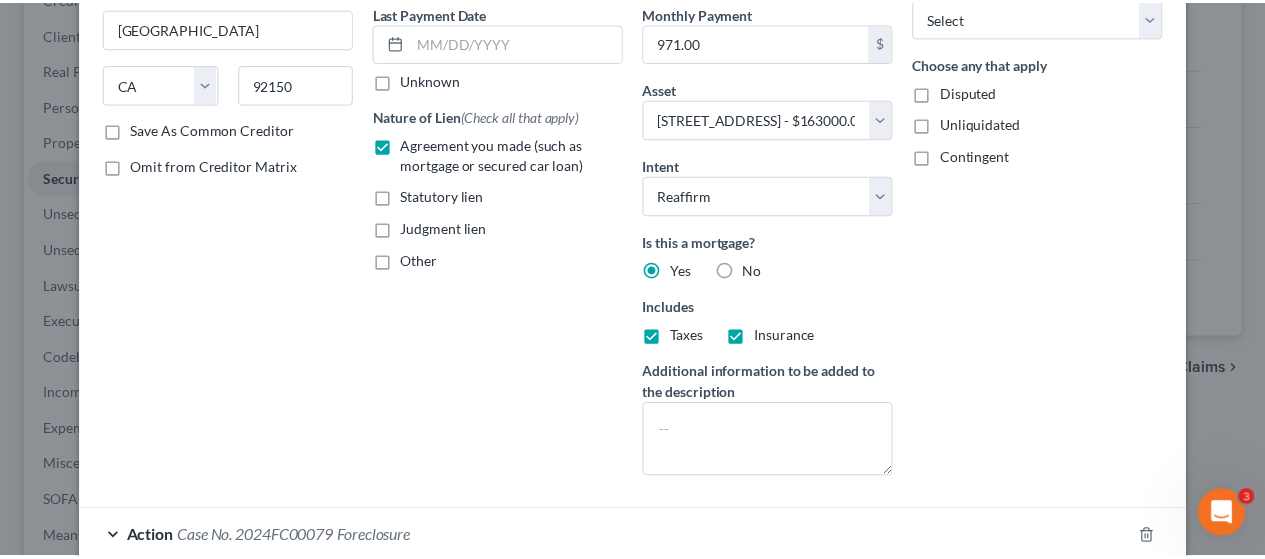 scroll, scrollTop: 494, scrollLeft: 0, axis: vertical 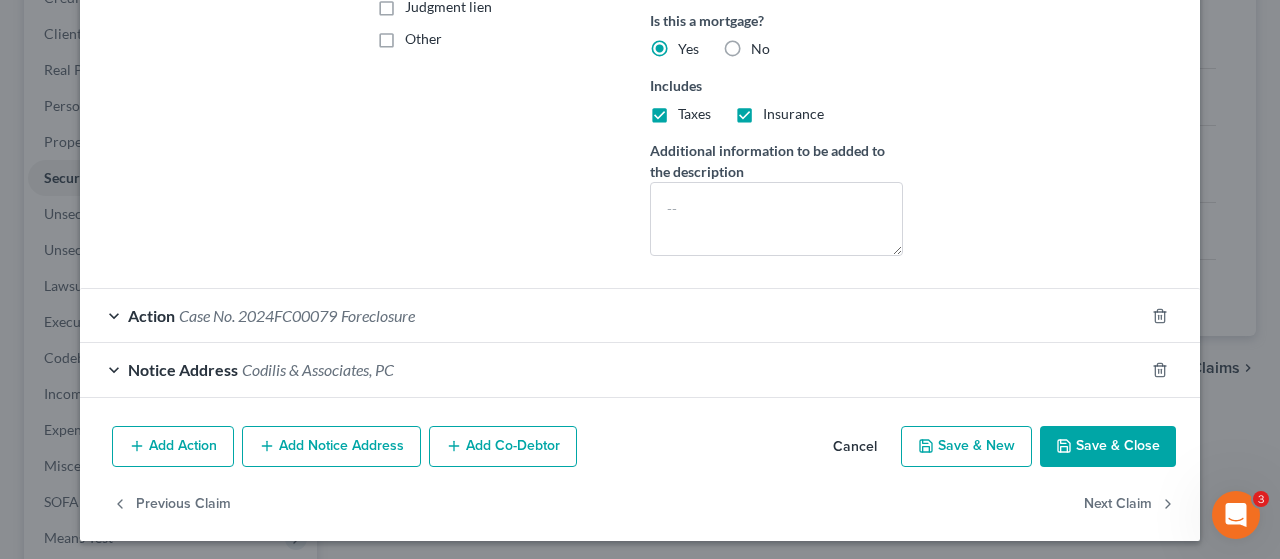 click on "Save & Close" at bounding box center [1108, 447] 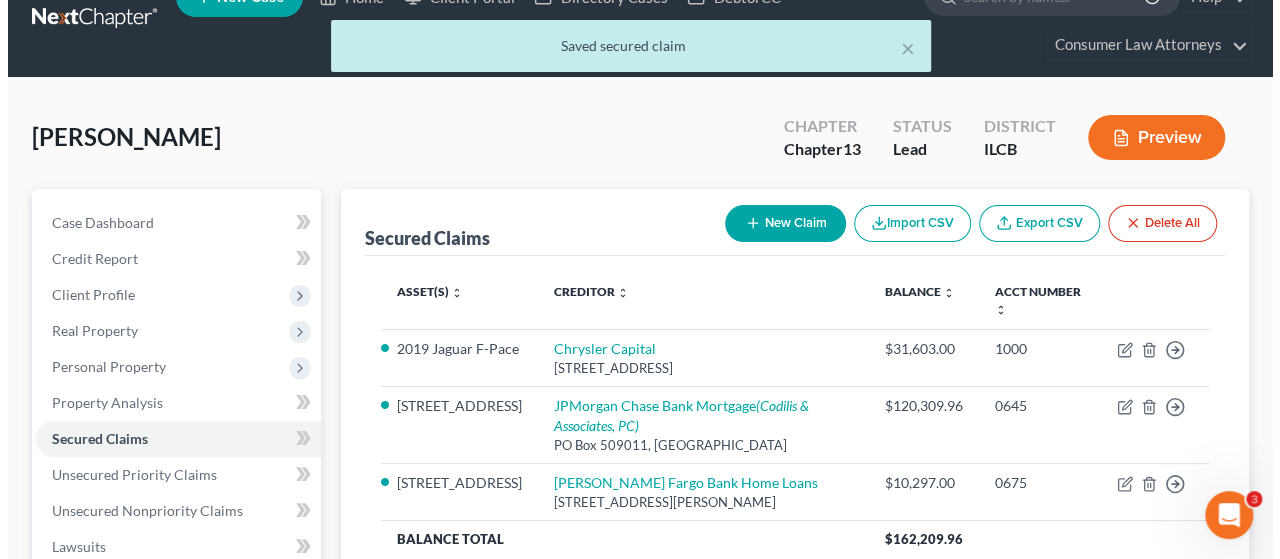 scroll, scrollTop: 0, scrollLeft: 0, axis: both 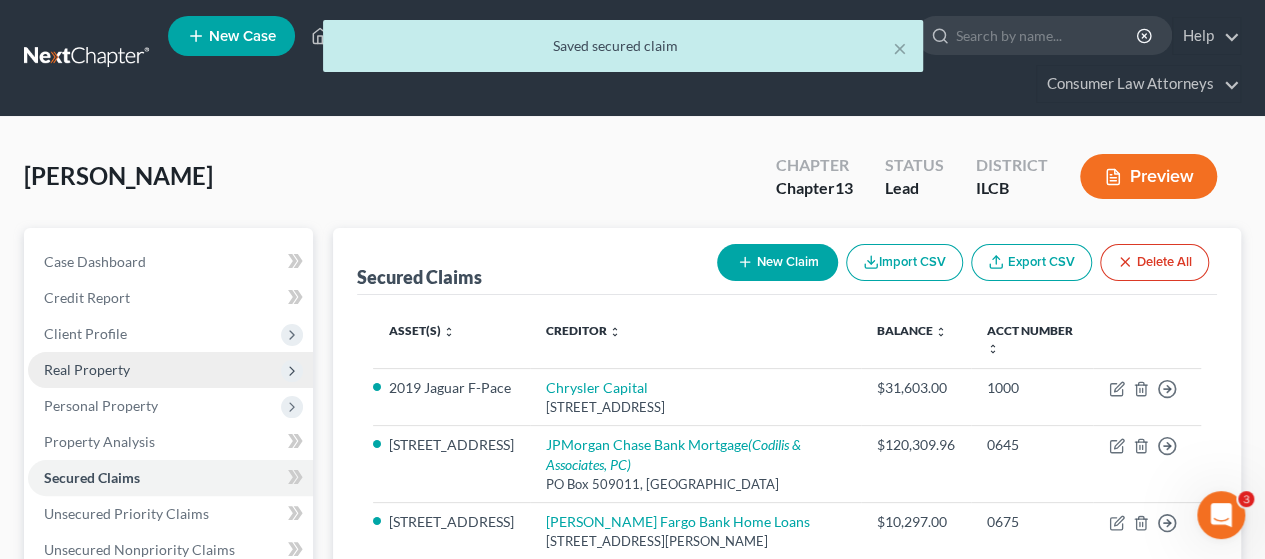 click on "Real Property" at bounding box center [87, 369] 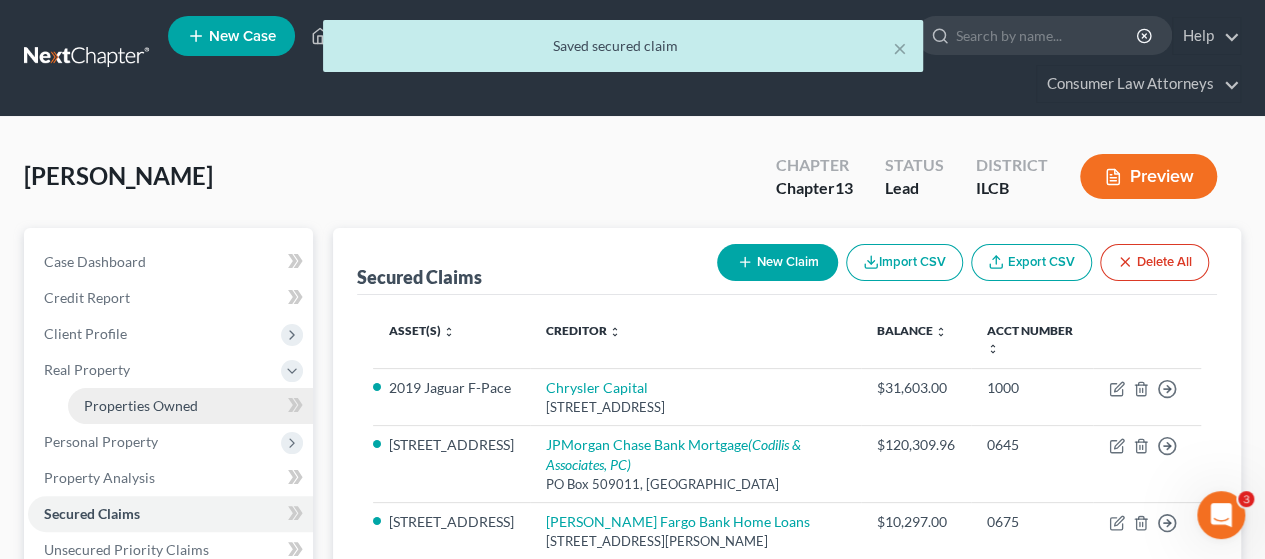 click on "Properties Owned" at bounding box center (141, 405) 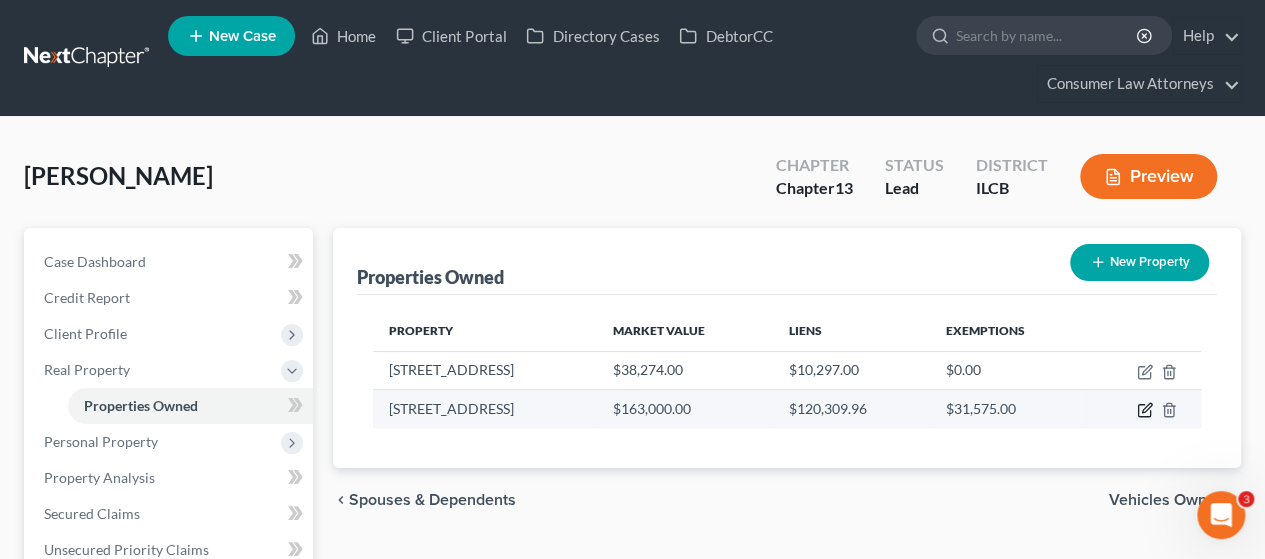 click 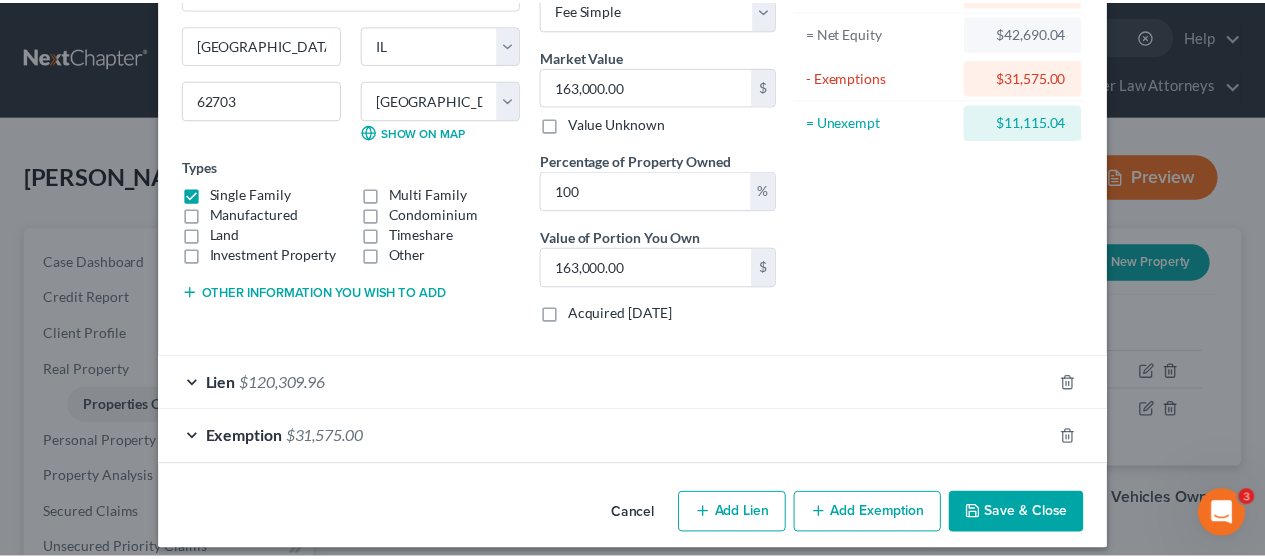 scroll, scrollTop: 211, scrollLeft: 0, axis: vertical 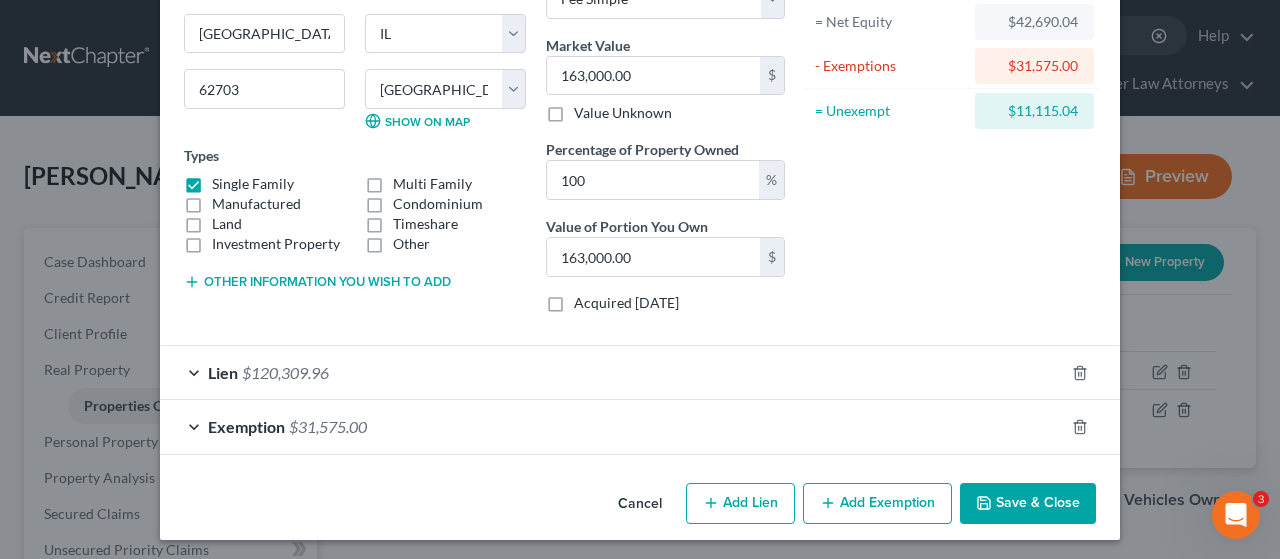 click on "Save & Close" at bounding box center (1028, 504) 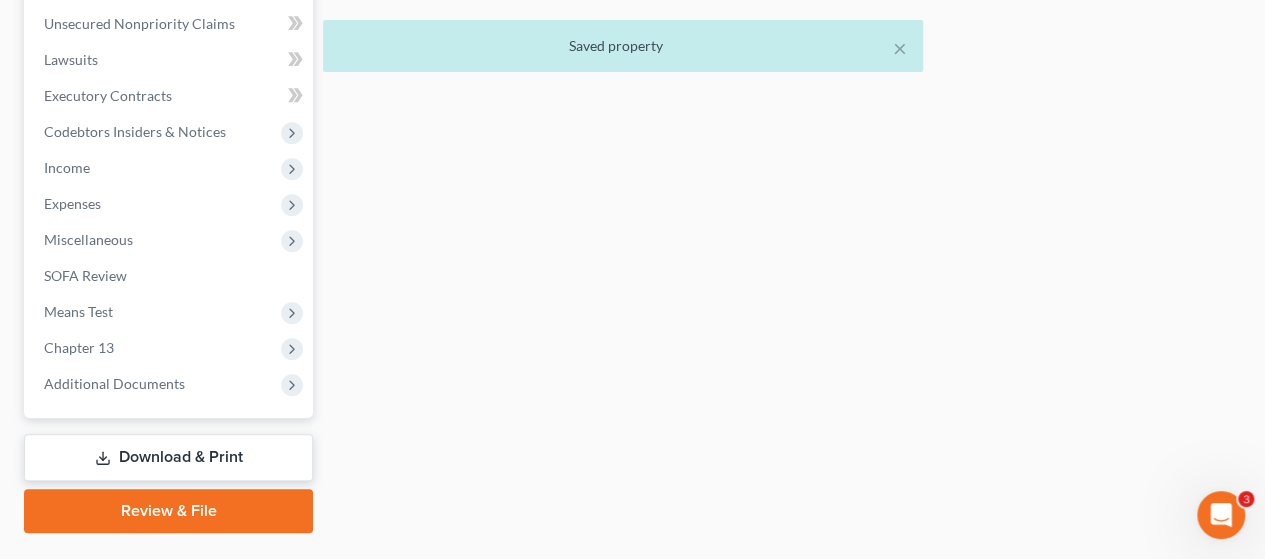 scroll, scrollTop: 600, scrollLeft: 0, axis: vertical 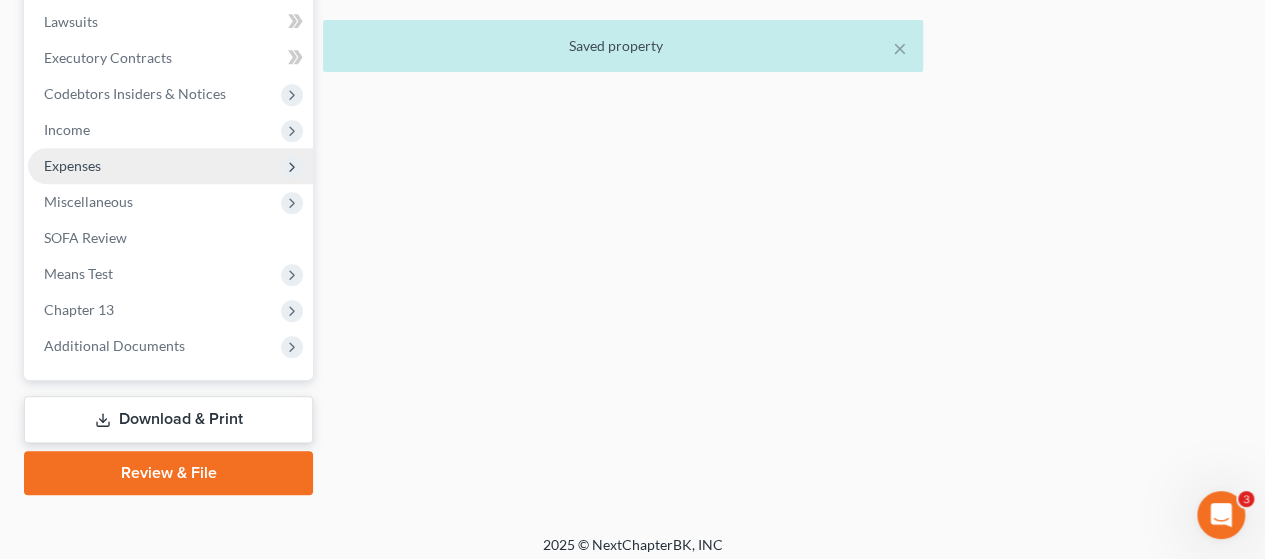 click on "Expenses" at bounding box center (72, 165) 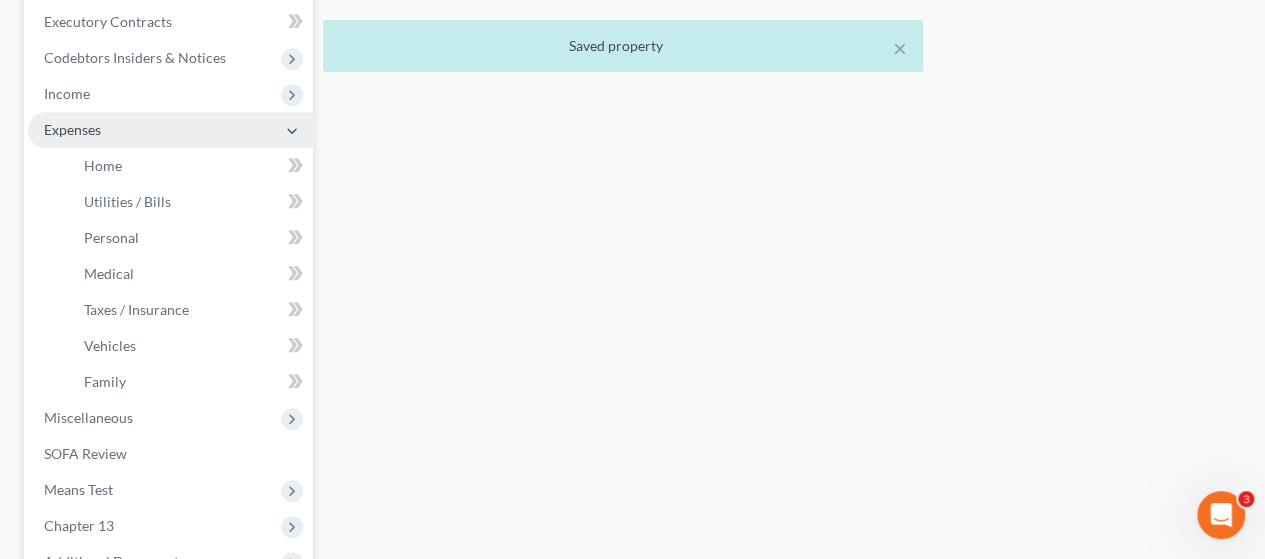 scroll, scrollTop: 564, scrollLeft: 0, axis: vertical 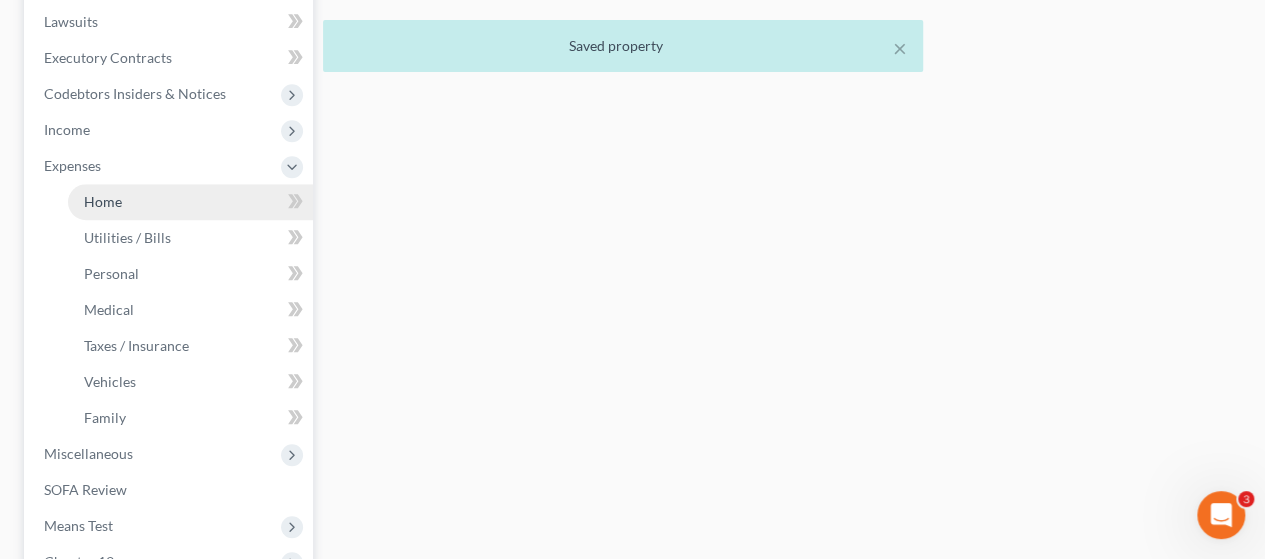 click on "Home" at bounding box center [190, 202] 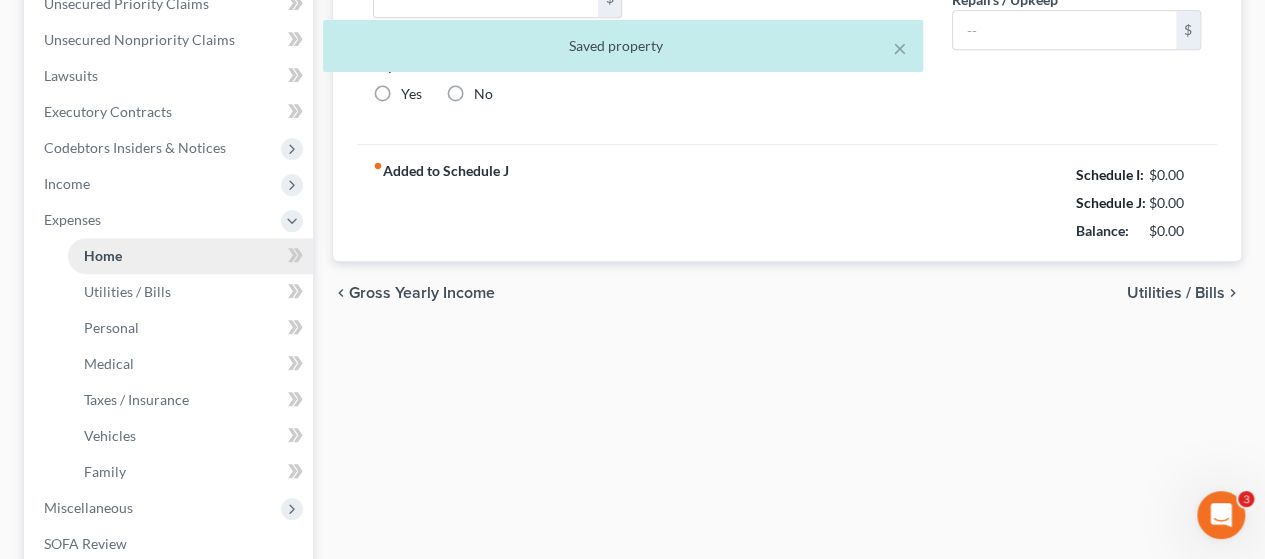 type on "971.00" 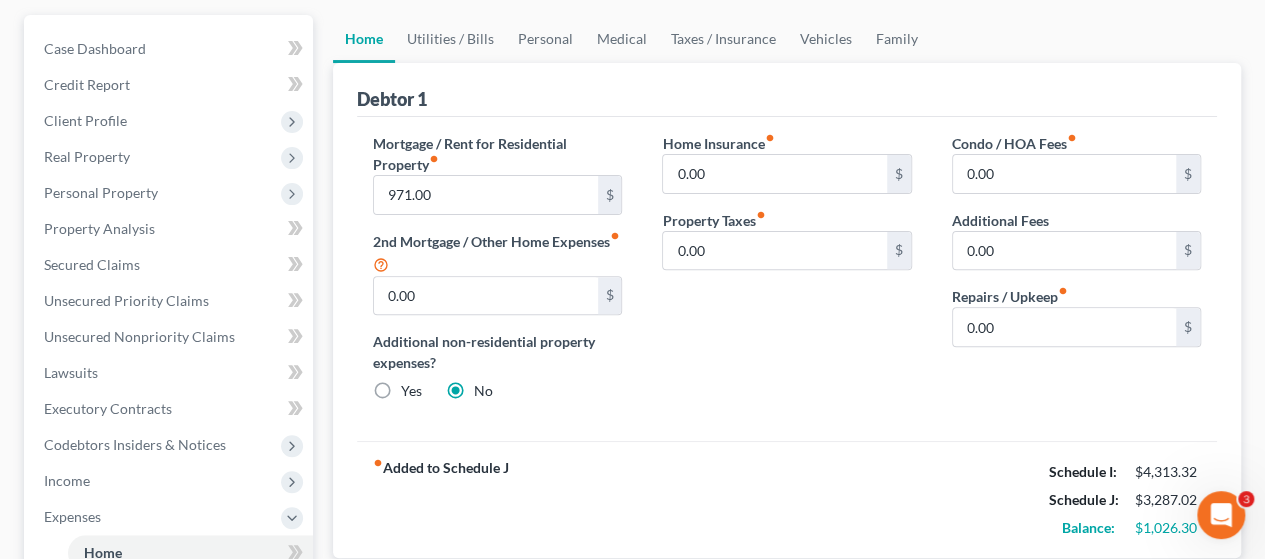 scroll, scrollTop: 200, scrollLeft: 0, axis: vertical 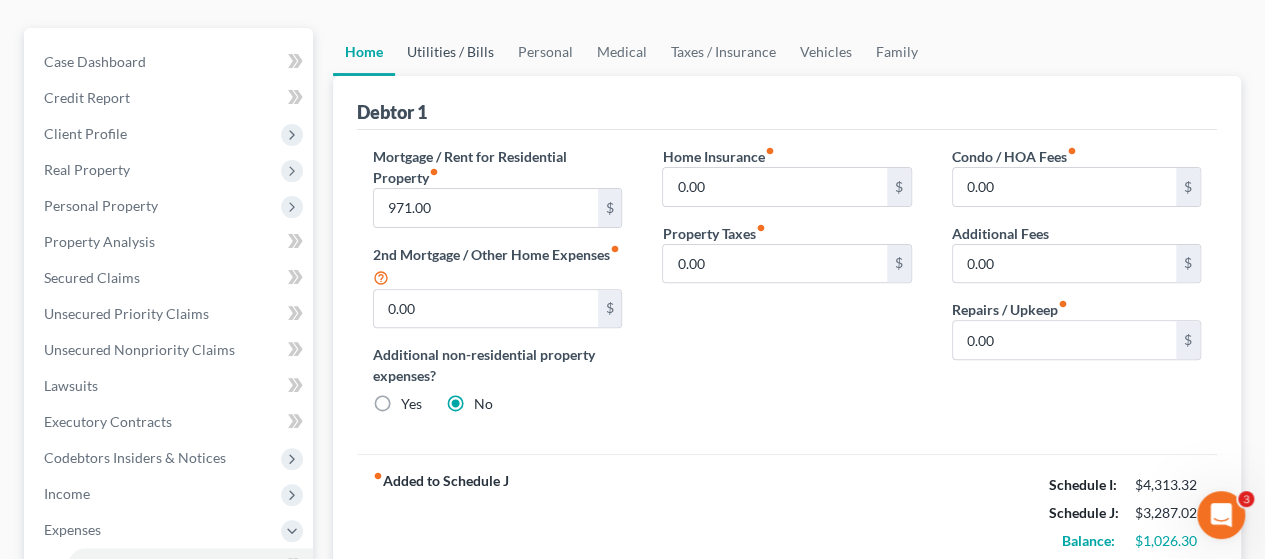 click on "Utilities / Bills" at bounding box center (450, 52) 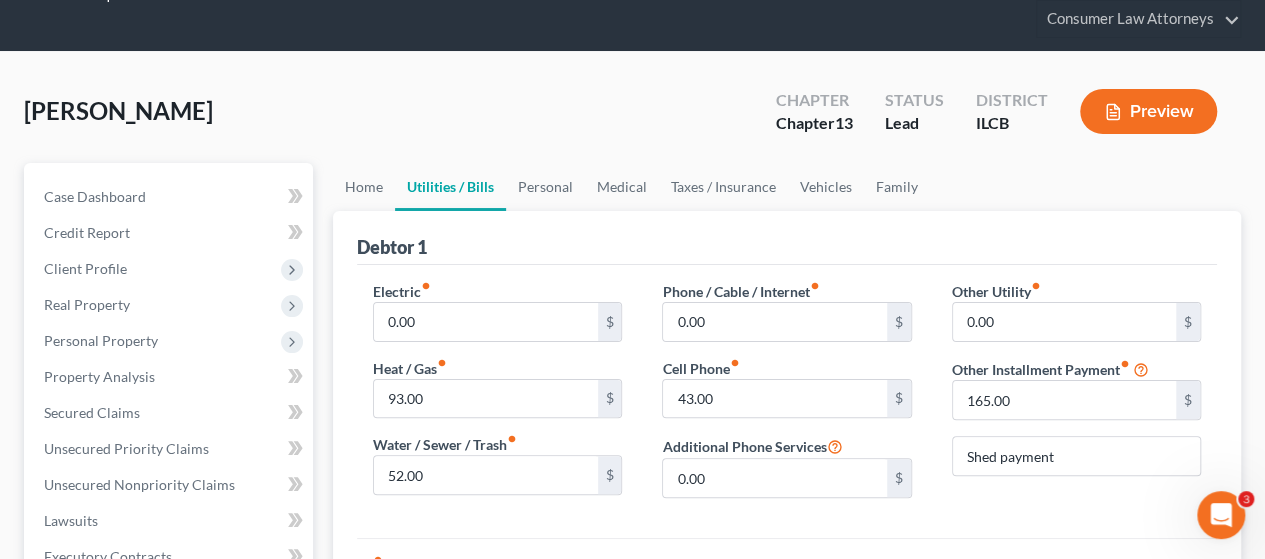 scroll, scrollTop: 100, scrollLeft: 0, axis: vertical 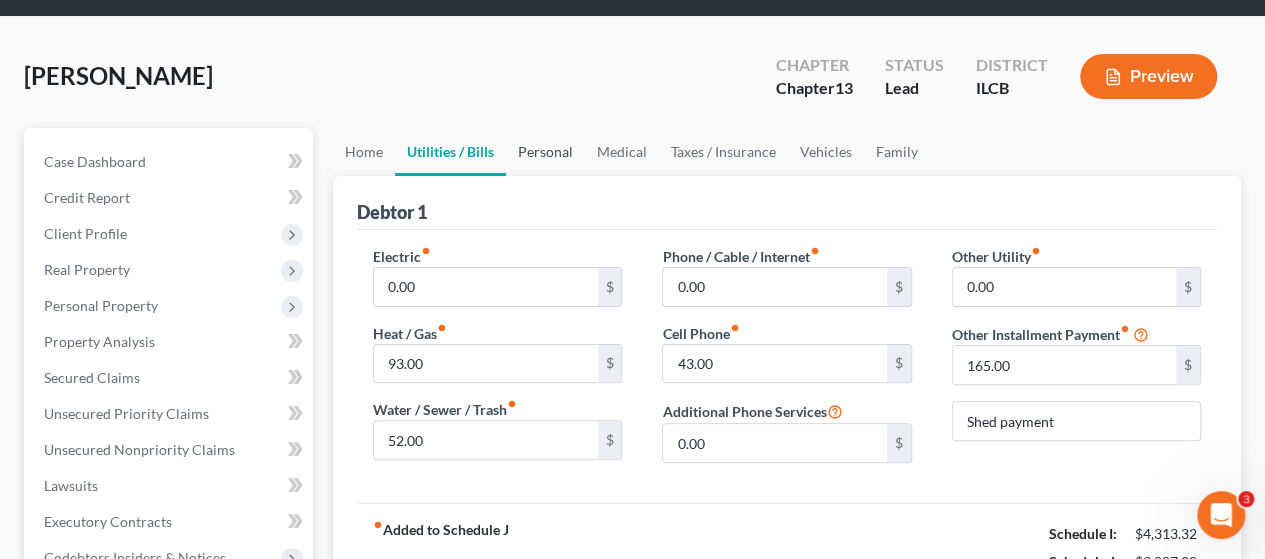 click on "Personal" at bounding box center [545, 152] 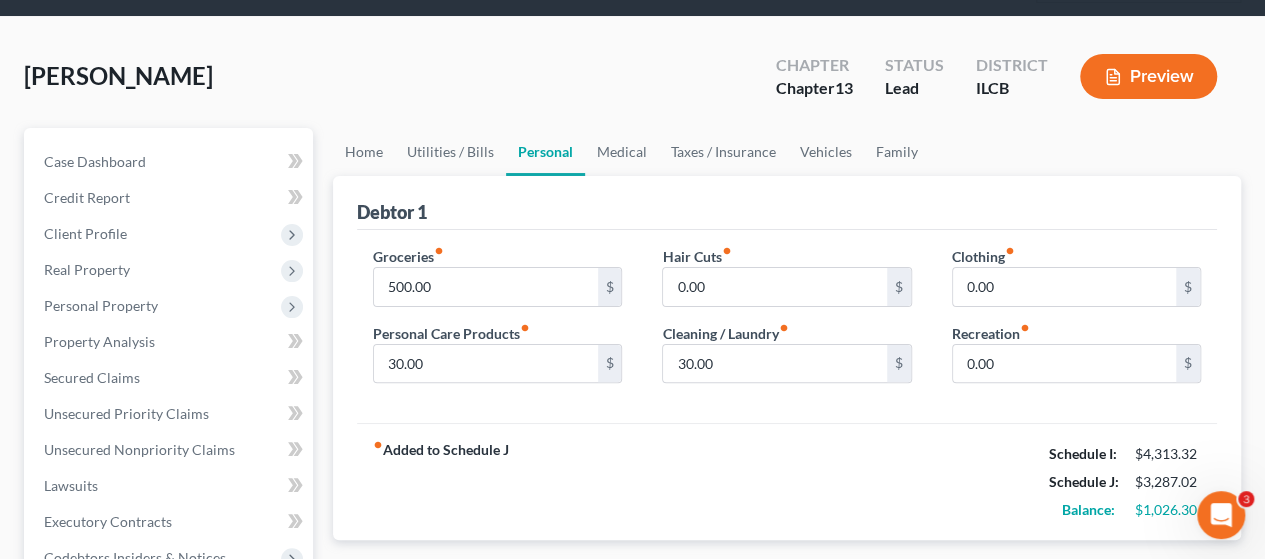 scroll, scrollTop: 0, scrollLeft: 0, axis: both 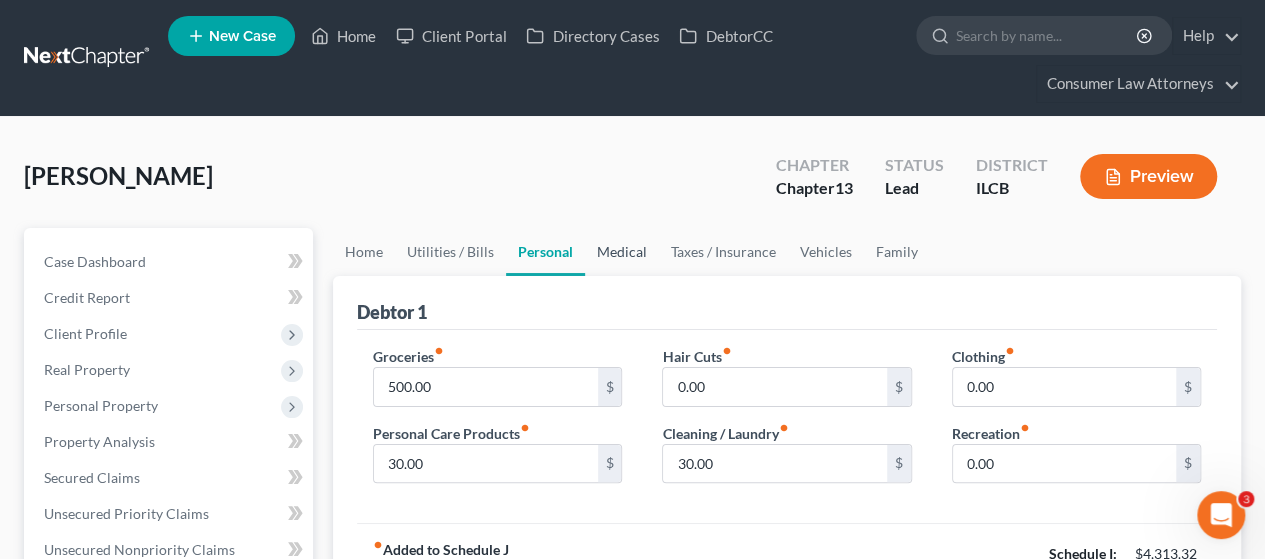 click on "Medical" at bounding box center (622, 252) 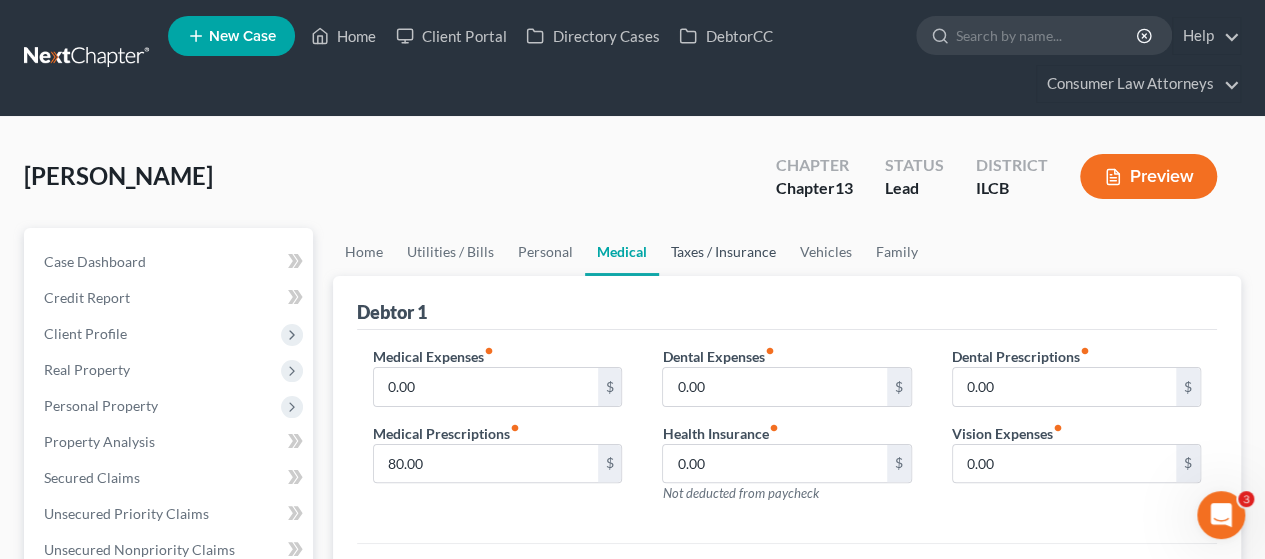 click on "Taxes / Insurance" at bounding box center [723, 252] 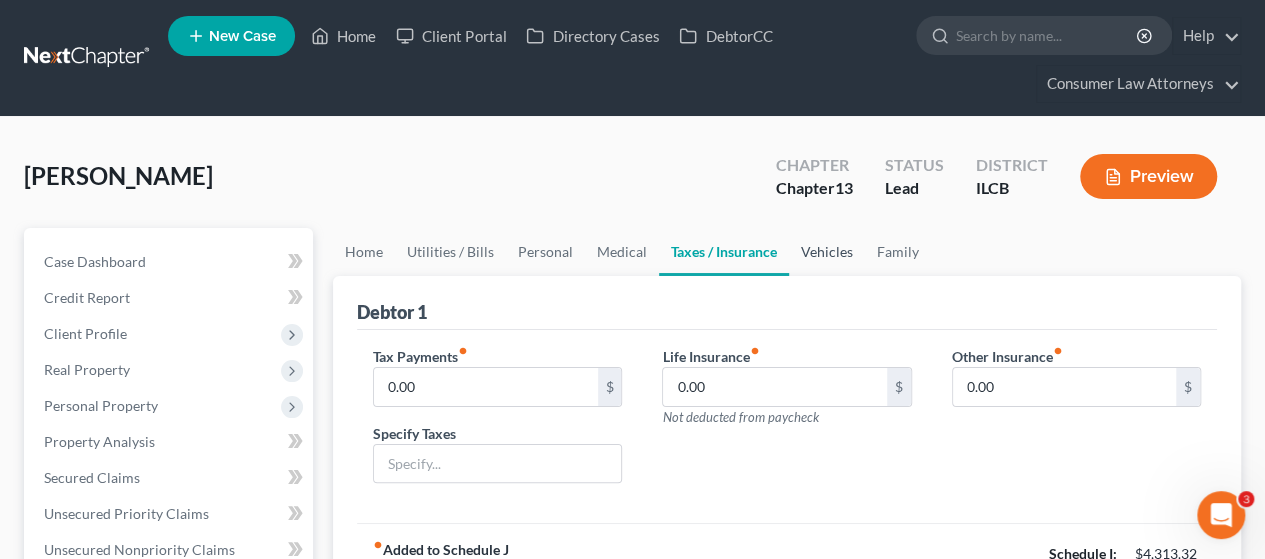click on "Vehicles" at bounding box center [827, 252] 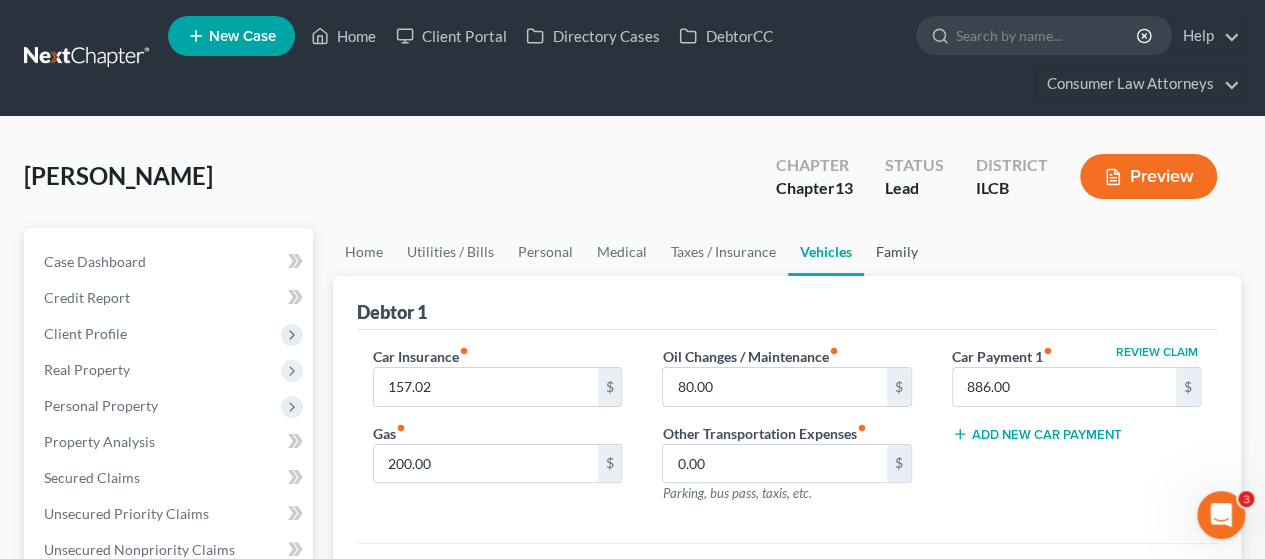 click on "Family" at bounding box center (897, 252) 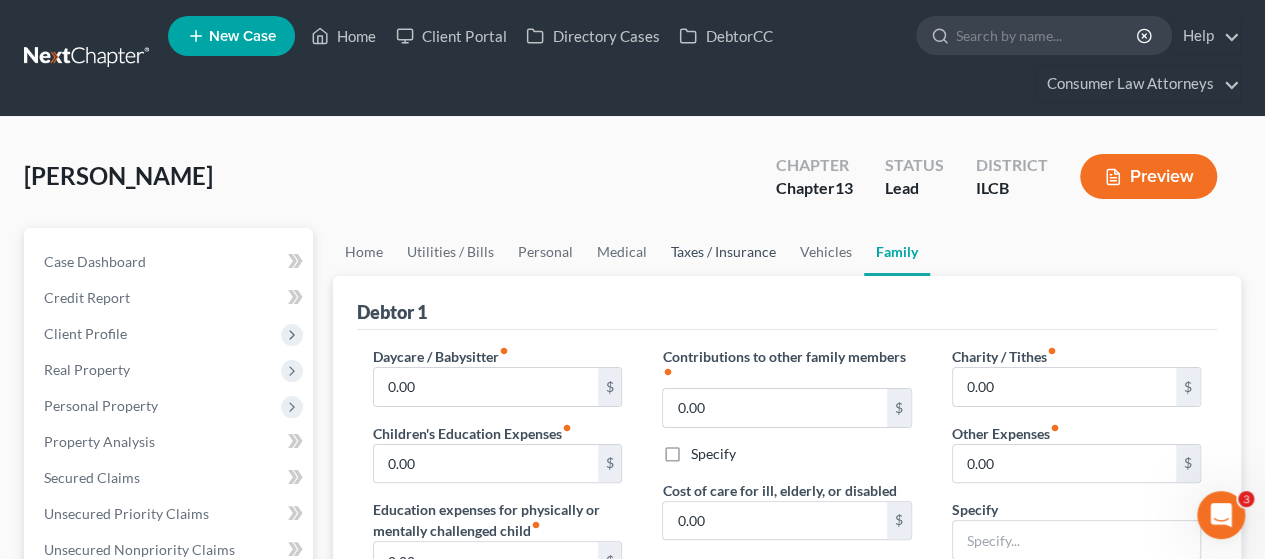 scroll, scrollTop: 0, scrollLeft: 0, axis: both 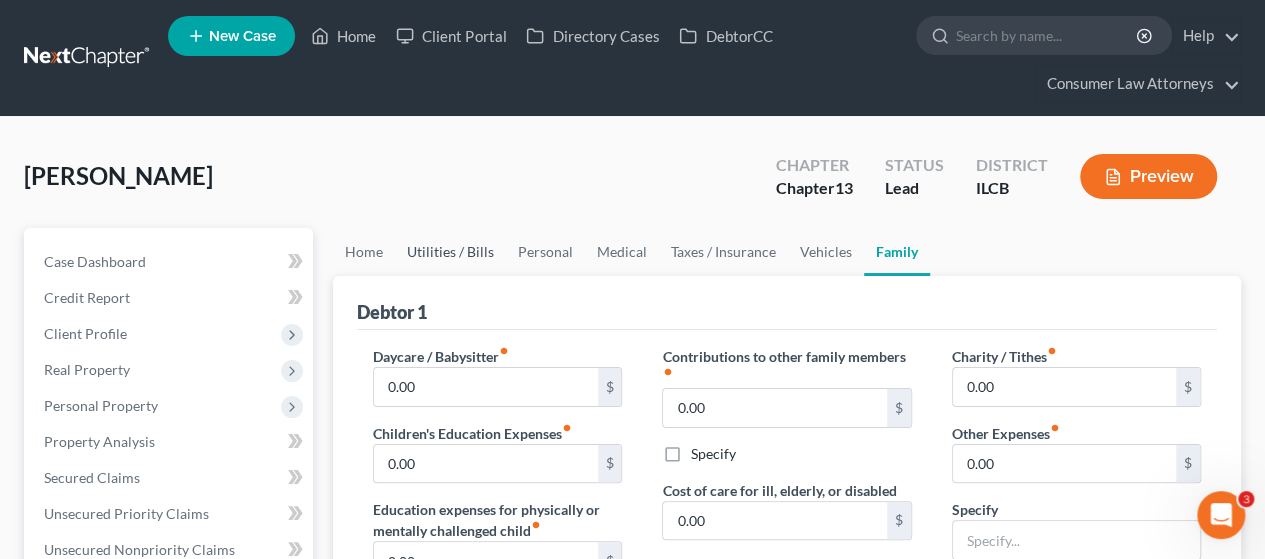 click on "Utilities / Bills" at bounding box center [450, 252] 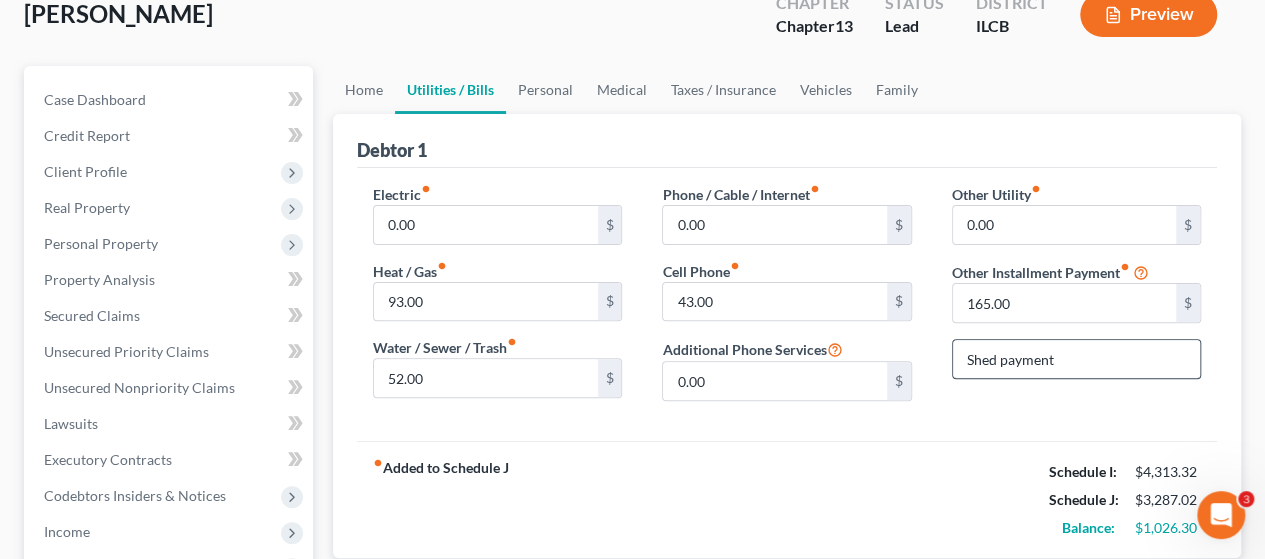 scroll, scrollTop: 200, scrollLeft: 0, axis: vertical 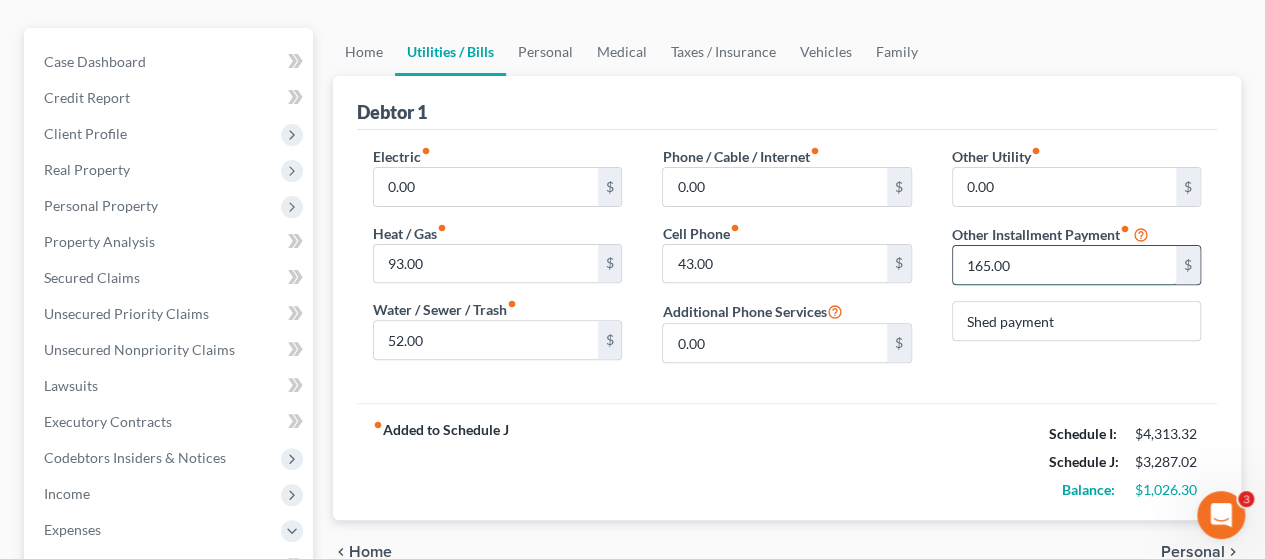 click on "165.00" at bounding box center (1064, 265) 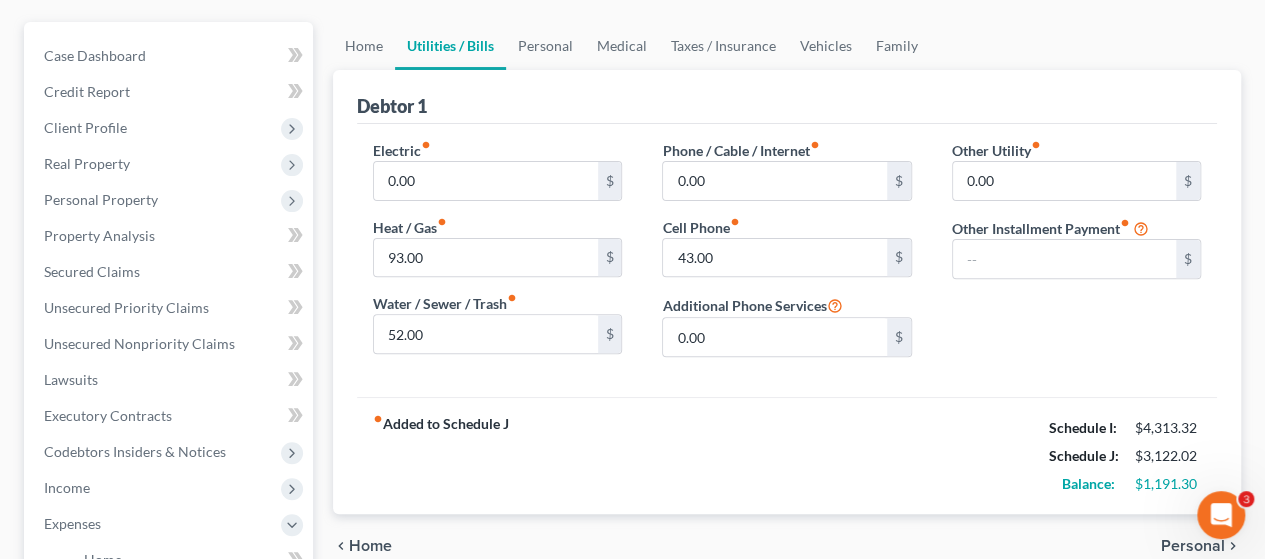 scroll, scrollTop: 200, scrollLeft: 0, axis: vertical 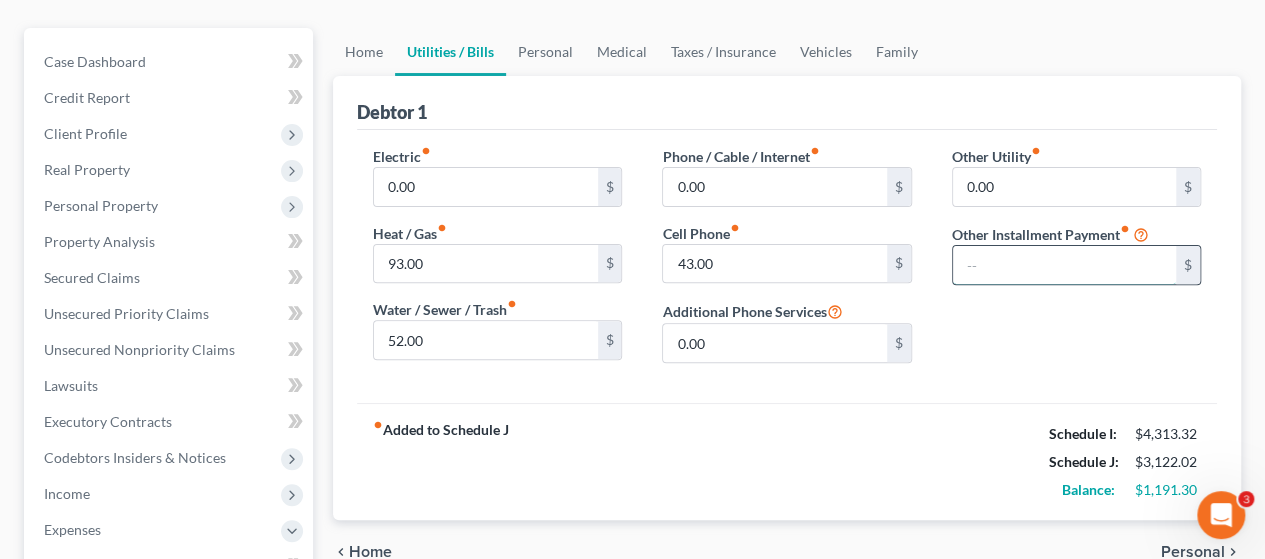 click at bounding box center [1064, 265] 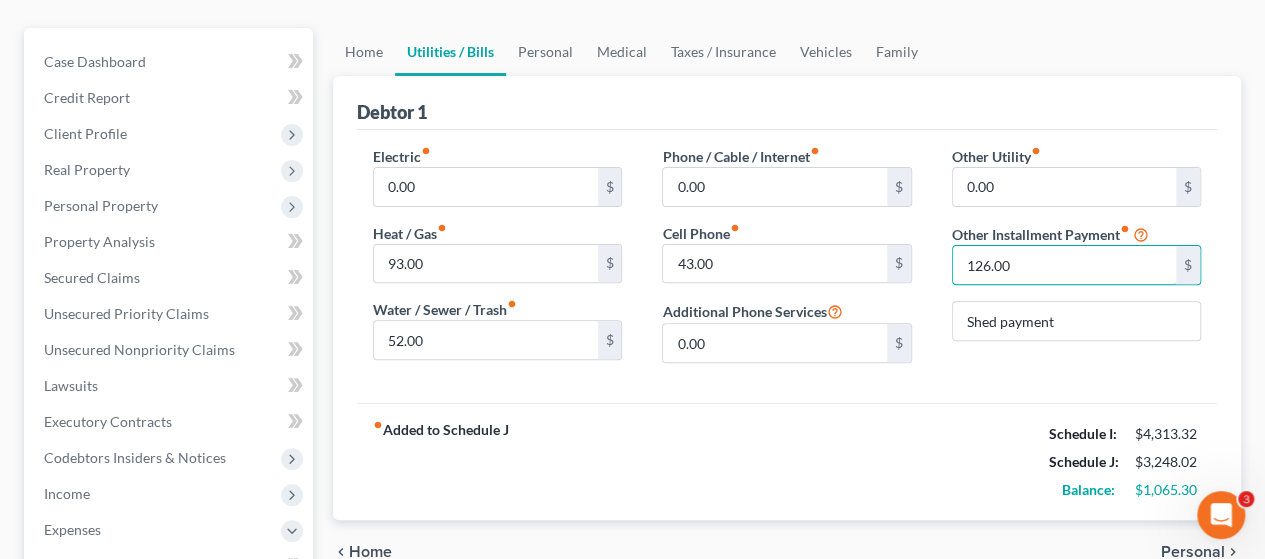 type on "126.00" 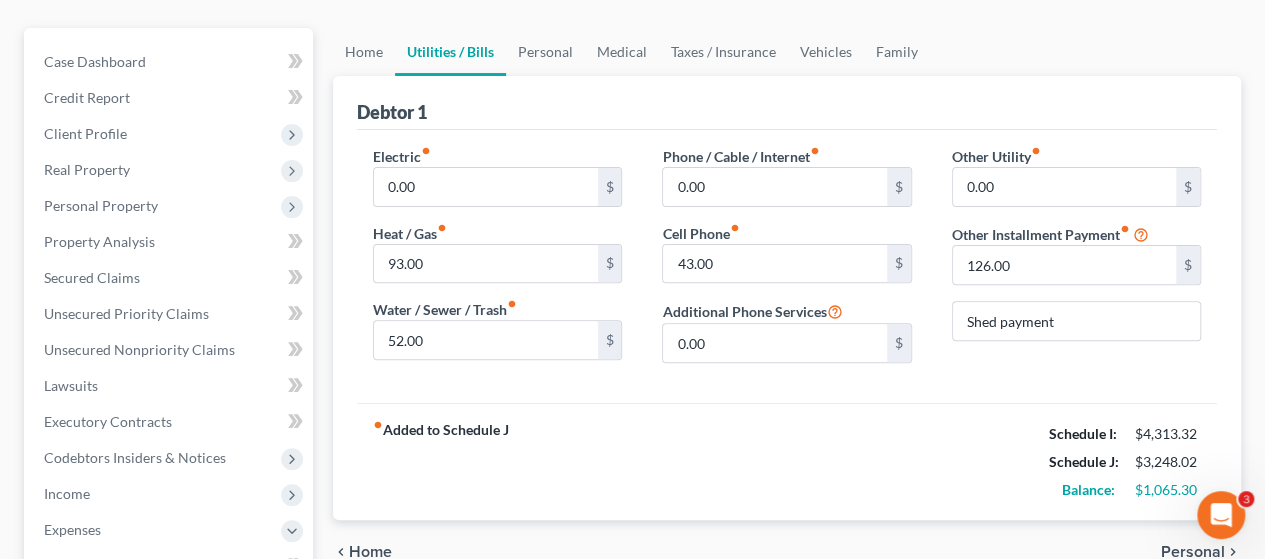 click on "Electric  fiber_manual_record 0.00 $ Heat / Gas  fiber_manual_record 93.00 $  Water / Sewer / Trash  fiber_manual_record 52.00 $ Phone / Cable / Internet  fiber_manual_record 0.00 $ Cell Phone  fiber_manual_record 43.00 $ Additional Phone Services  0.00 $ Other Utility  fiber_manual_record 0.00 $ Other Installment Payment  fiber_manual_record   126.00 $ Shed payment" at bounding box center (787, 266) 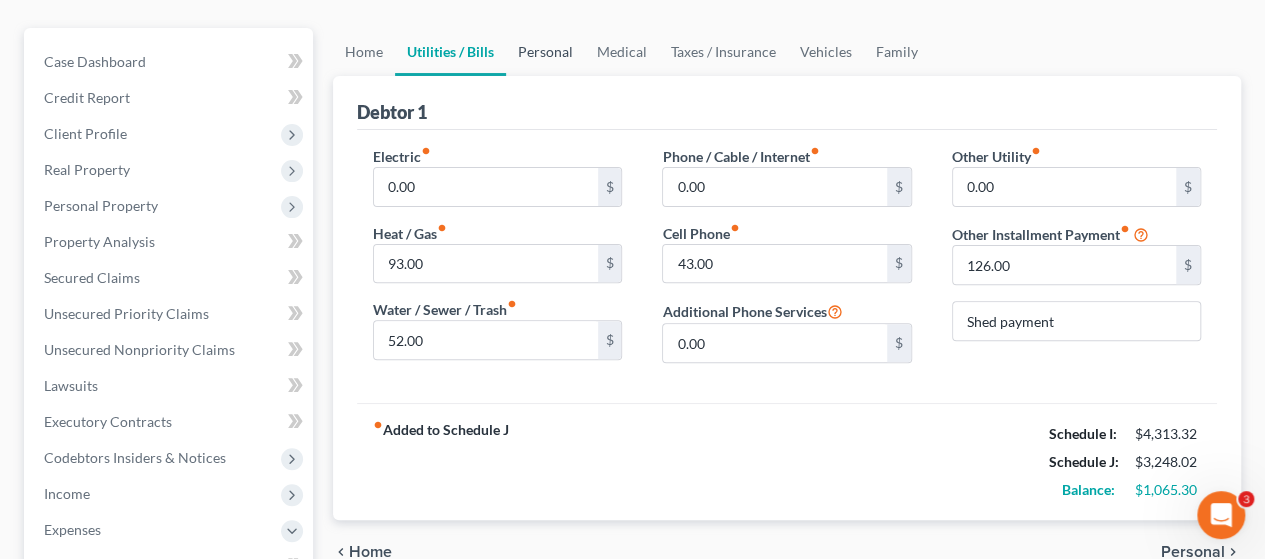 click on "Personal" at bounding box center (545, 52) 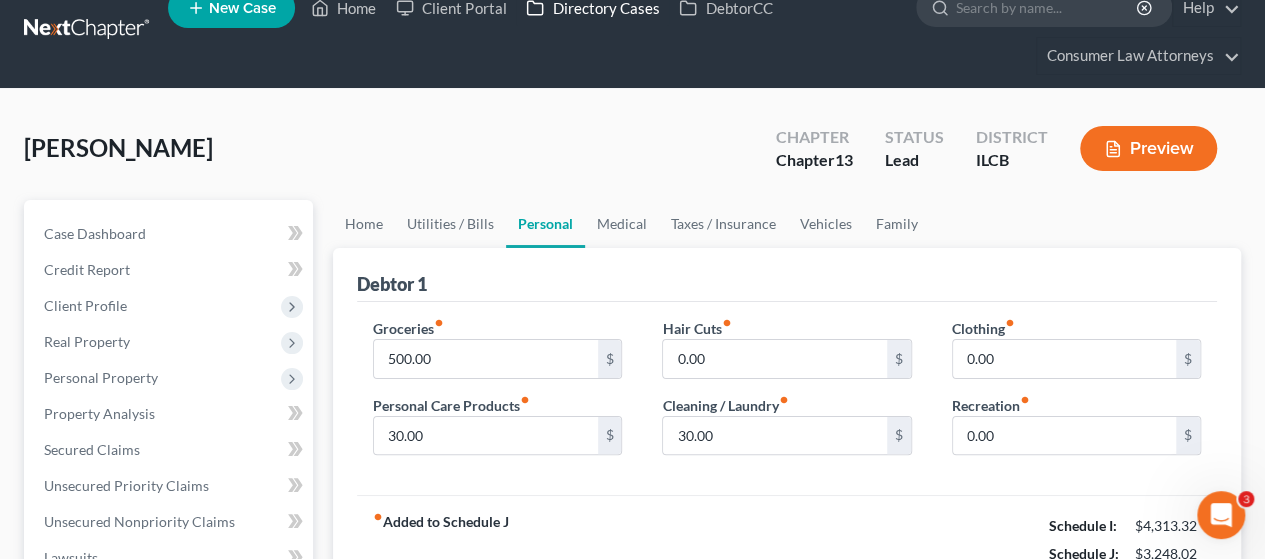 scroll, scrollTop: 0, scrollLeft: 0, axis: both 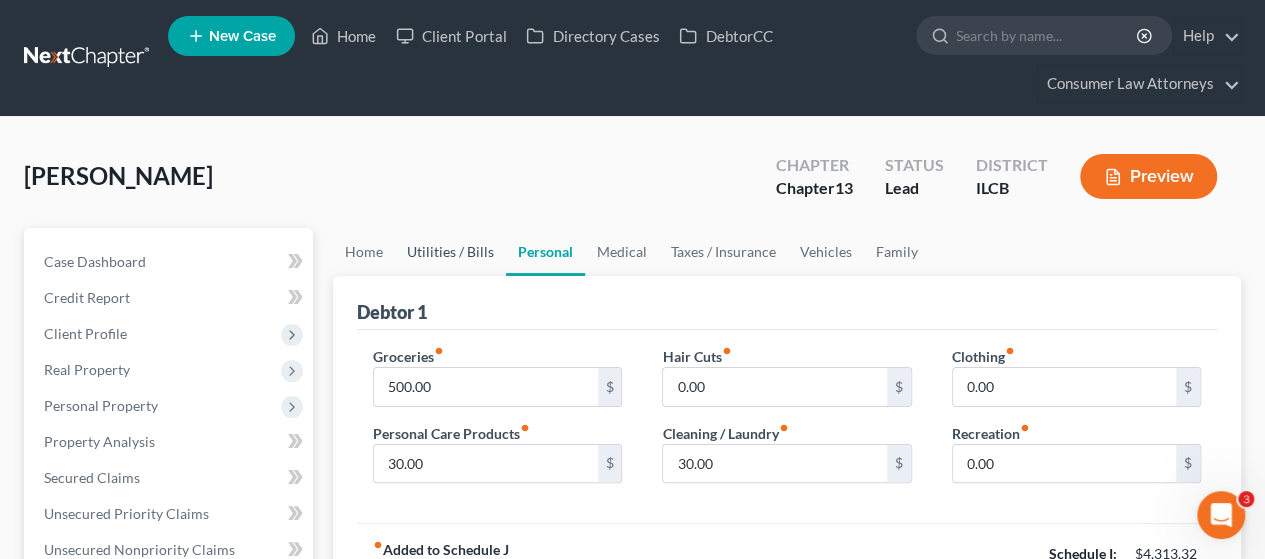 click on "Utilities / Bills" at bounding box center [450, 252] 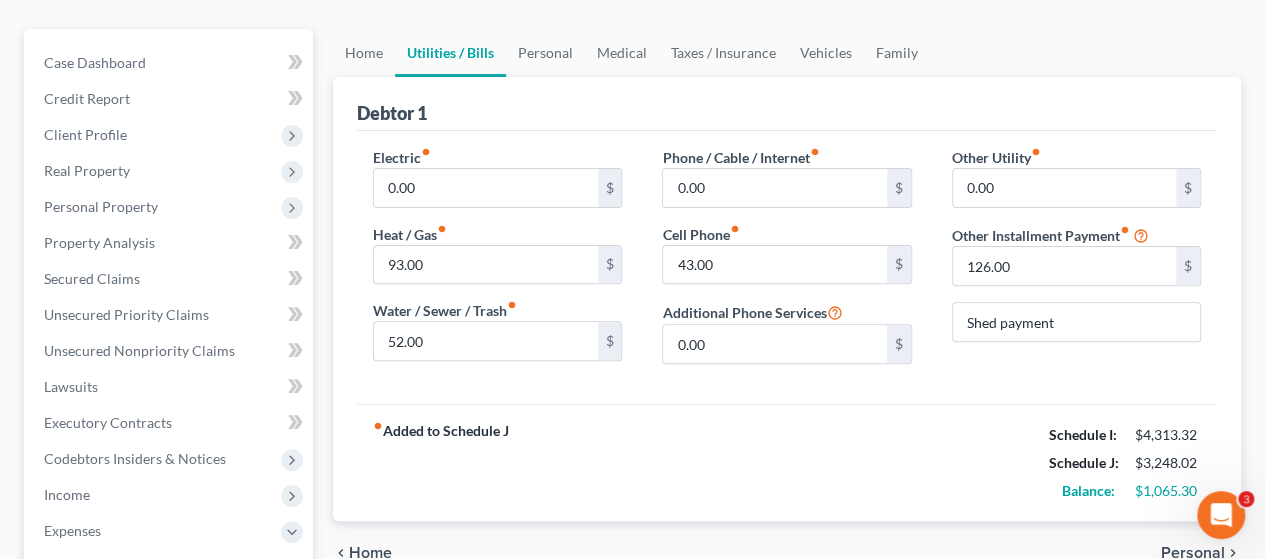 scroll, scrollTop: 200, scrollLeft: 0, axis: vertical 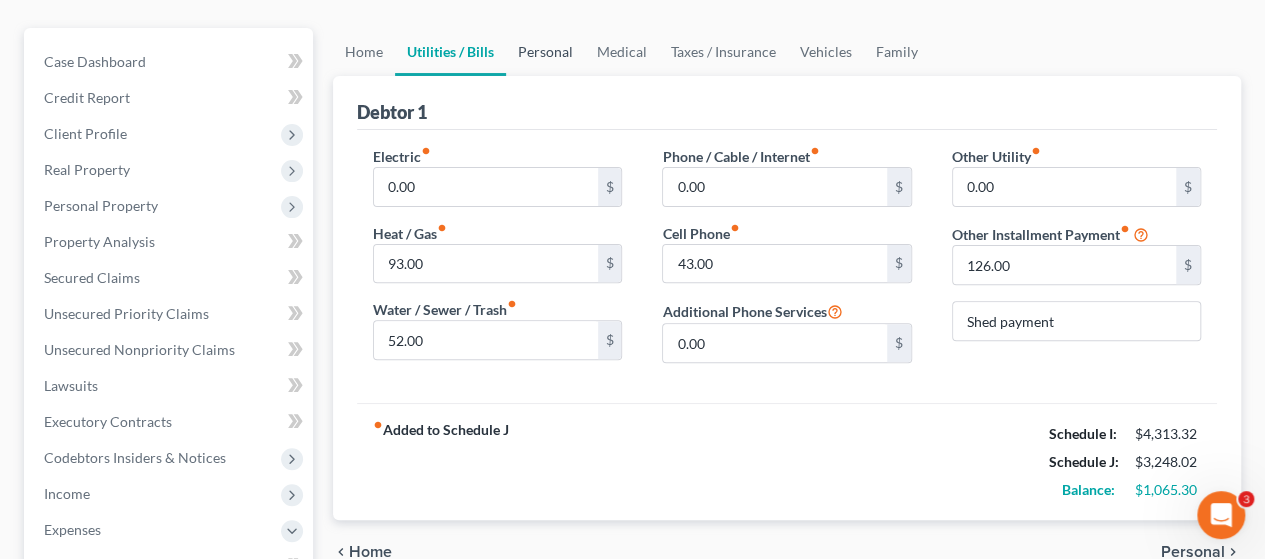 click on "Personal" at bounding box center (545, 52) 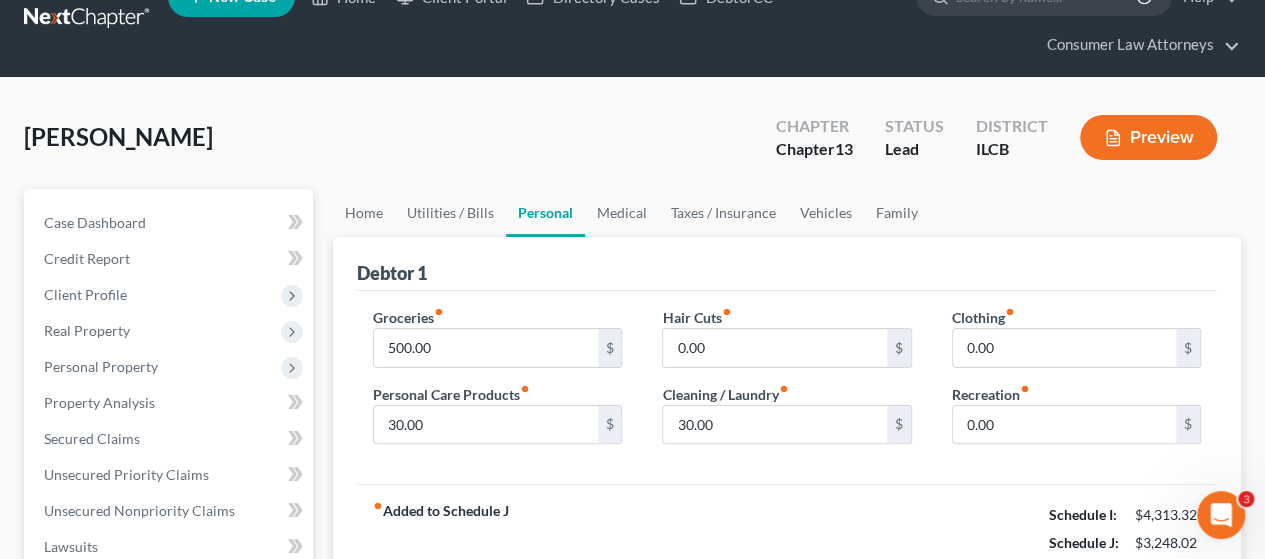 scroll, scrollTop: 0, scrollLeft: 0, axis: both 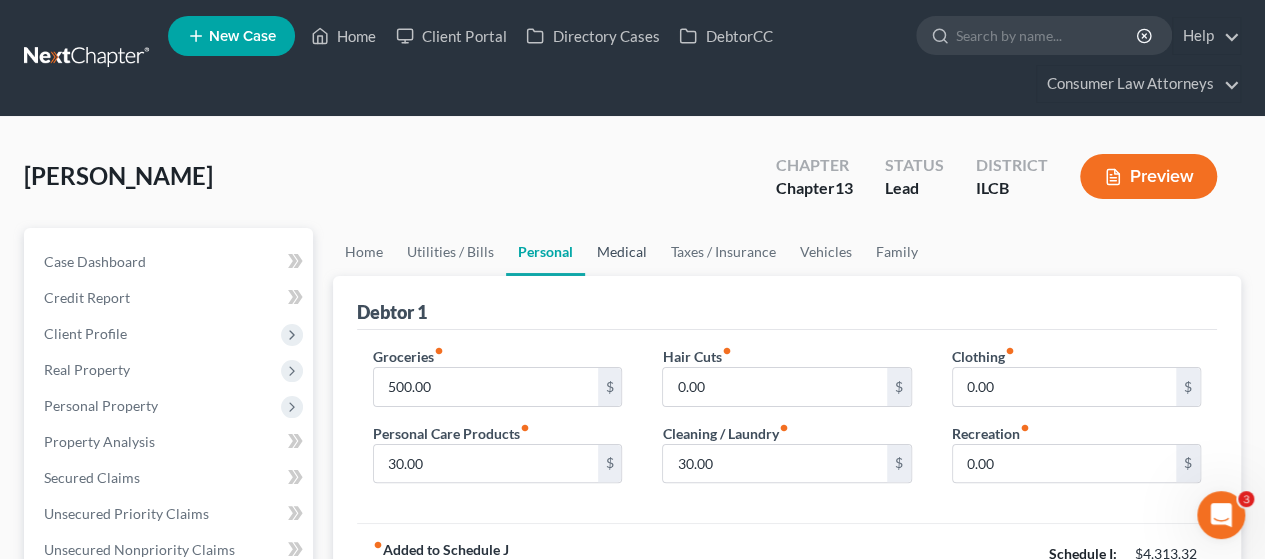 click on "Medical" at bounding box center (622, 252) 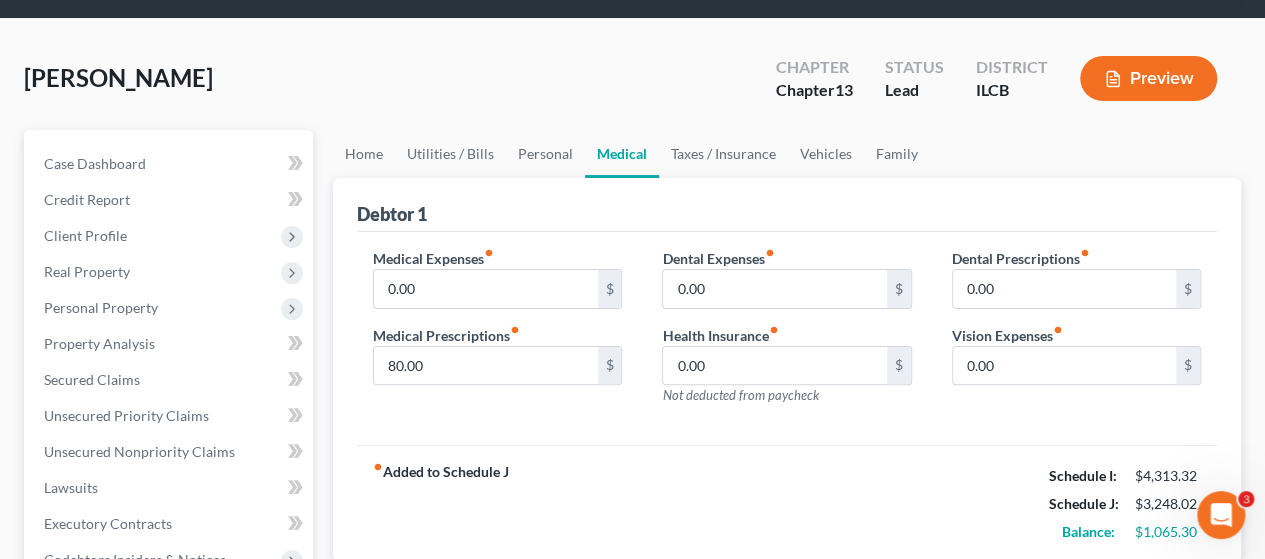 scroll, scrollTop: 100, scrollLeft: 0, axis: vertical 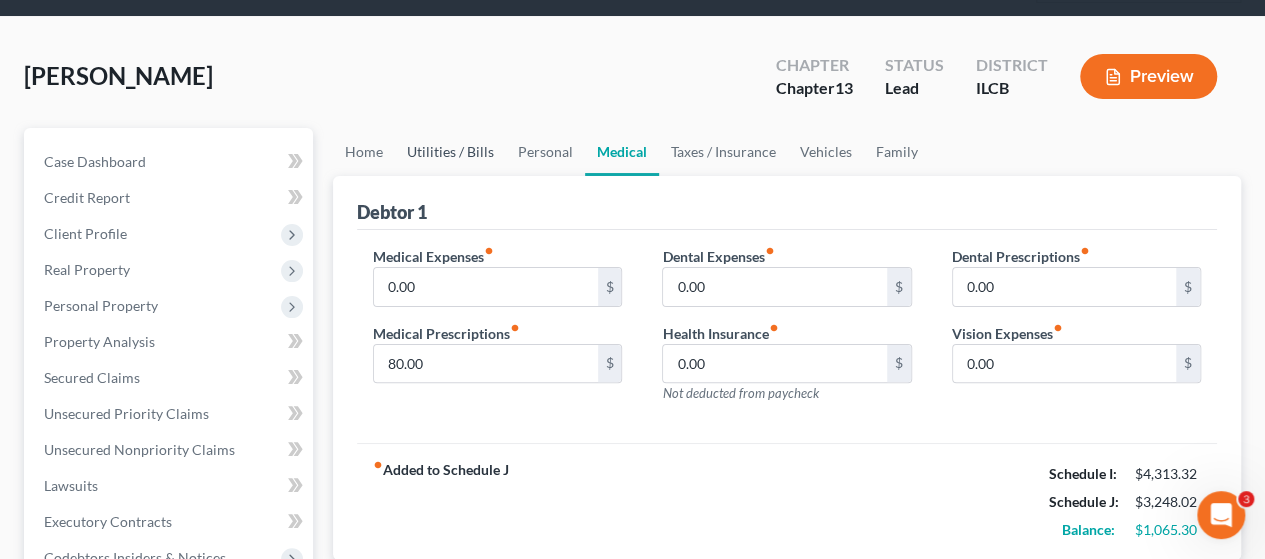 click on "Utilities / Bills" at bounding box center [450, 152] 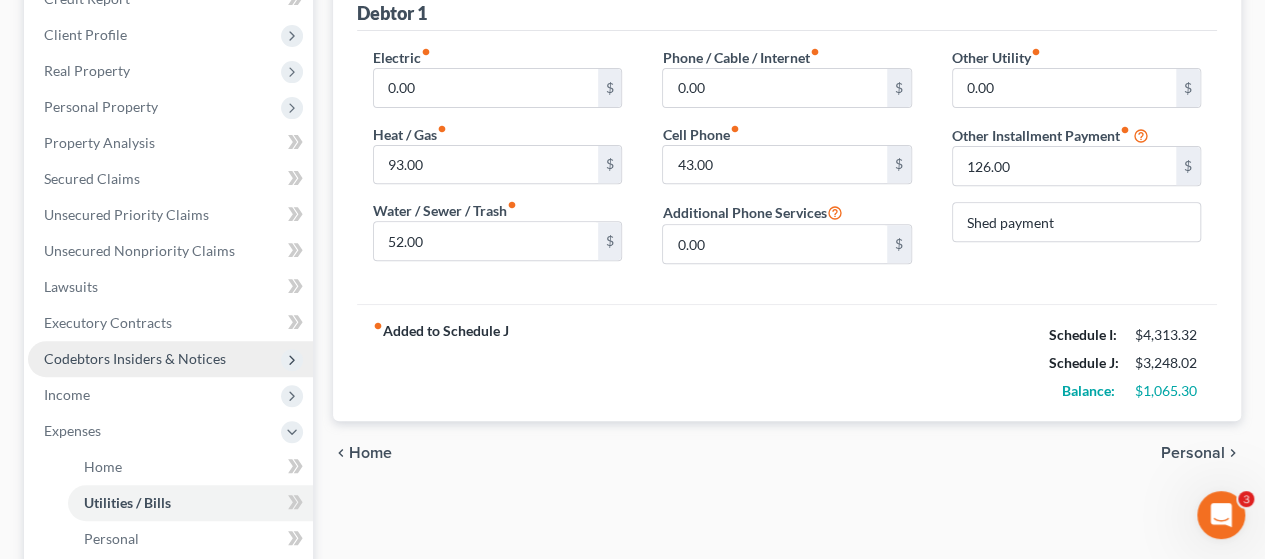 scroll, scrollTop: 300, scrollLeft: 0, axis: vertical 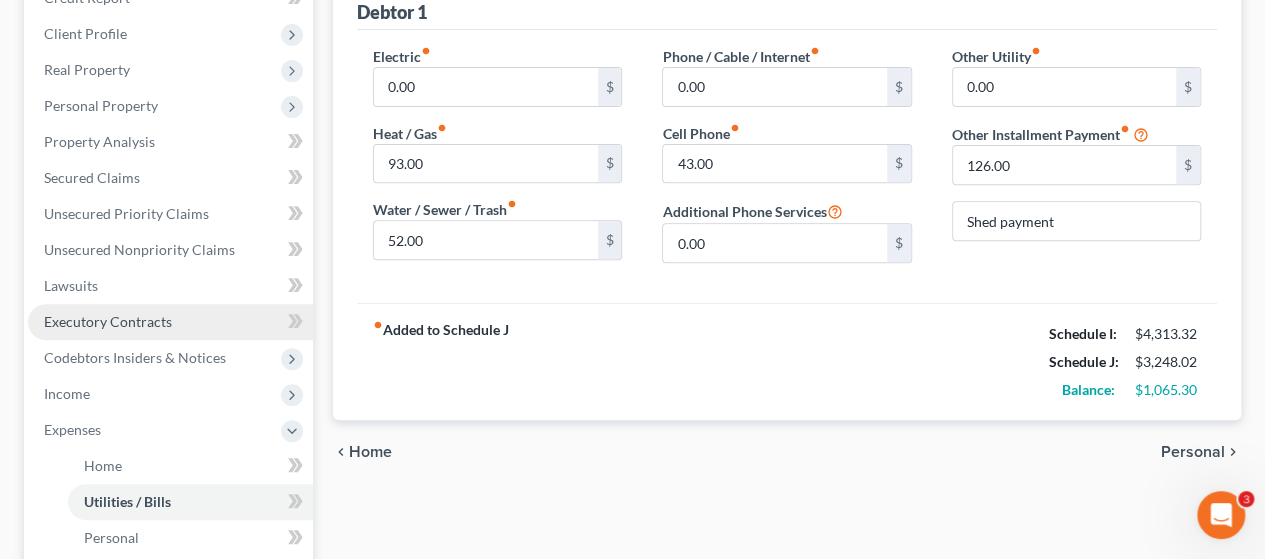 click on "Executory Contracts" at bounding box center (108, 321) 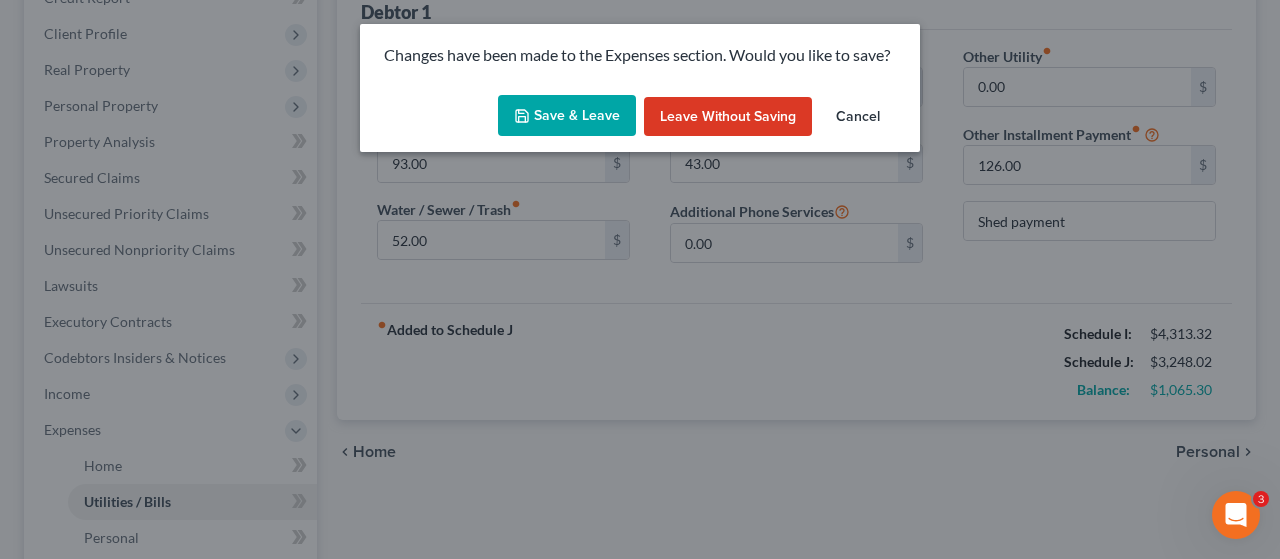 click on "Save & Leave" at bounding box center (567, 116) 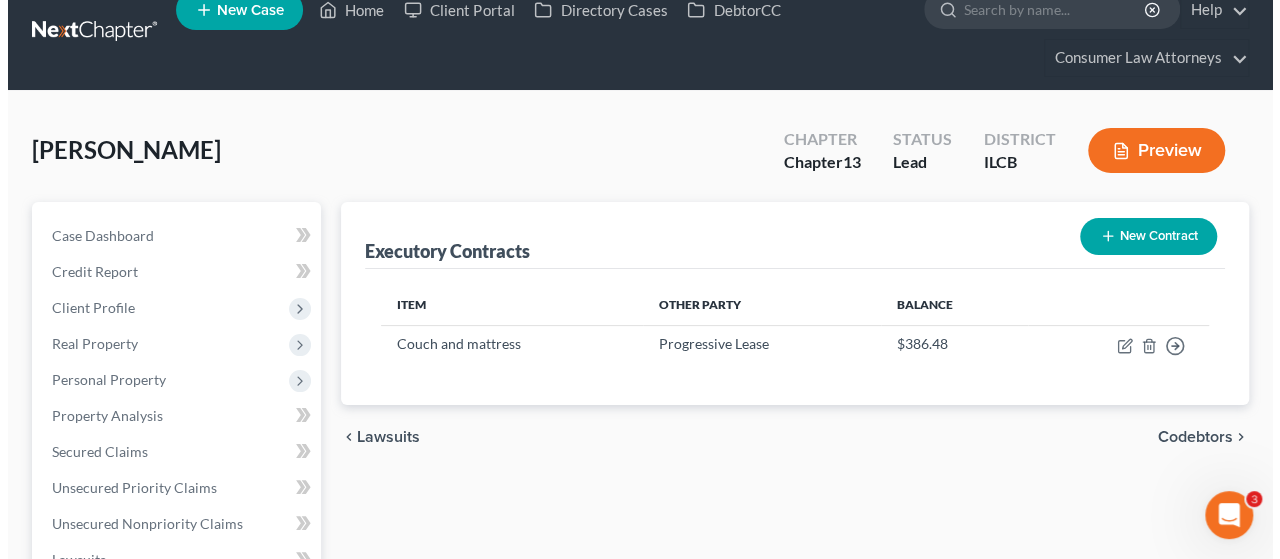 scroll, scrollTop: 0, scrollLeft: 0, axis: both 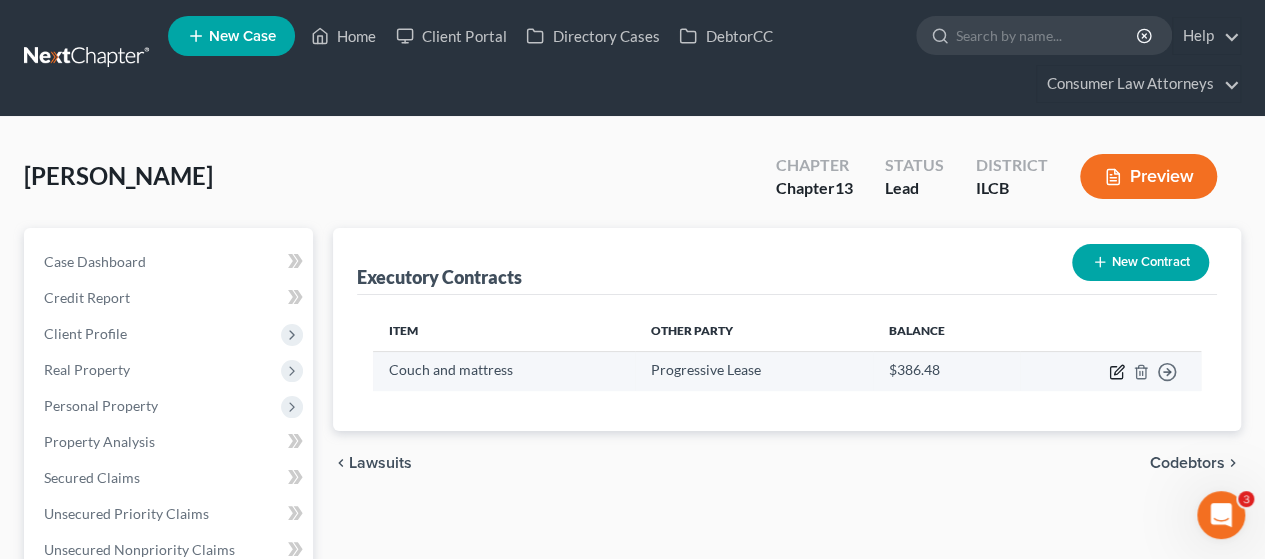 click 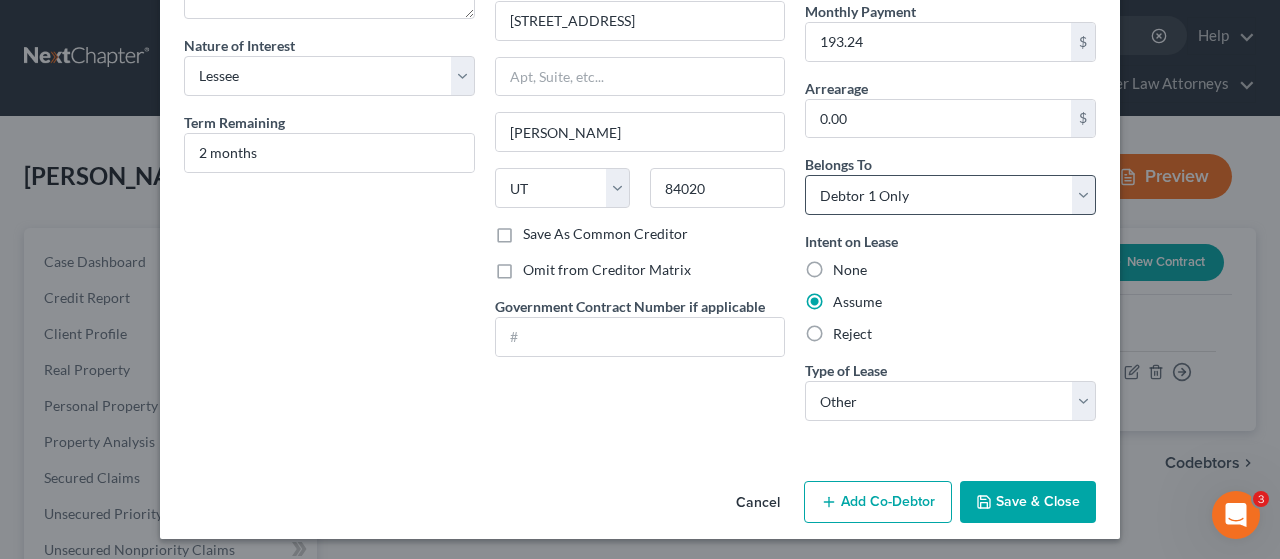 scroll, scrollTop: 68, scrollLeft: 0, axis: vertical 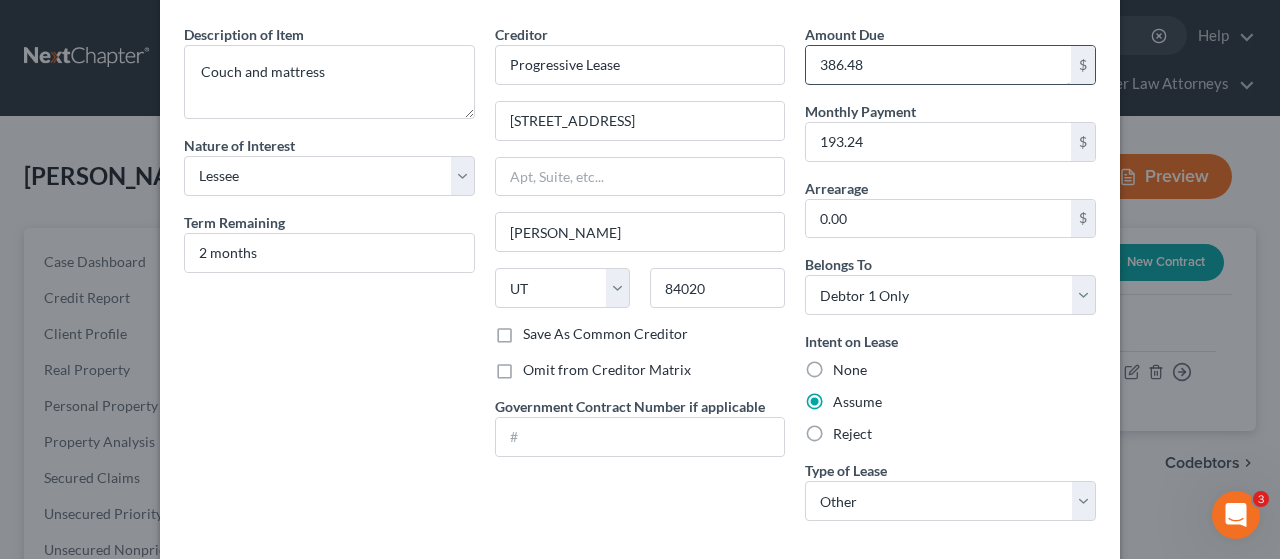 click on "386.48" at bounding box center [938, 65] 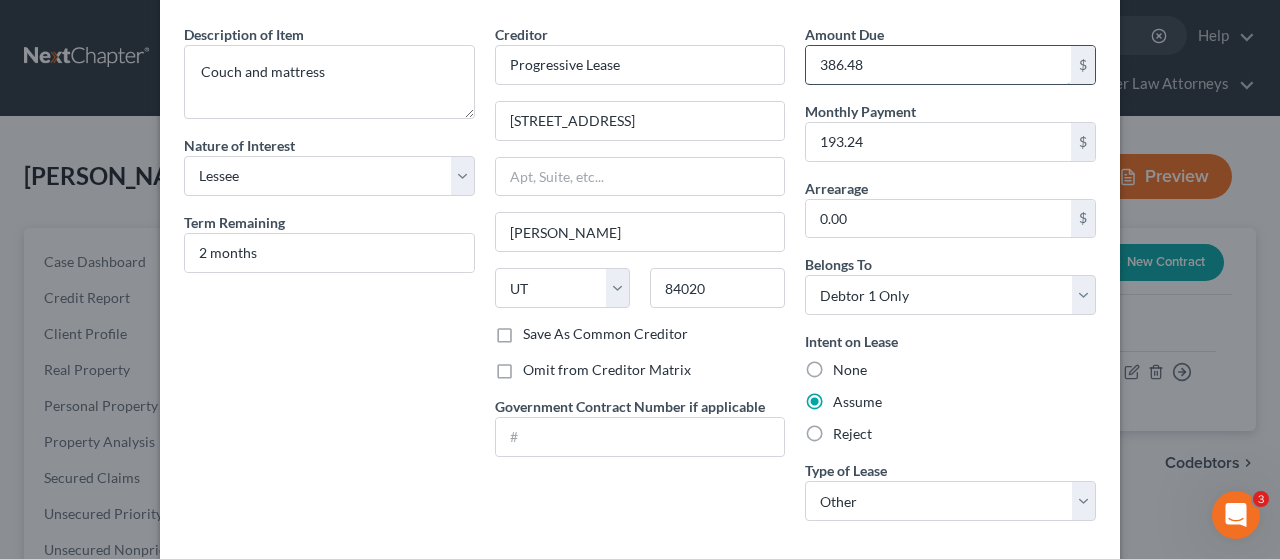 click on "386.48" at bounding box center [938, 65] 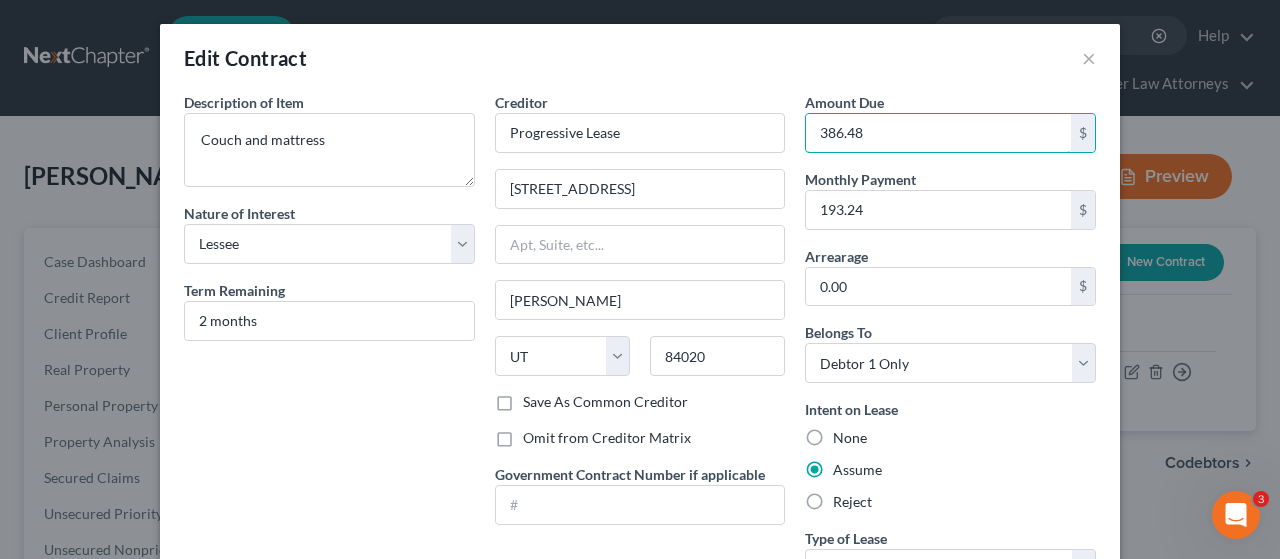 scroll, scrollTop: 0, scrollLeft: 0, axis: both 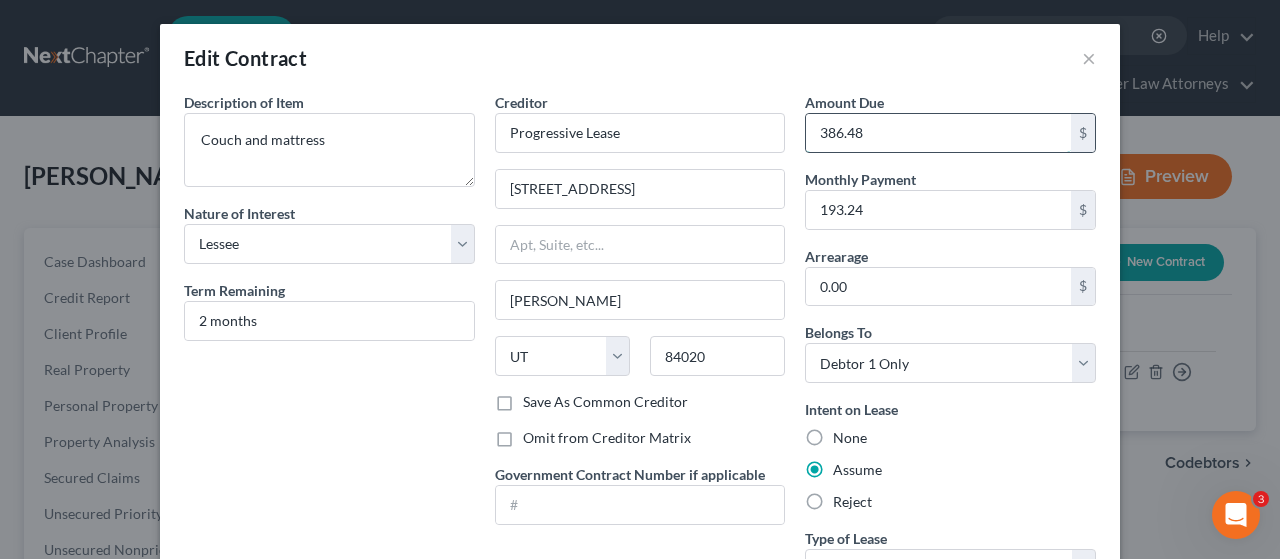 click on "386.48" at bounding box center [938, 133] 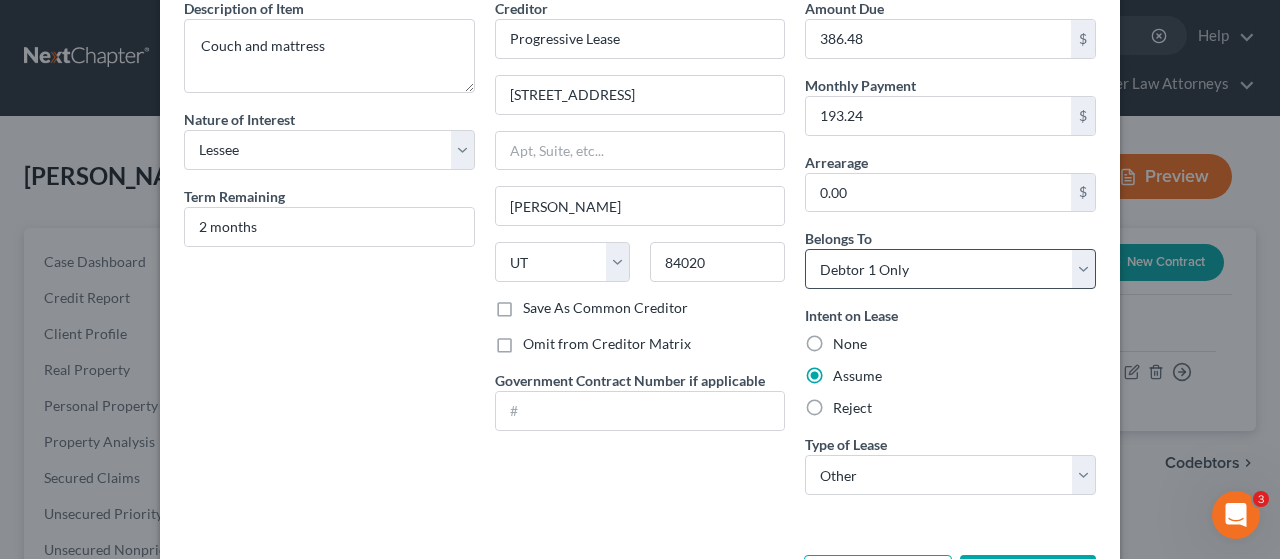 scroll, scrollTop: 0, scrollLeft: 0, axis: both 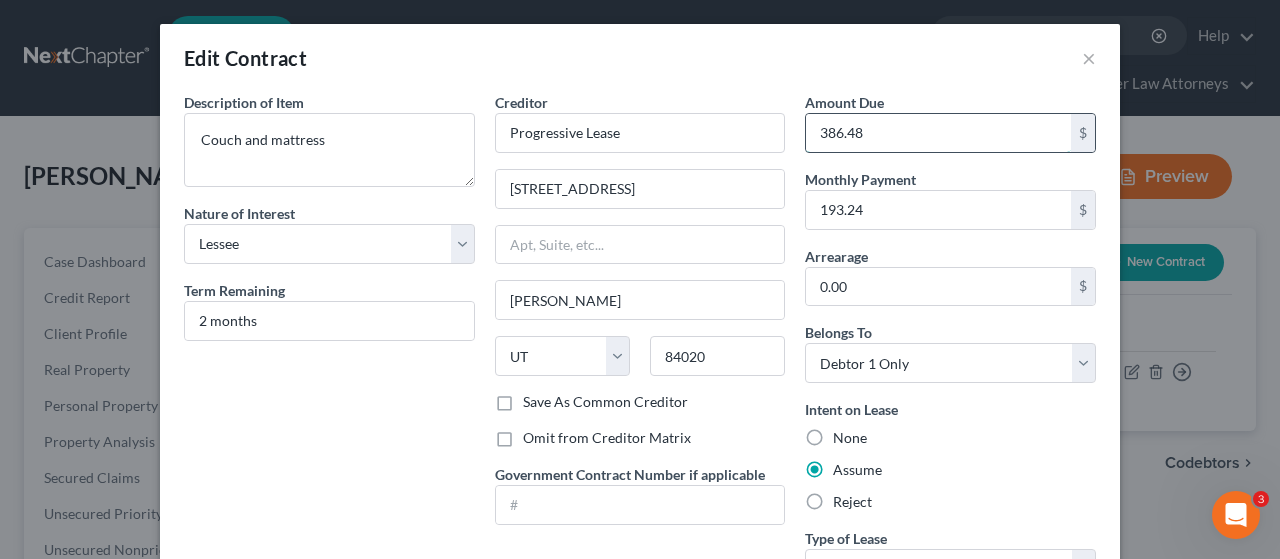 click on "386.48" at bounding box center [938, 133] 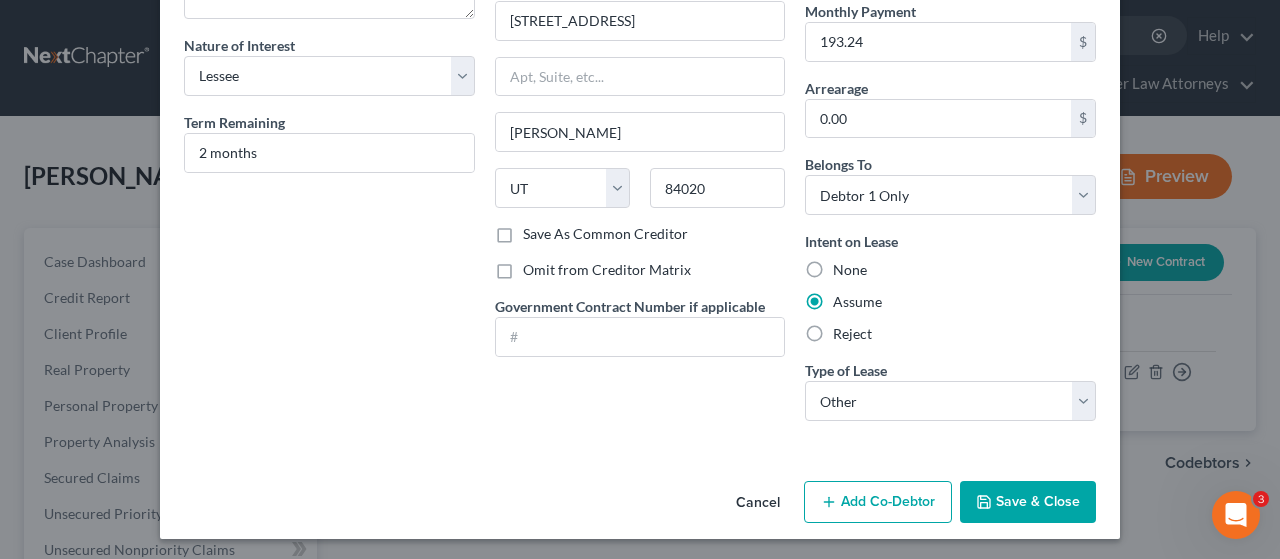 scroll, scrollTop: 0, scrollLeft: 0, axis: both 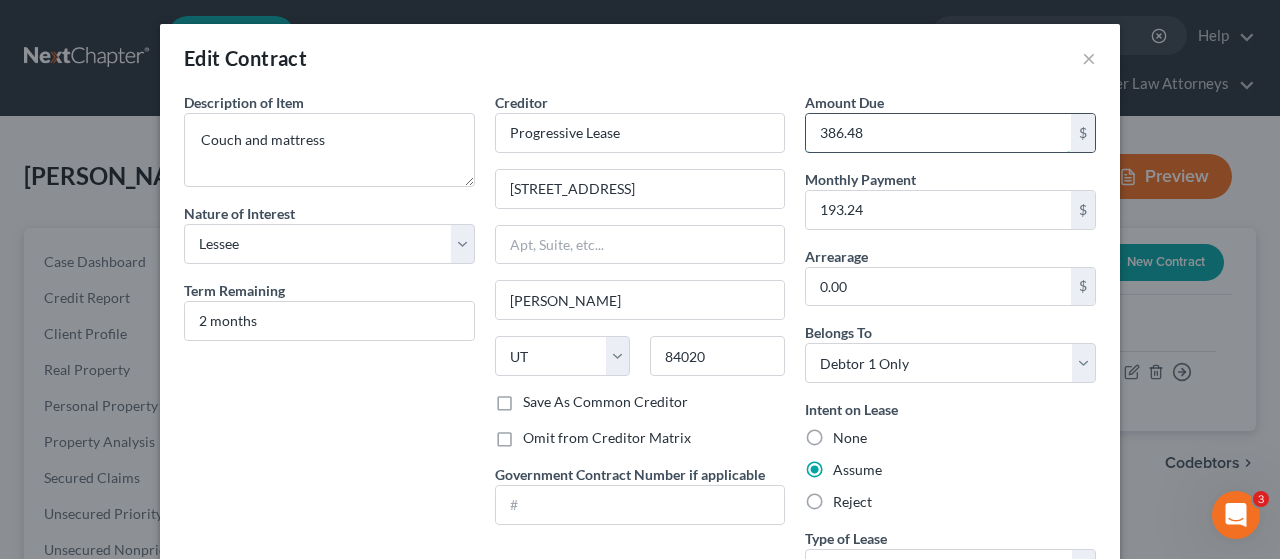 drag, startPoint x: 887, startPoint y: 127, endPoint x: 802, endPoint y: 125, distance: 85.02353 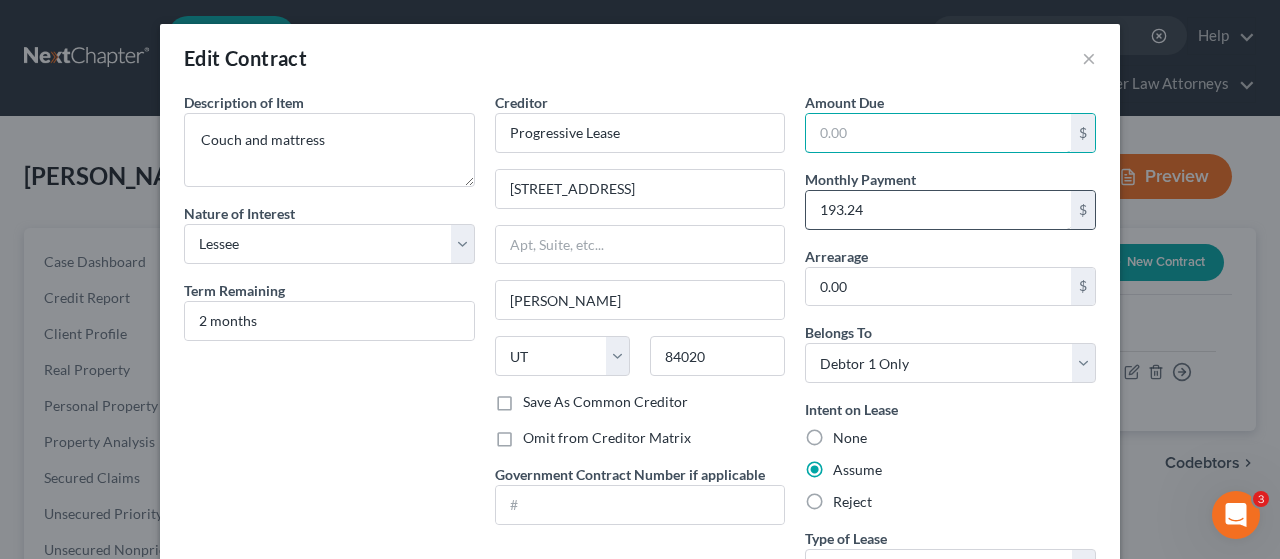 type 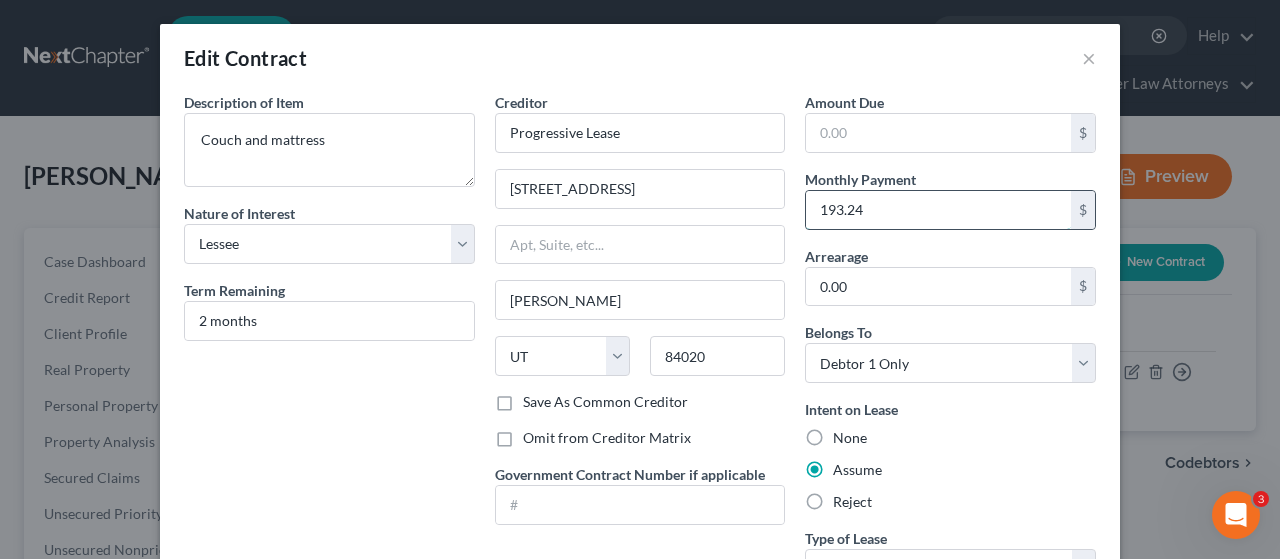 click on "193.24" at bounding box center [938, 210] 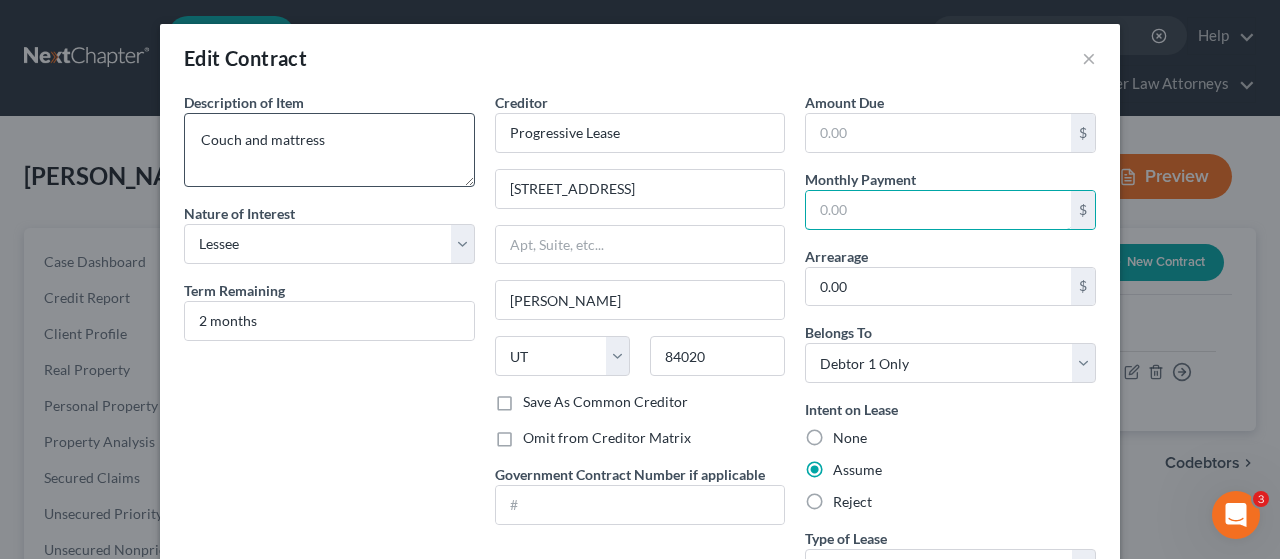 type 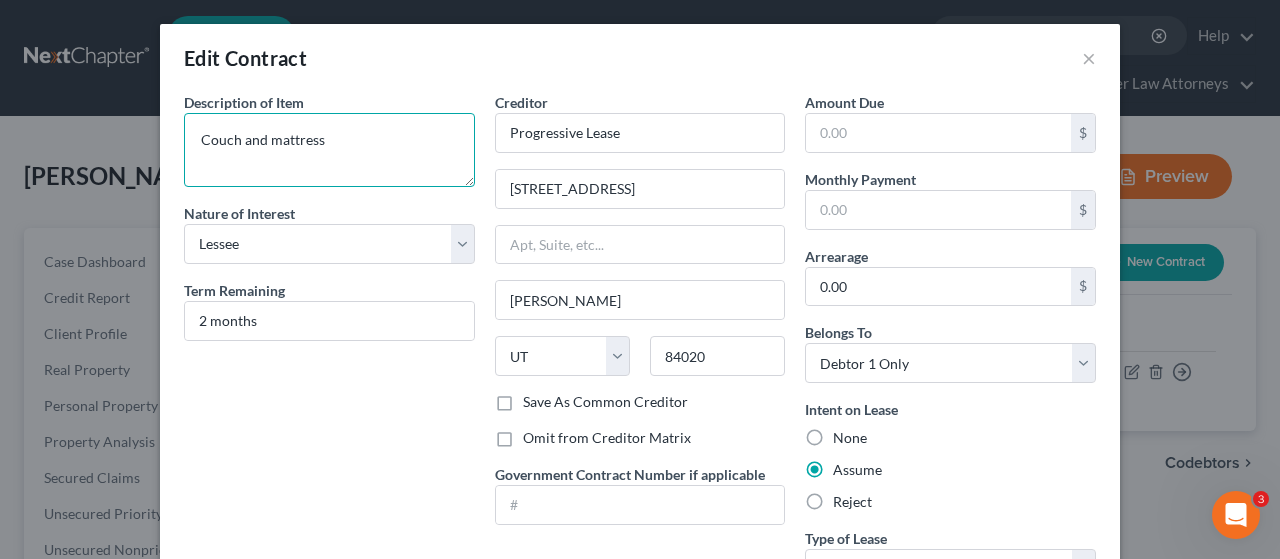 drag, startPoint x: 339, startPoint y: 141, endPoint x: 189, endPoint y: 138, distance: 150.03 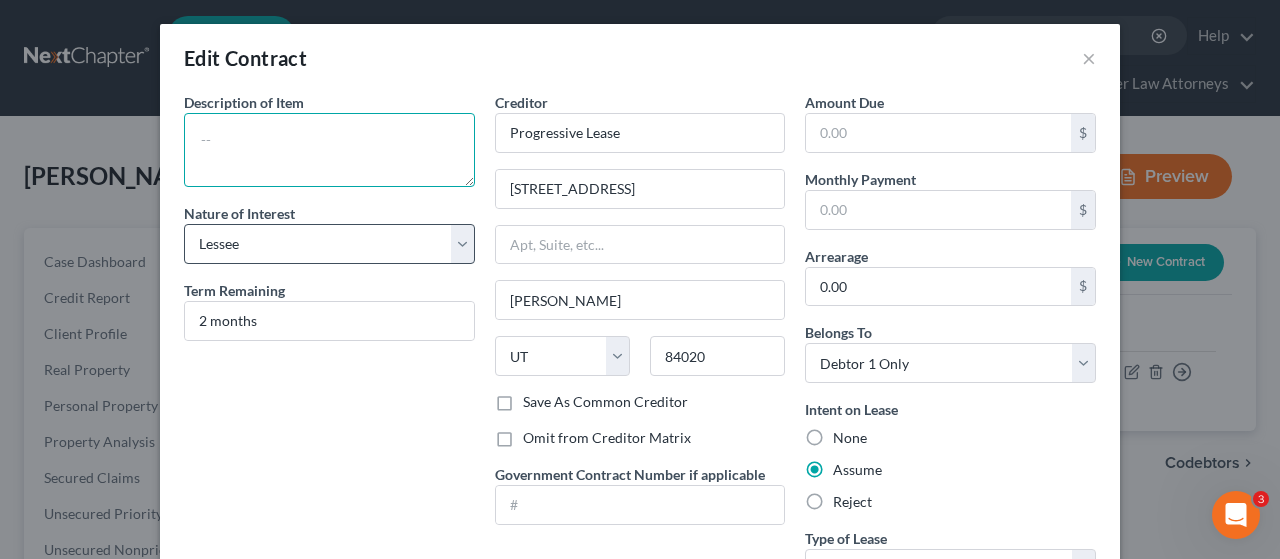 type 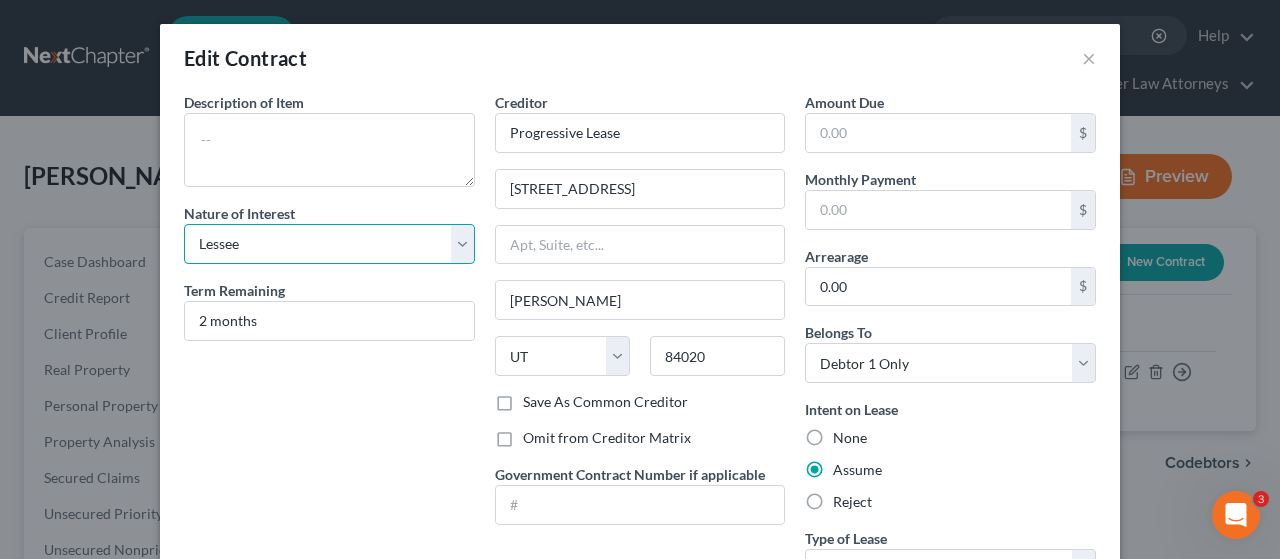drag, startPoint x: 274, startPoint y: 240, endPoint x: 256, endPoint y: 240, distance: 18 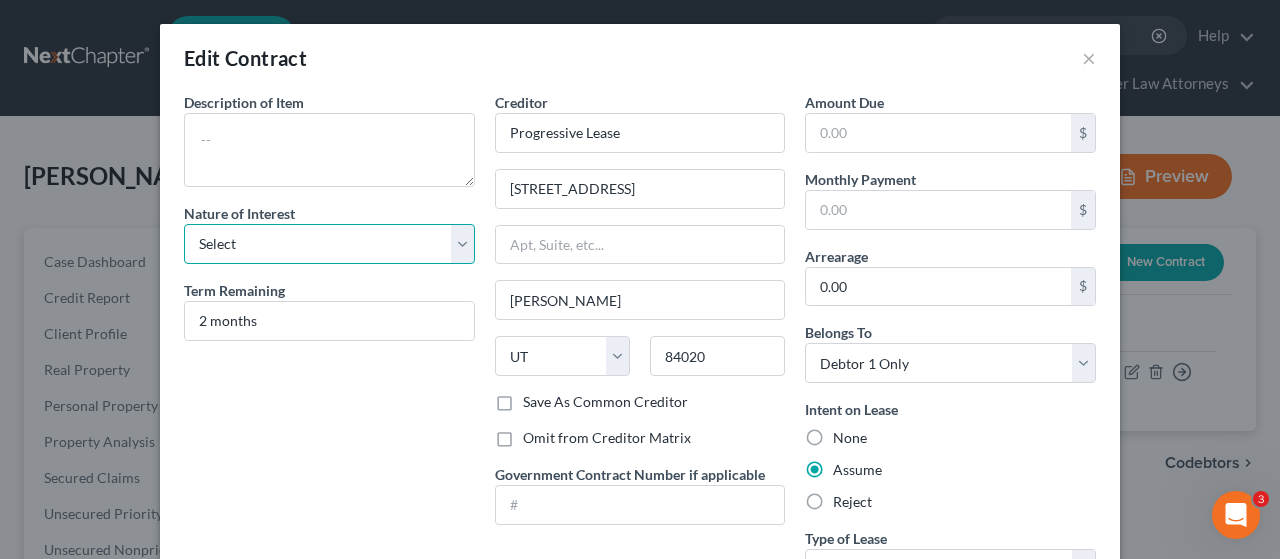 click on "Select Purchaser Agent Lessor Lessee" at bounding box center [329, 244] 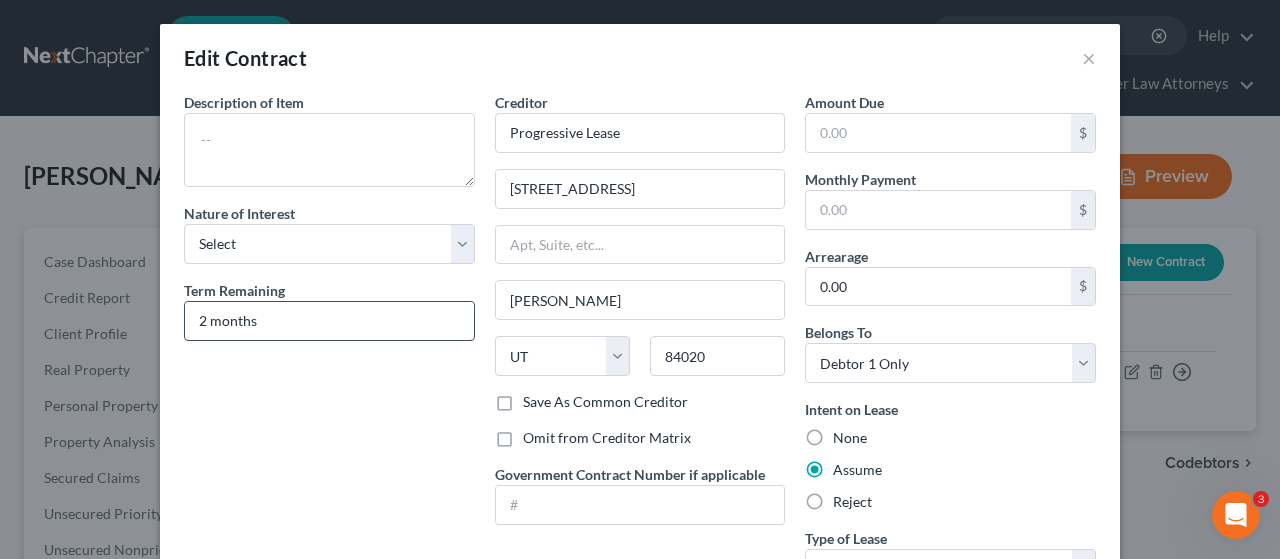 click on "2 months" at bounding box center (329, 321) 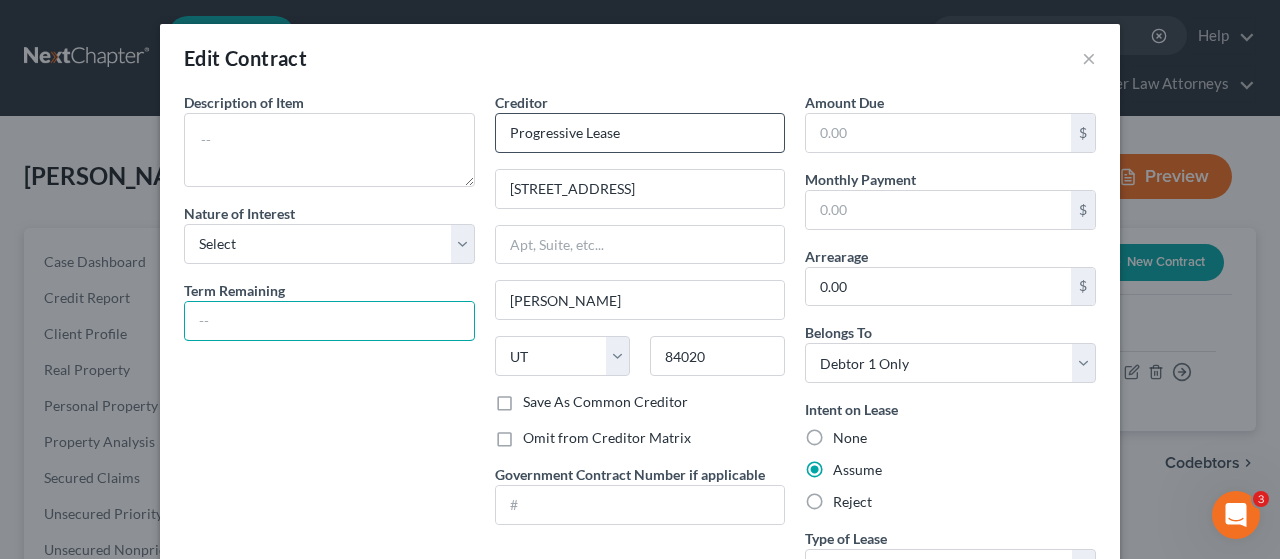 type 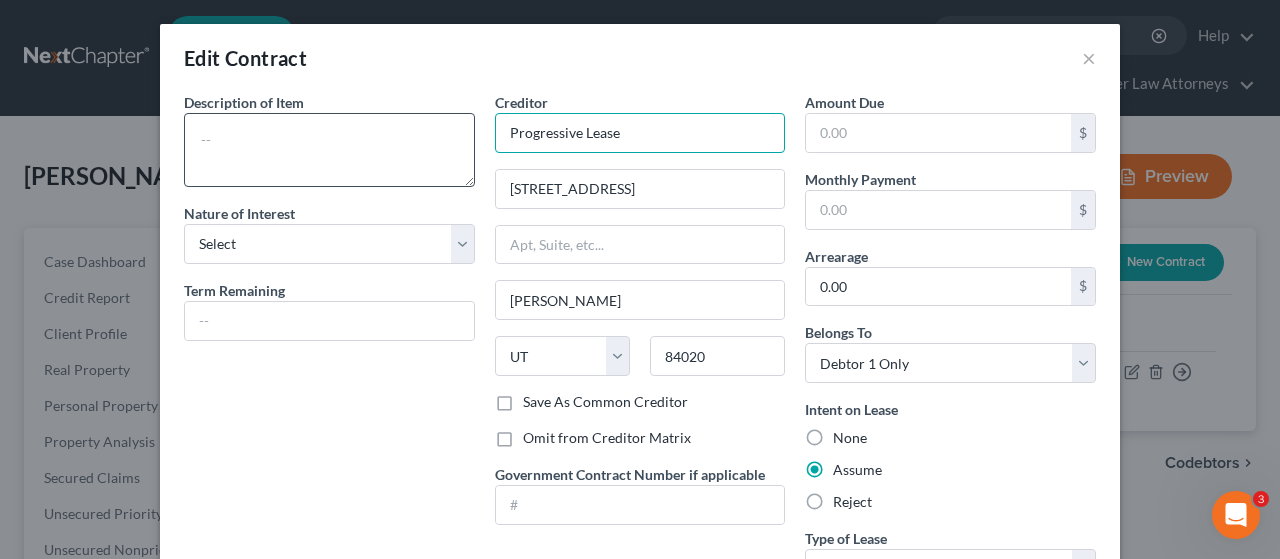 drag, startPoint x: 654, startPoint y: 128, endPoint x: 465, endPoint y: 127, distance: 189.00264 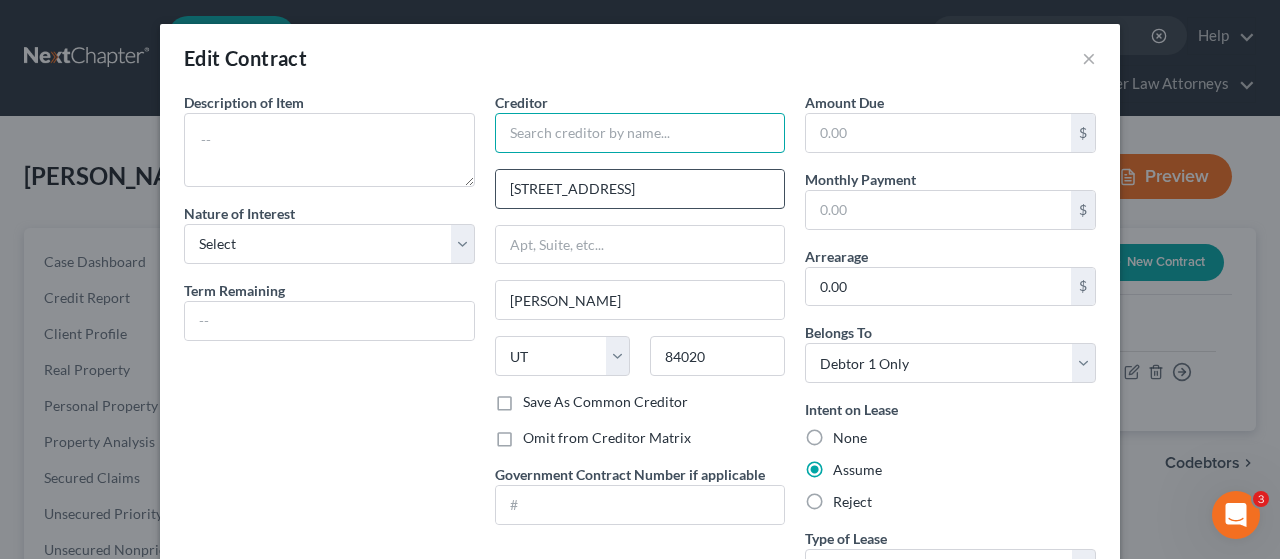 type 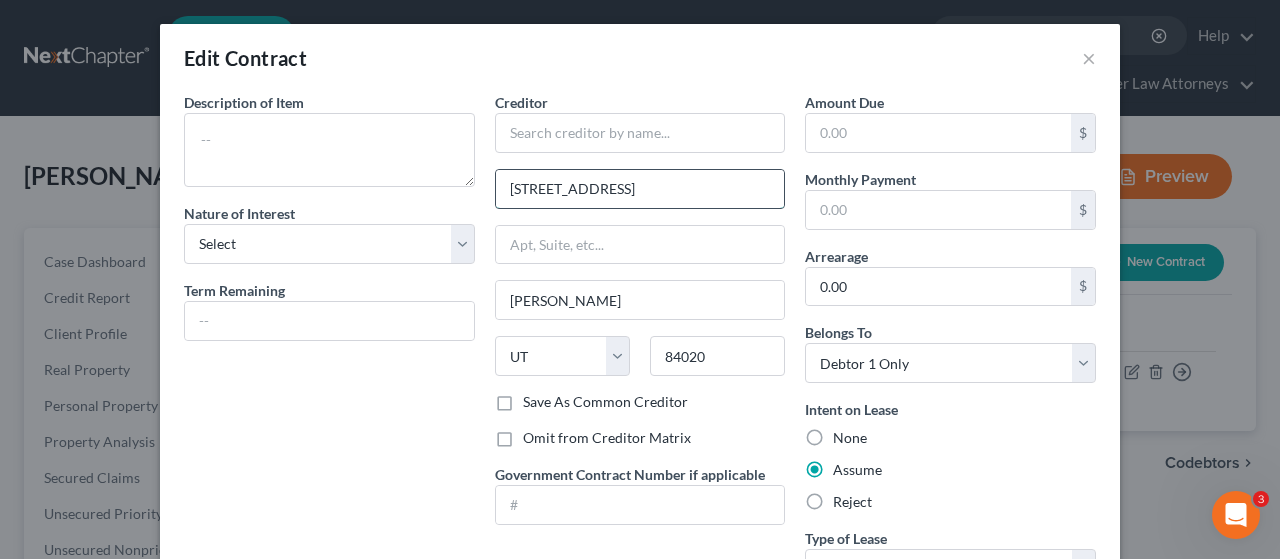 drag, startPoint x: 630, startPoint y: 188, endPoint x: 490, endPoint y: 189, distance: 140.00357 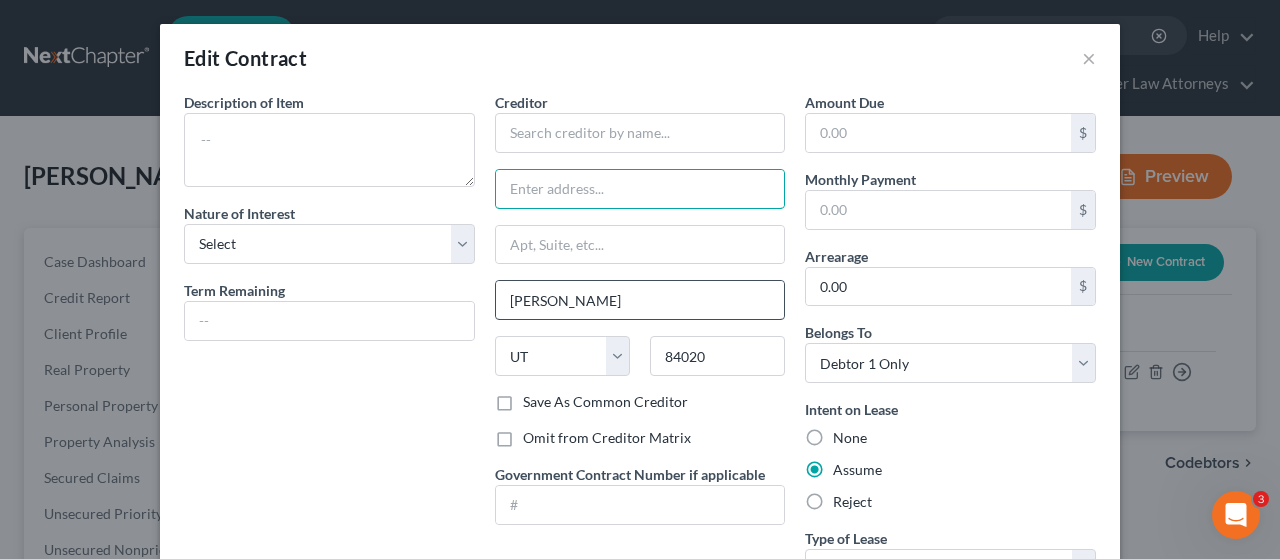 type 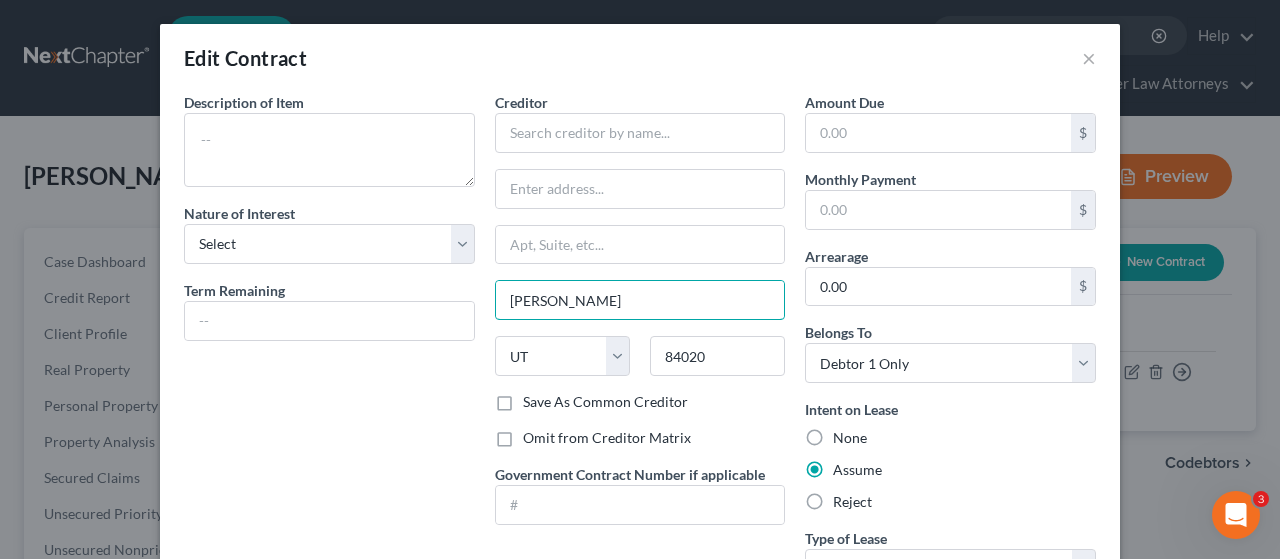 drag, startPoint x: 563, startPoint y: 296, endPoint x: 471, endPoint y: 309, distance: 92.91394 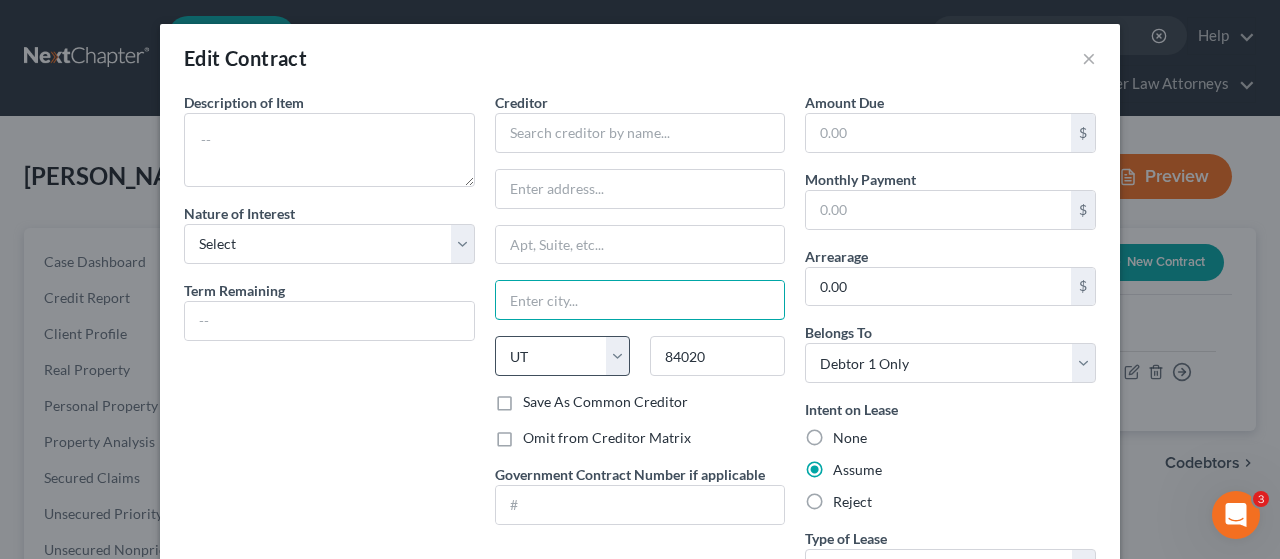 type 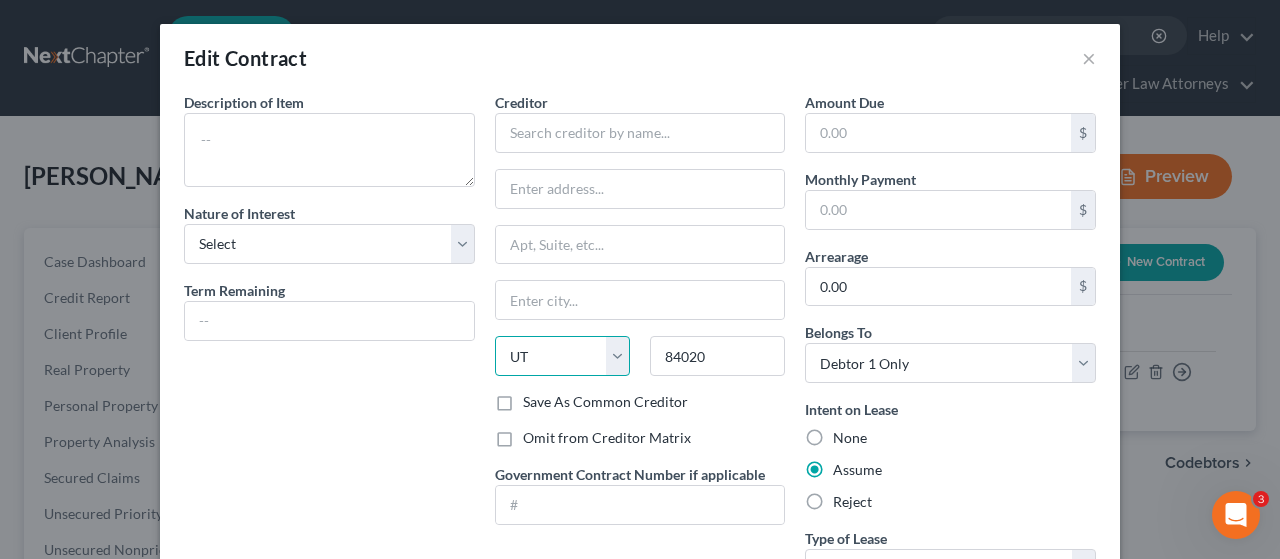 click on "State [US_STATE] AK AR AZ CA CO CT DE DC [GEOGRAPHIC_DATA] [GEOGRAPHIC_DATA] GU HI ID IL IN [GEOGRAPHIC_DATA] [GEOGRAPHIC_DATA] [GEOGRAPHIC_DATA] LA ME MD [GEOGRAPHIC_DATA] [GEOGRAPHIC_DATA] [GEOGRAPHIC_DATA] [GEOGRAPHIC_DATA] [GEOGRAPHIC_DATA] MT NC [GEOGRAPHIC_DATA] [GEOGRAPHIC_DATA] [GEOGRAPHIC_DATA] NH [GEOGRAPHIC_DATA] [GEOGRAPHIC_DATA] [GEOGRAPHIC_DATA] [GEOGRAPHIC_DATA] [GEOGRAPHIC_DATA] [GEOGRAPHIC_DATA] [GEOGRAPHIC_DATA] PR RI SC SD [GEOGRAPHIC_DATA] [GEOGRAPHIC_DATA] [GEOGRAPHIC_DATA] VI [GEOGRAPHIC_DATA] [GEOGRAPHIC_DATA] [GEOGRAPHIC_DATA] WV WI WY" at bounding box center [562, 356] 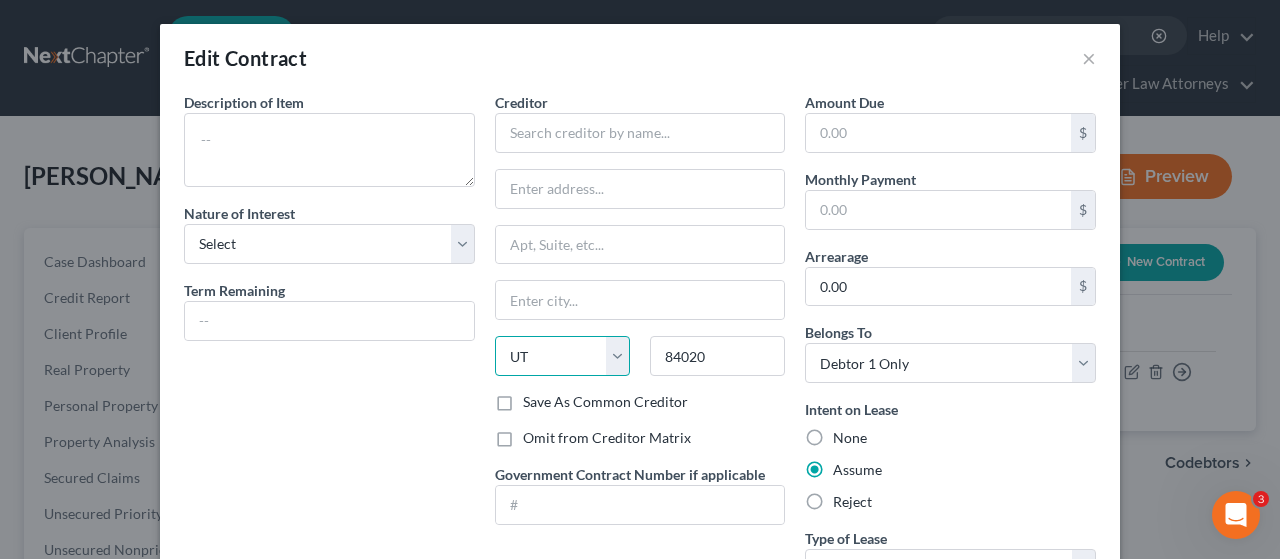 select 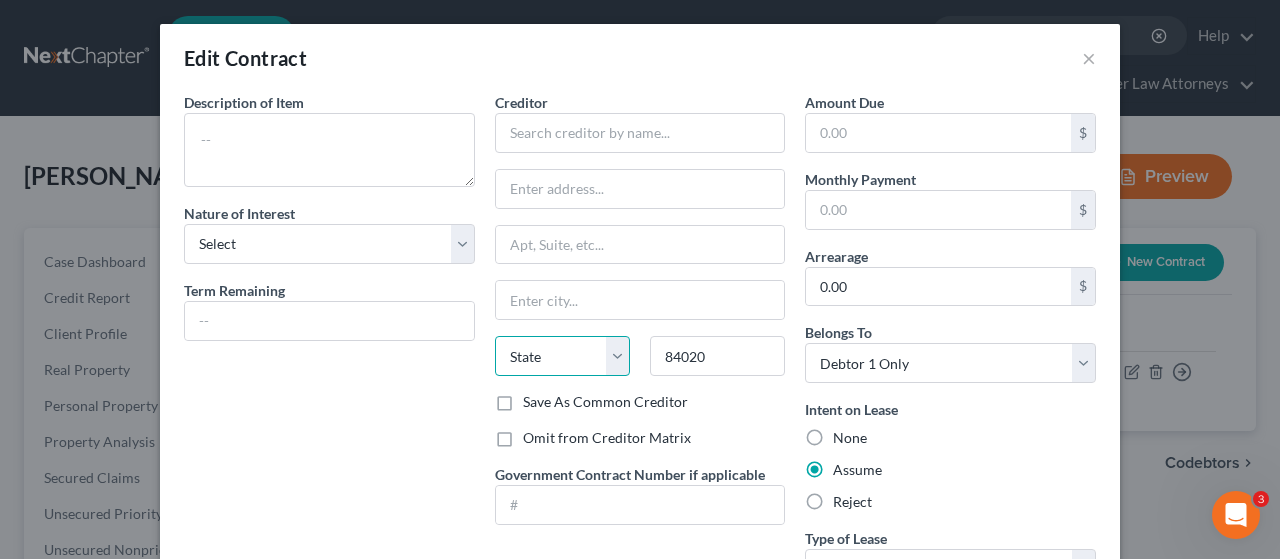 click on "State [US_STATE] AK AR AZ CA CO CT DE DC [GEOGRAPHIC_DATA] [GEOGRAPHIC_DATA] GU HI ID IL IN [GEOGRAPHIC_DATA] [GEOGRAPHIC_DATA] [GEOGRAPHIC_DATA] LA ME MD [GEOGRAPHIC_DATA] [GEOGRAPHIC_DATA] [GEOGRAPHIC_DATA] [GEOGRAPHIC_DATA] [GEOGRAPHIC_DATA] MT NC [GEOGRAPHIC_DATA] [GEOGRAPHIC_DATA] [GEOGRAPHIC_DATA] NH [GEOGRAPHIC_DATA] [GEOGRAPHIC_DATA] [GEOGRAPHIC_DATA] [GEOGRAPHIC_DATA] [GEOGRAPHIC_DATA] [GEOGRAPHIC_DATA] [GEOGRAPHIC_DATA] PR RI SC SD [GEOGRAPHIC_DATA] [GEOGRAPHIC_DATA] [GEOGRAPHIC_DATA] VI [GEOGRAPHIC_DATA] [GEOGRAPHIC_DATA] [GEOGRAPHIC_DATA] WV WI WY" at bounding box center [562, 356] 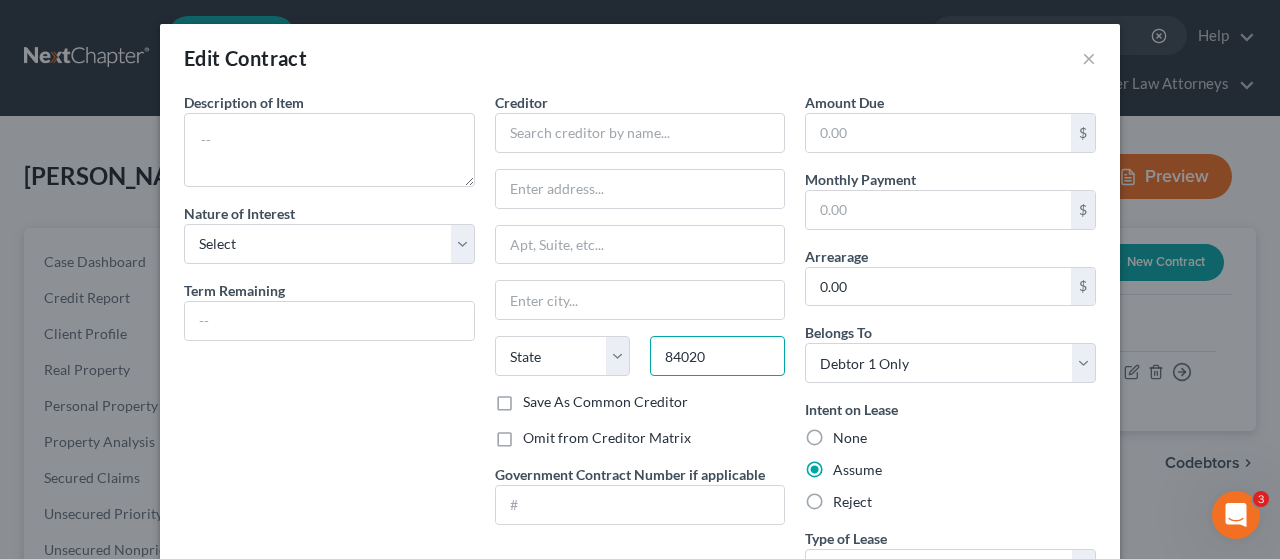 drag, startPoint x: 717, startPoint y: 353, endPoint x: 643, endPoint y: 344, distance: 74.54529 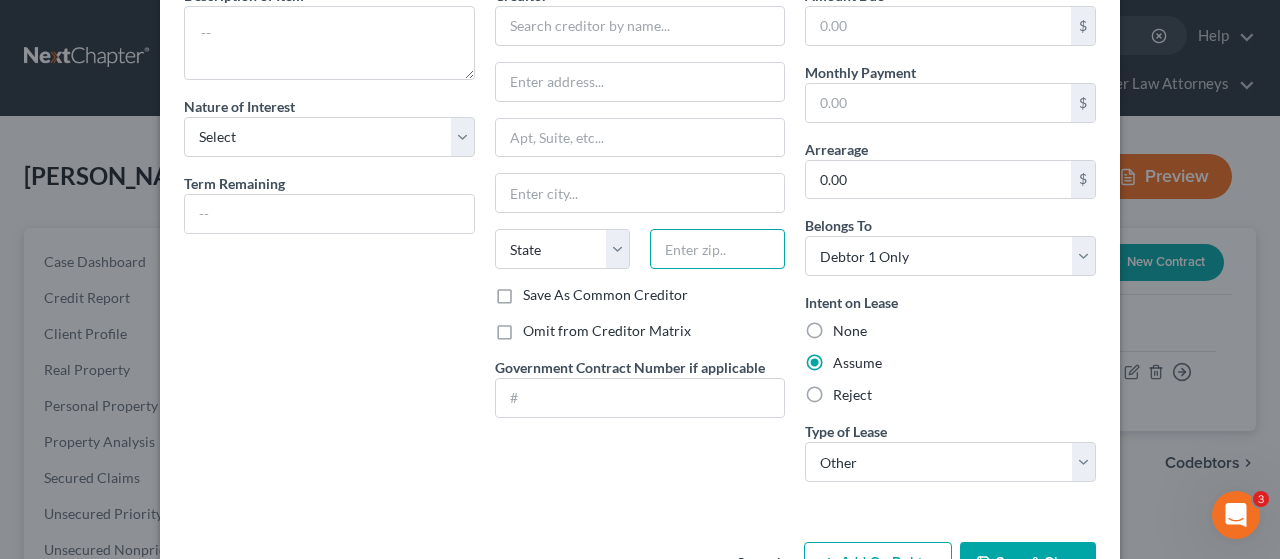 scroll, scrollTop: 68, scrollLeft: 0, axis: vertical 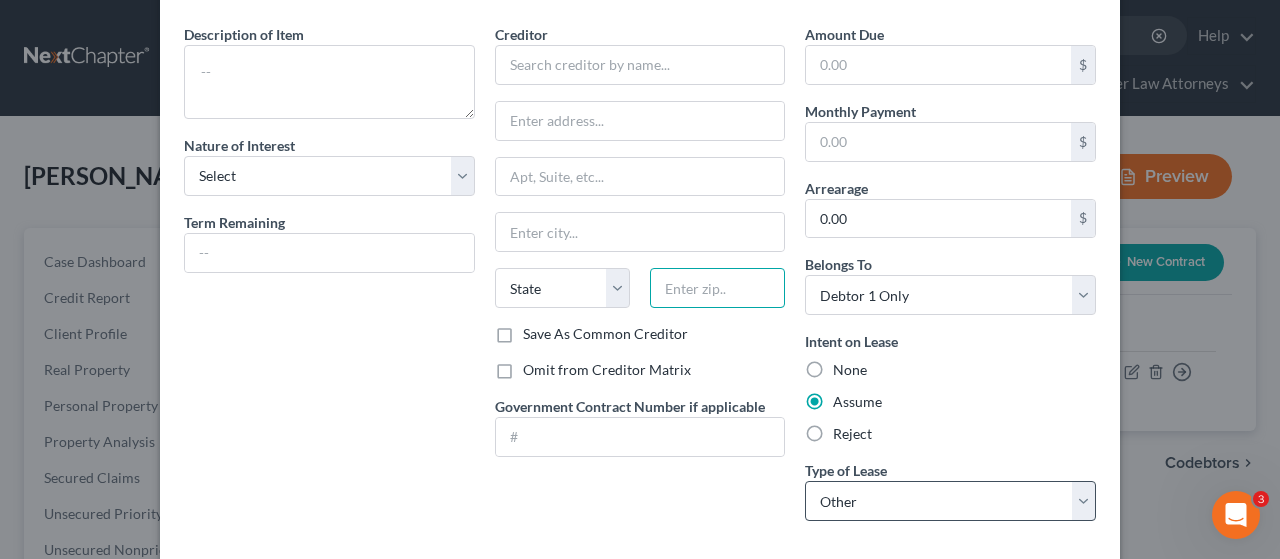 type 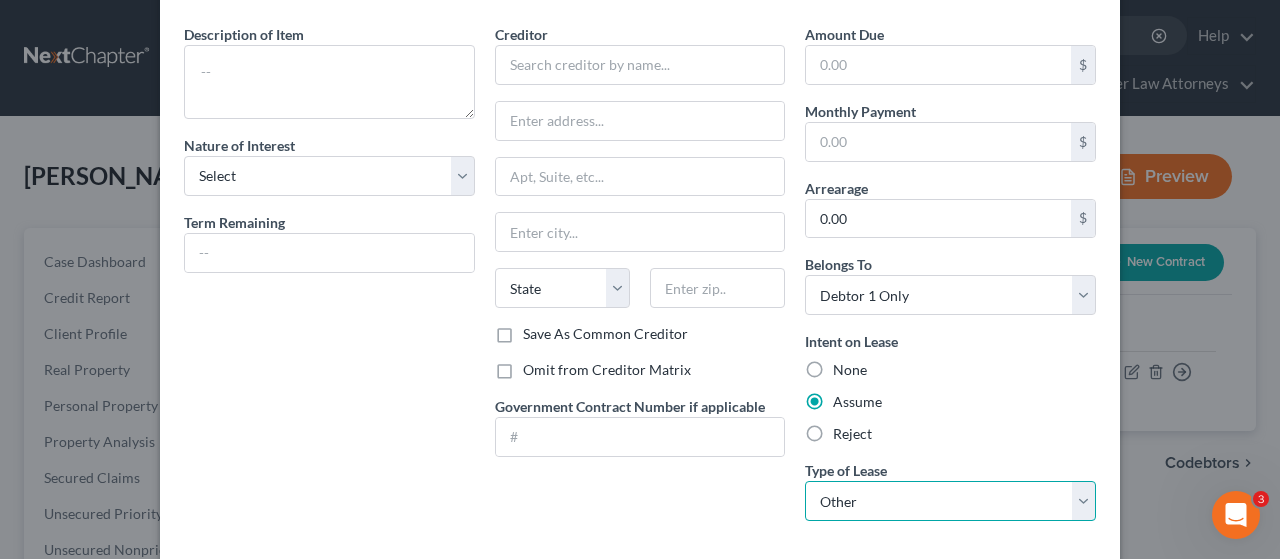 drag, startPoint x: 1079, startPoint y: 495, endPoint x: 1066, endPoint y: 479, distance: 20.615528 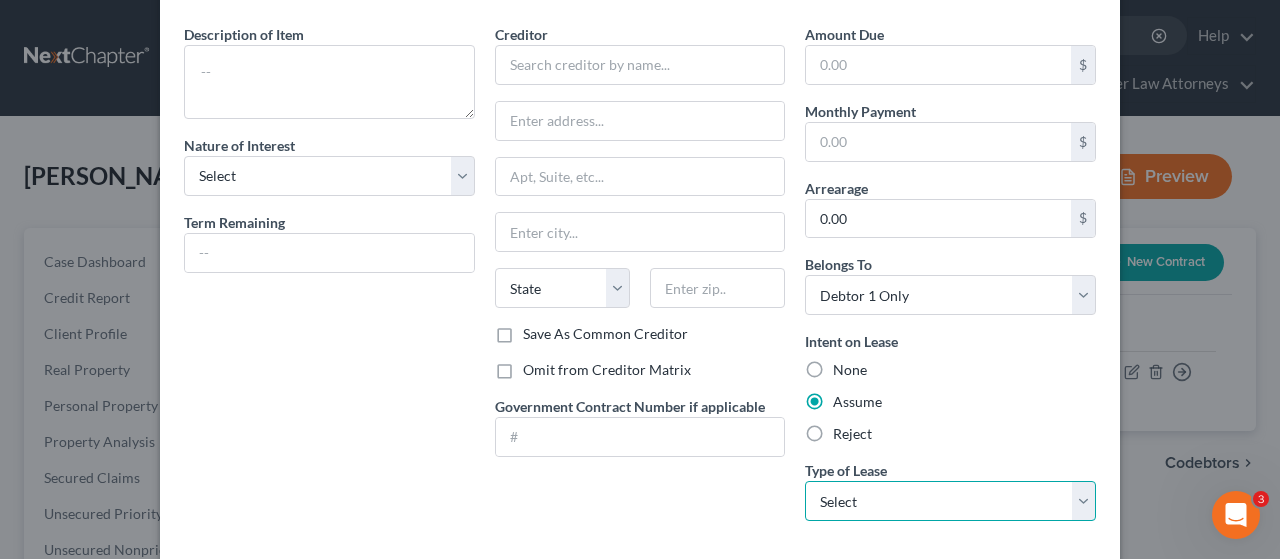 click on "Select Real Estate Car Other" at bounding box center [950, 501] 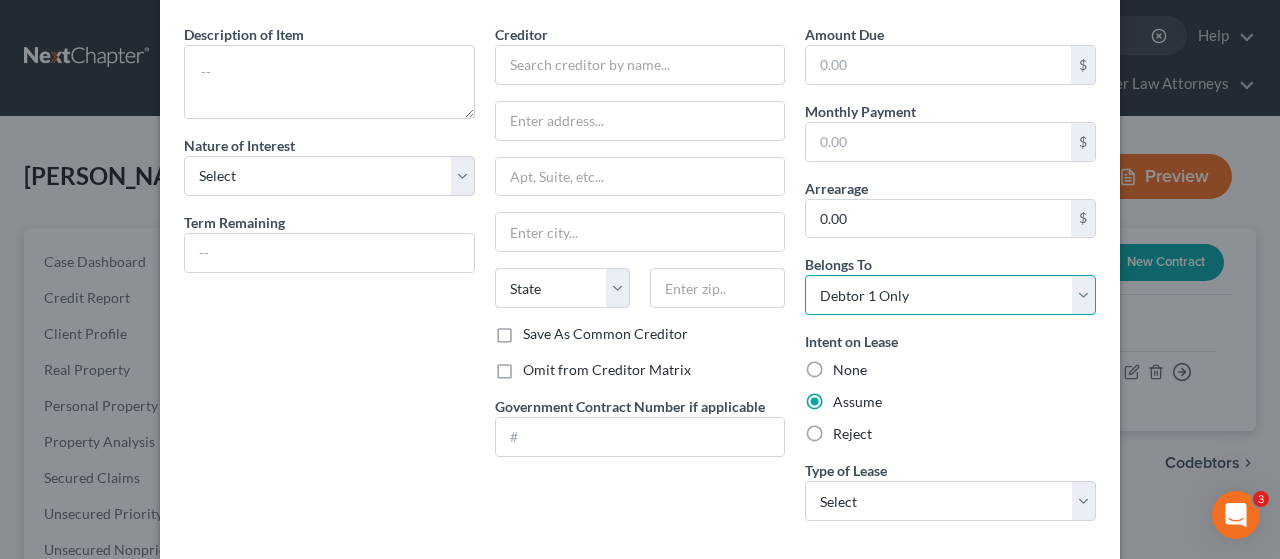 click on "Select Debtor 1 Only Debtor 2 Only Debtor 1 And Debtor 2 Only At Least One Of The Debtors And Another Community Property" at bounding box center (950, 295) 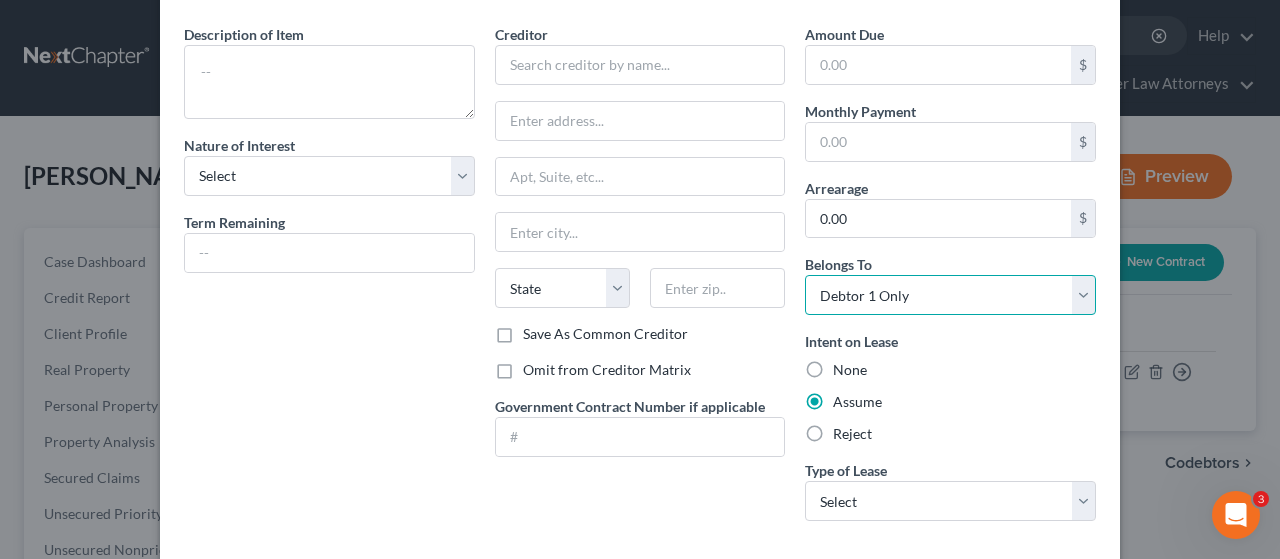 select 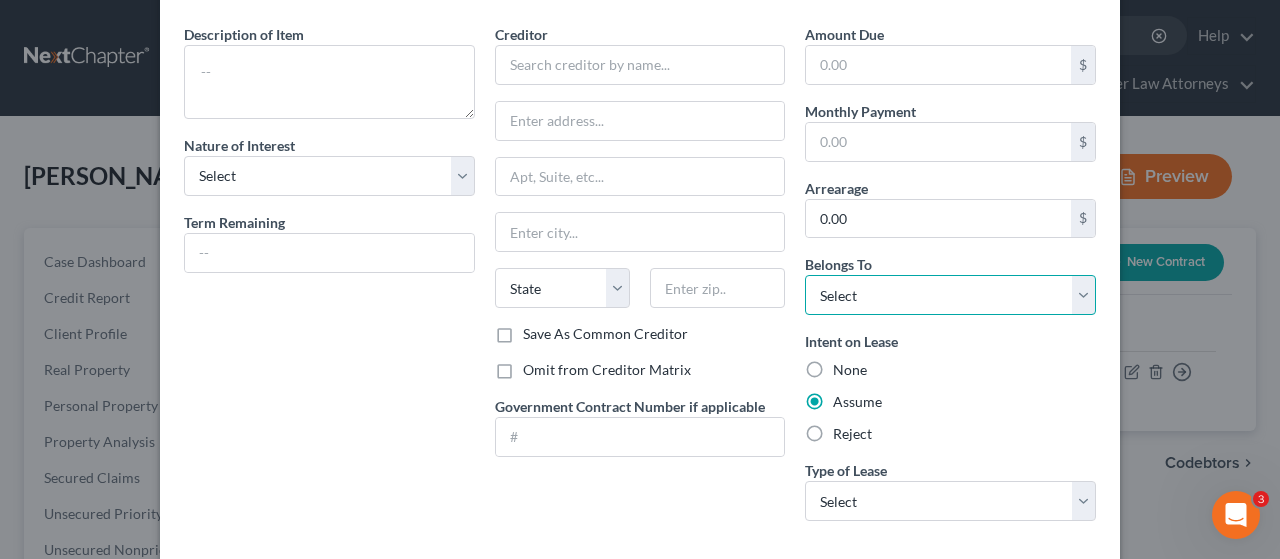 click on "Select Debtor 1 Only Debtor 2 Only Debtor 1 And Debtor 2 Only At Least One Of The Debtors And Another Community Property" at bounding box center [950, 295] 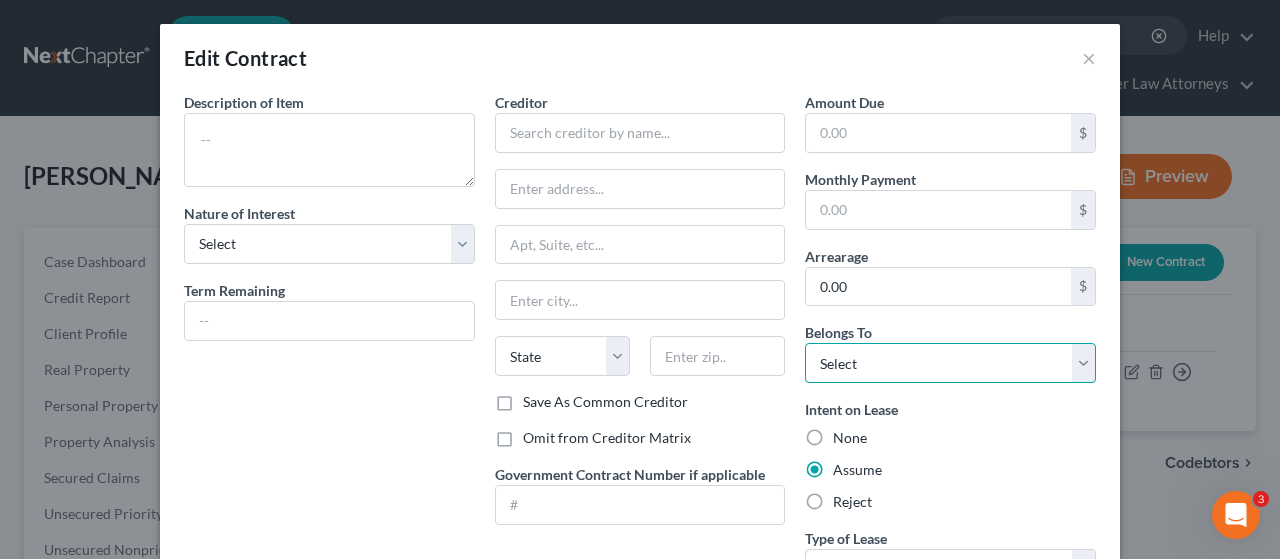 scroll, scrollTop: 168, scrollLeft: 0, axis: vertical 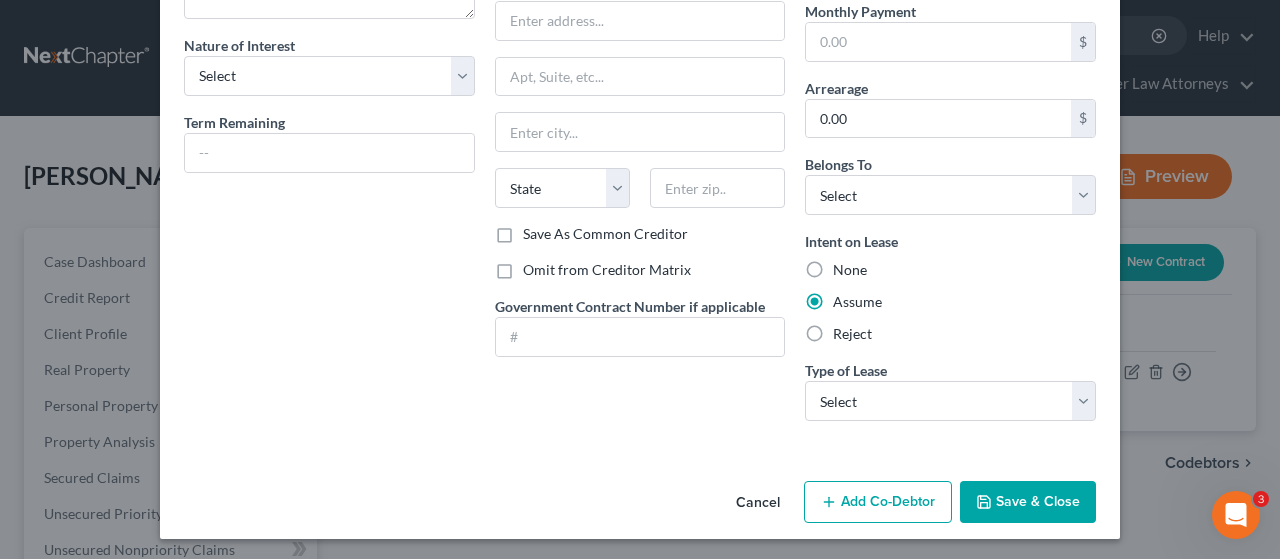 click on "None" at bounding box center [850, 270] 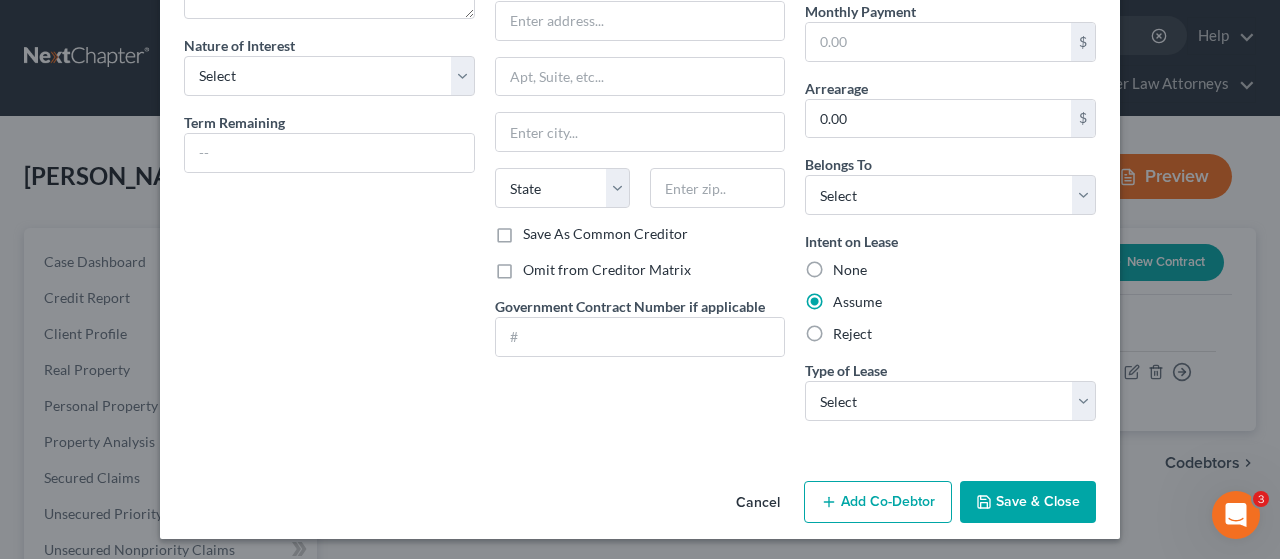 click on "None" at bounding box center [847, 266] 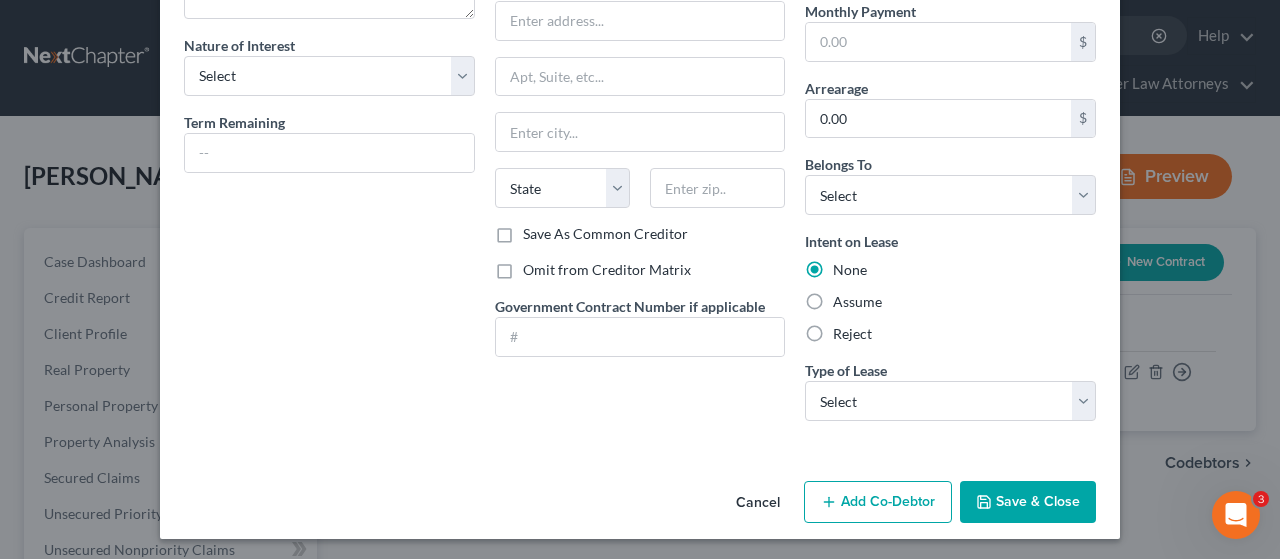 click on "Save & Close" at bounding box center [1028, 502] 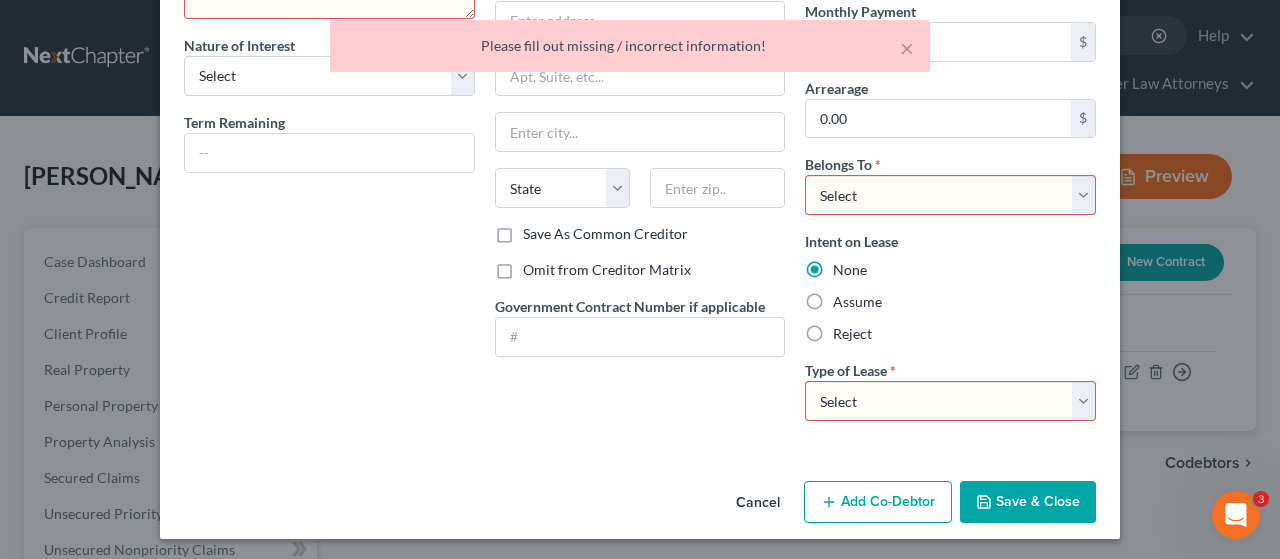 scroll, scrollTop: 0, scrollLeft: 0, axis: both 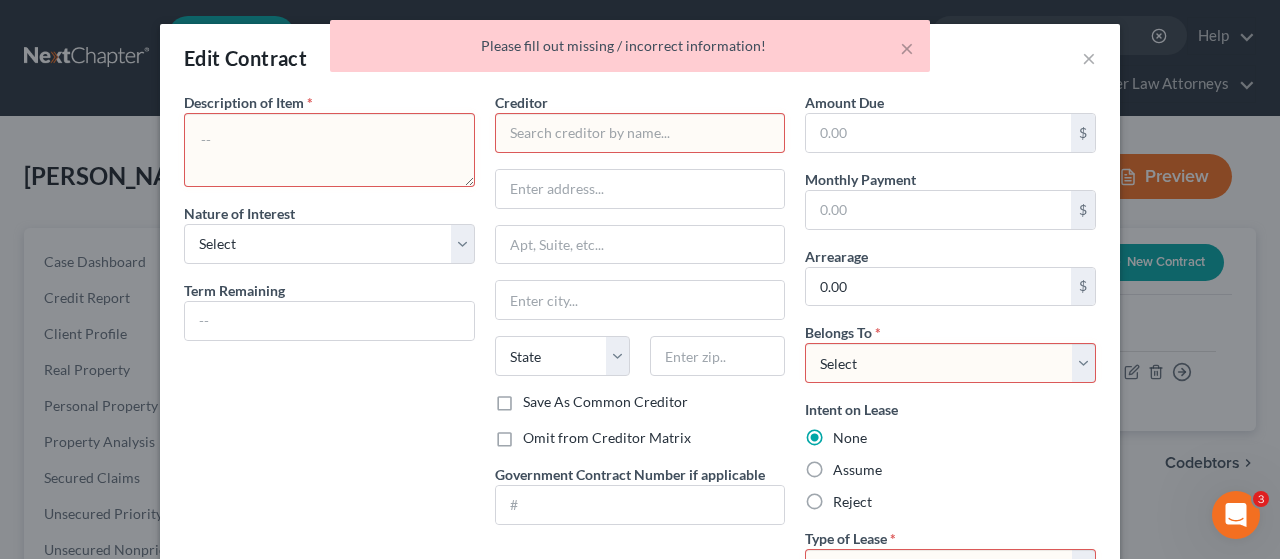 click on "Select Debtor 1 Only Debtor 2 Only Debtor 1 And Debtor 2 Only At Least One Of The Debtors And Another Community Property" at bounding box center (950, 363) 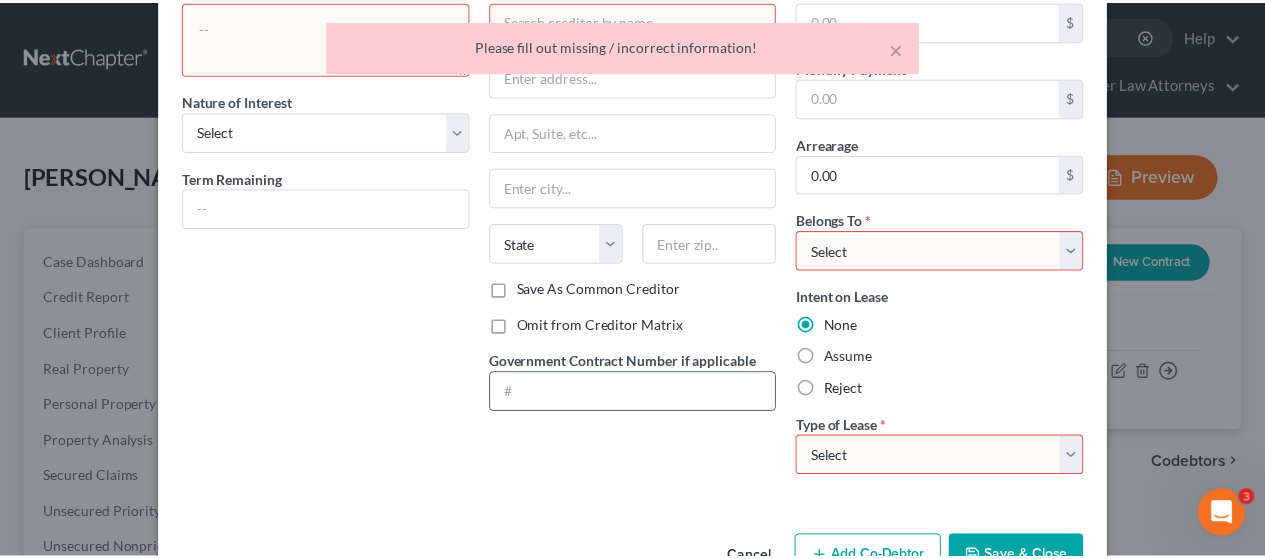 scroll, scrollTop: 168, scrollLeft: 0, axis: vertical 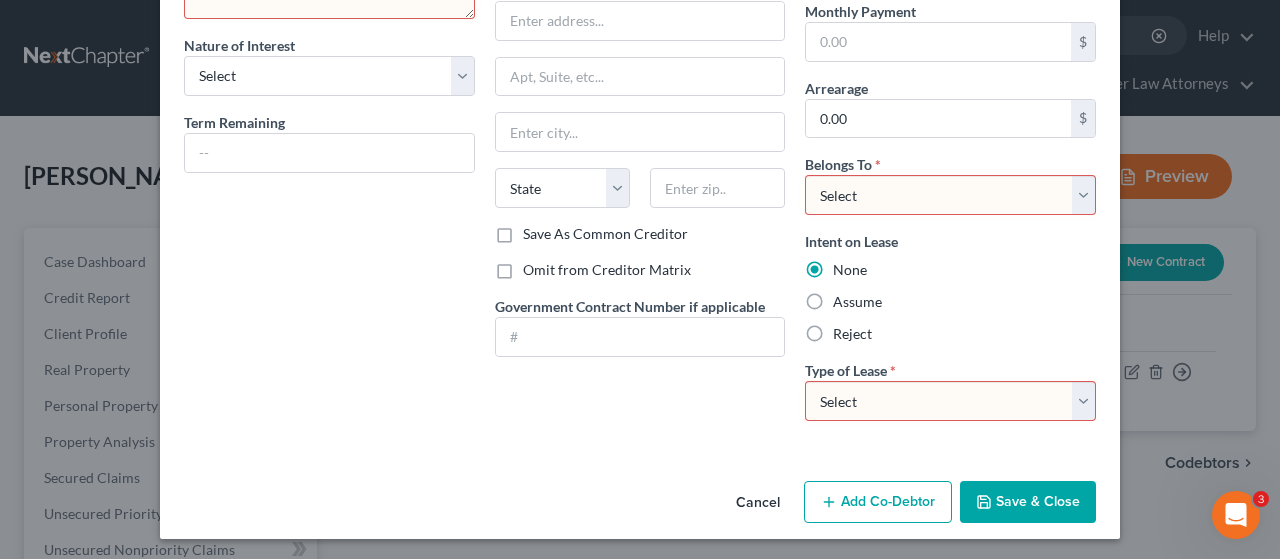 click on "Cancel" at bounding box center [758, 503] 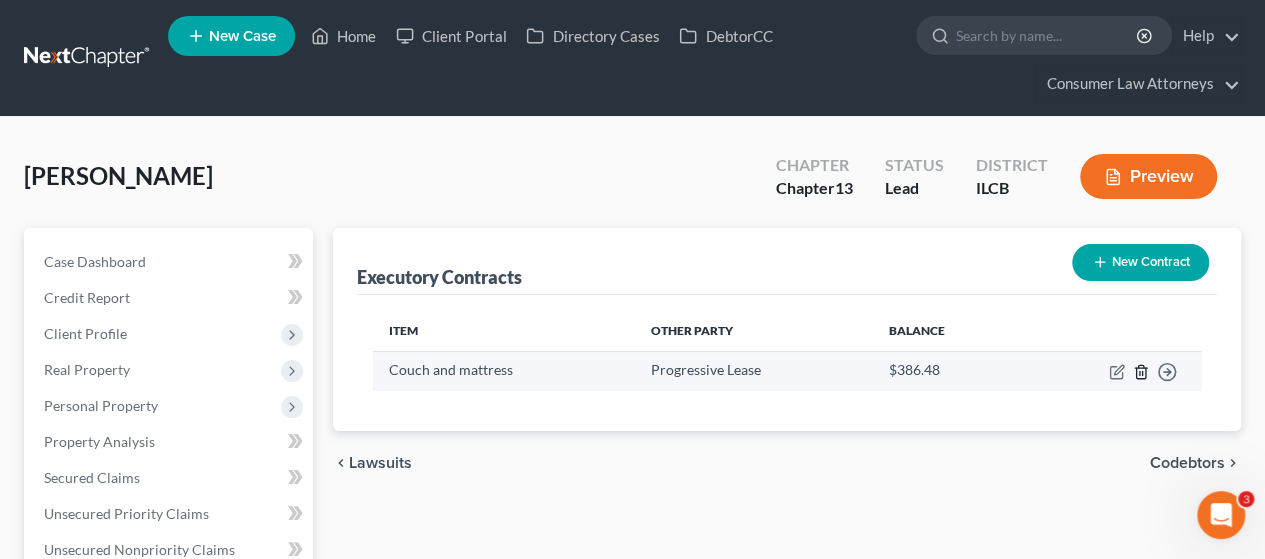 click 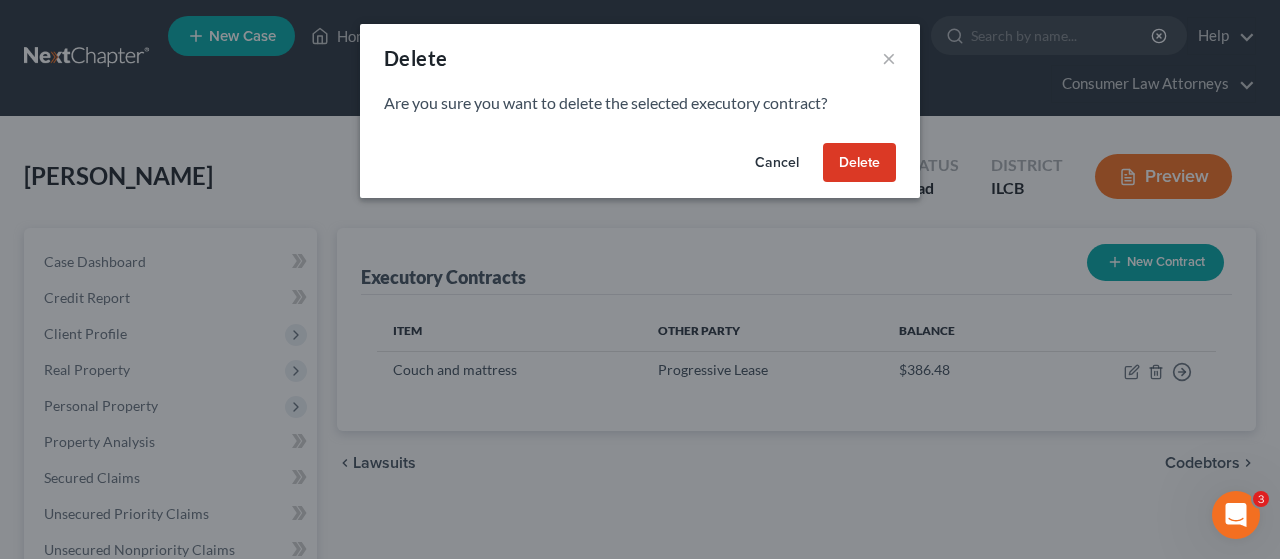 click on "Delete" at bounding box center [859, 163] 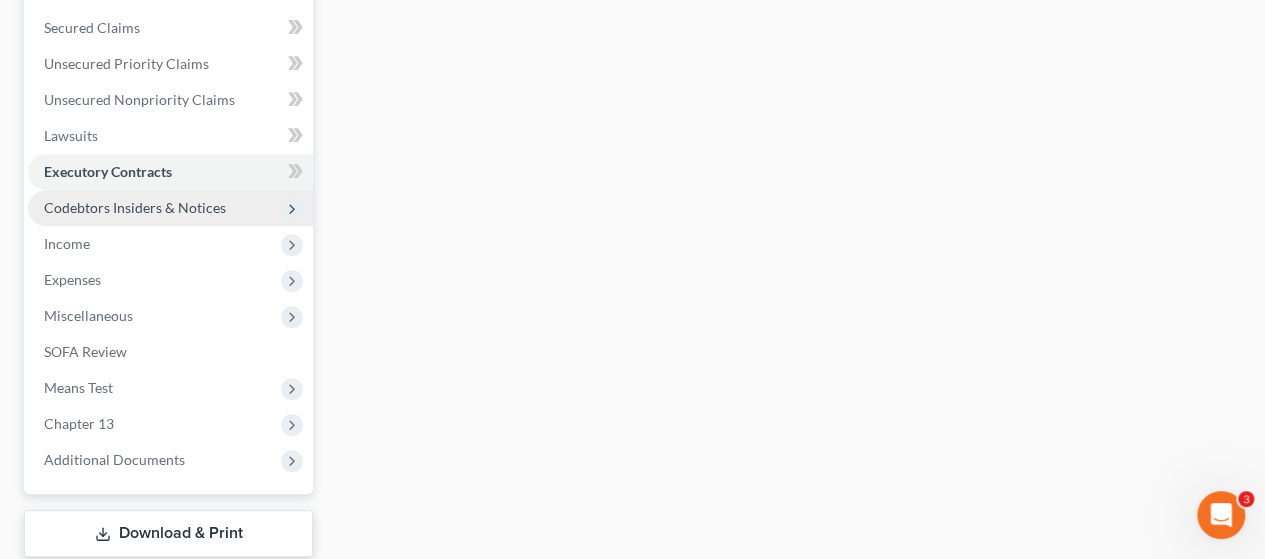 scroll, scrollTop: 500, scrollLeft: 0, axis: vertical 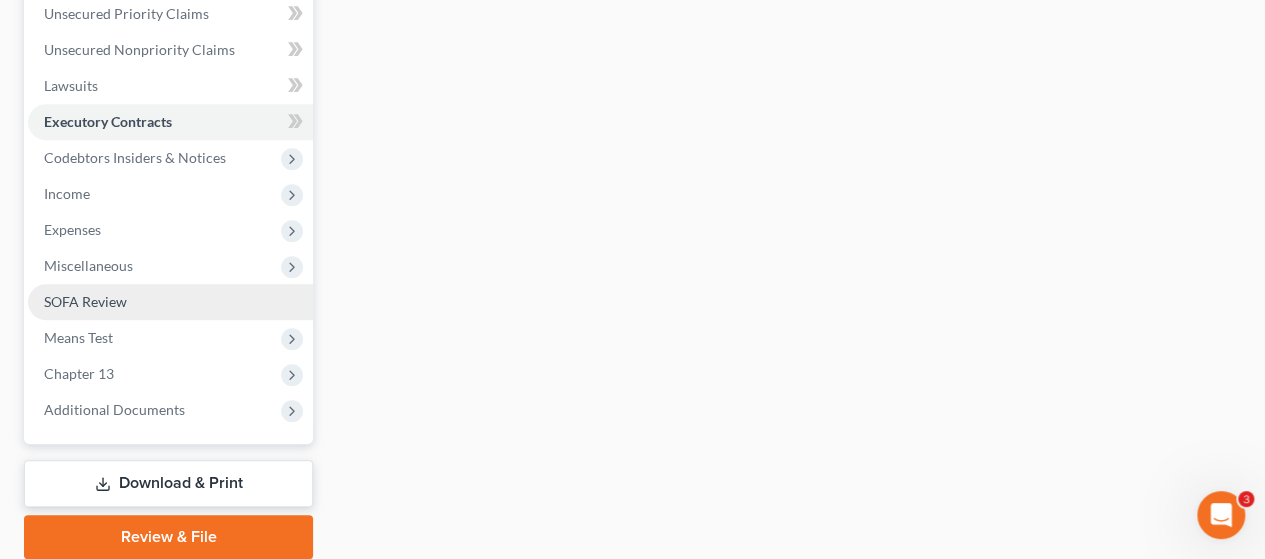 click on "SOFA Review" at bounding box center (85, 301) 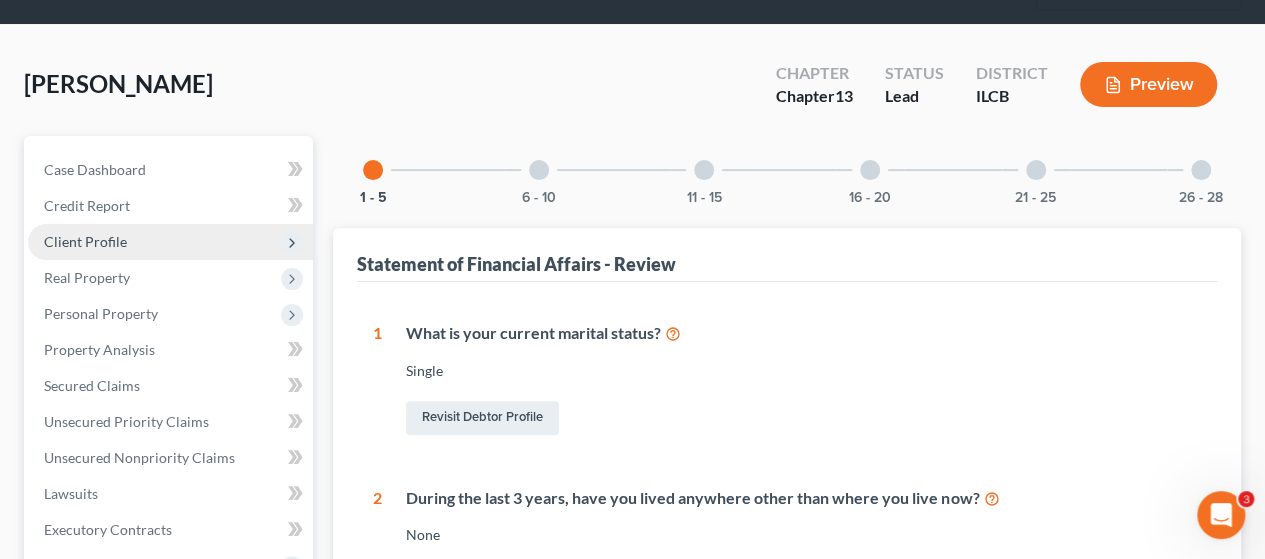 scroll, scrollTop: 0, scrollLeft: 0, axis: both 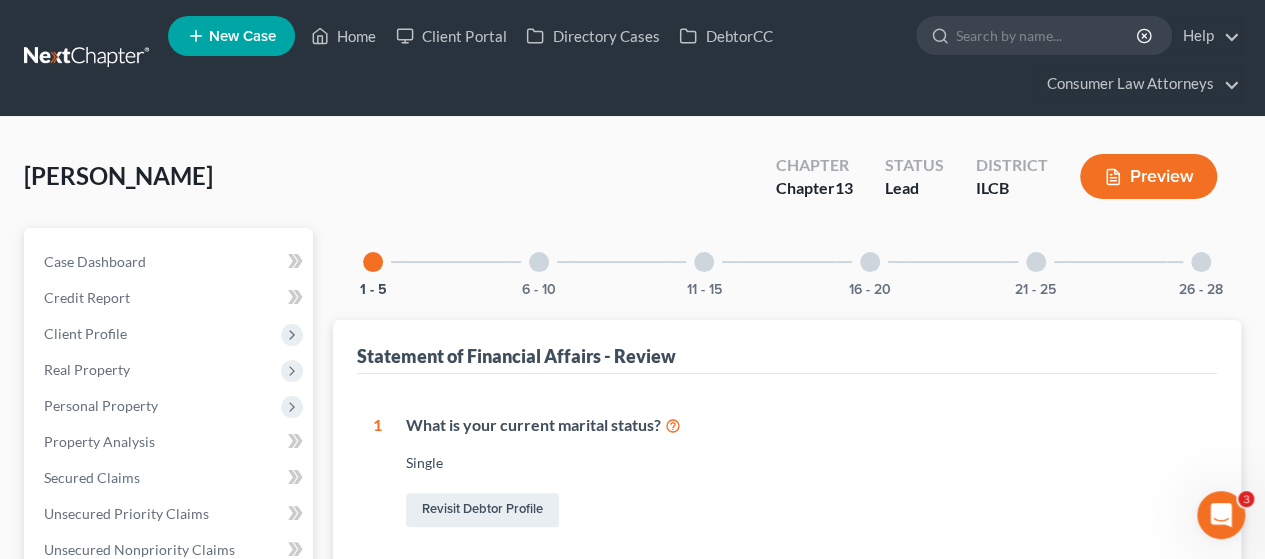 click at bounding box center (539, 262) 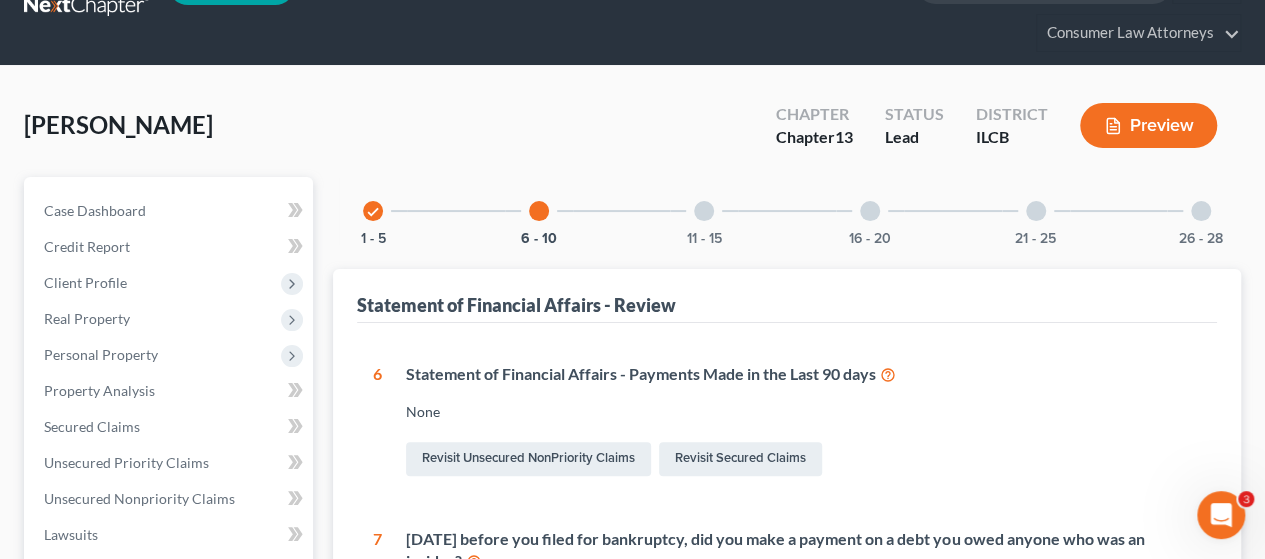 scroll, scrollTop: 100, scrollLeft: 0, axis: vertical 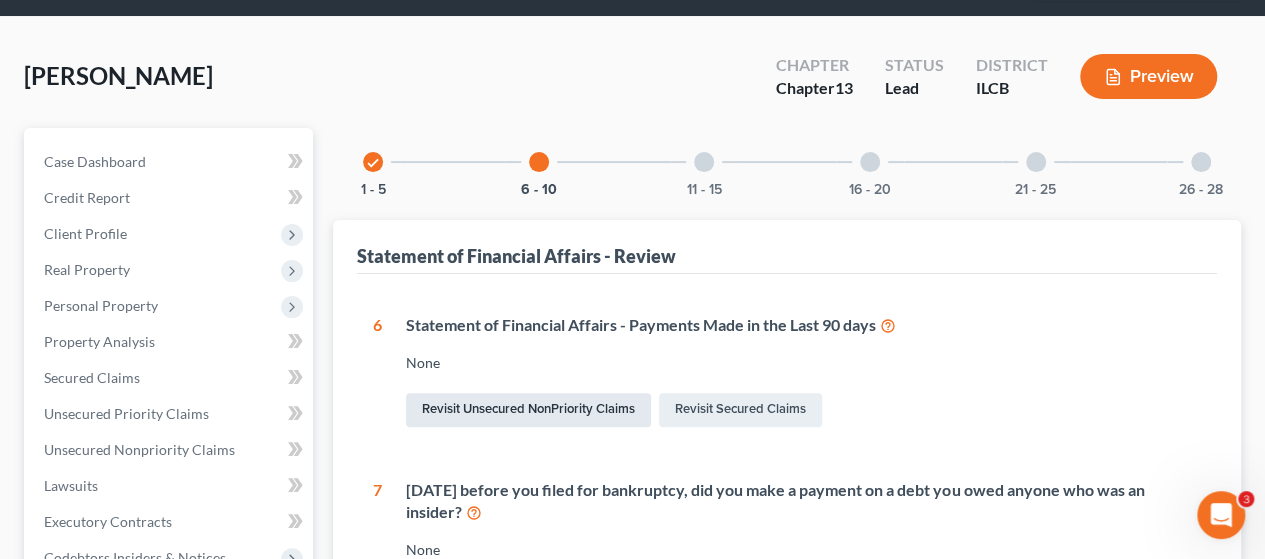 click on "Revisit Unsecured NonPriority Claims" at bounding box center (528, 410) 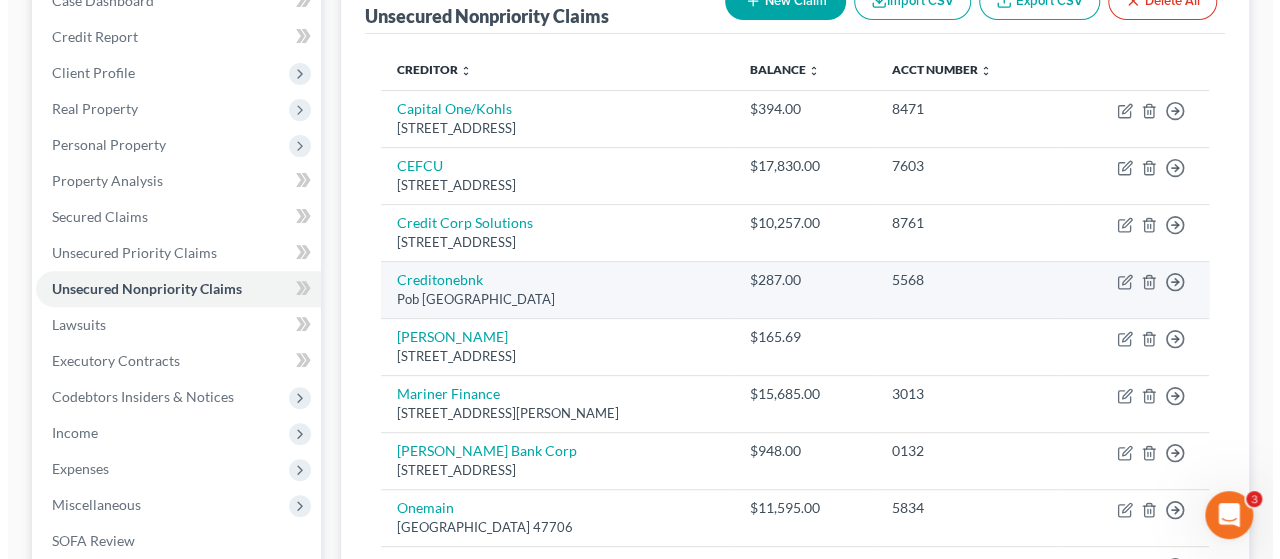 scroll, scrollTop: 400, scrollLeft: 0, axis: vertical 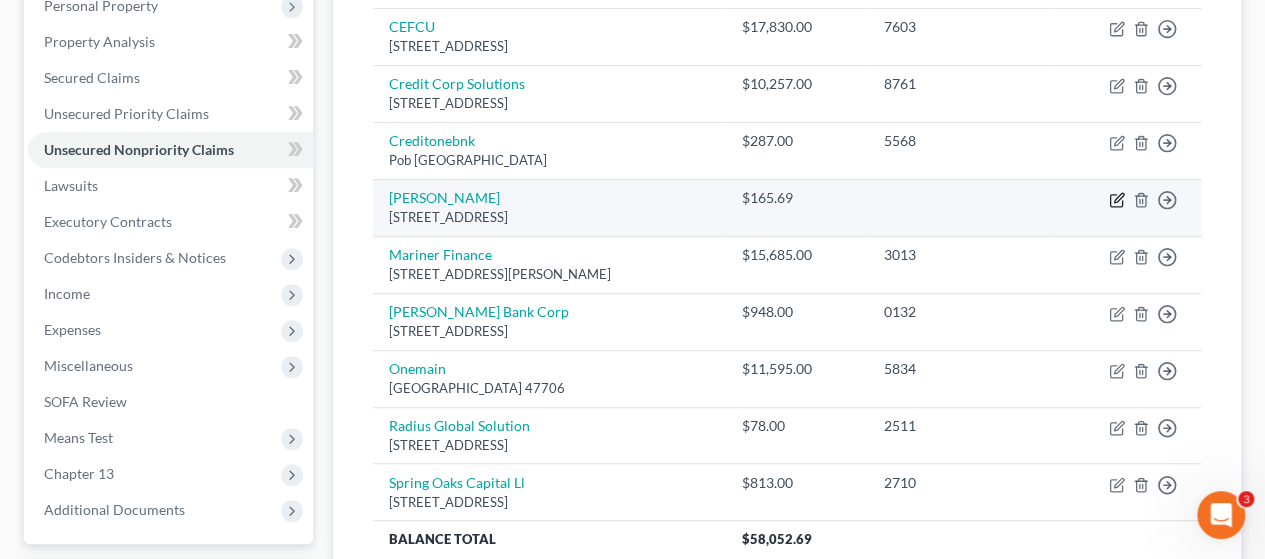 click 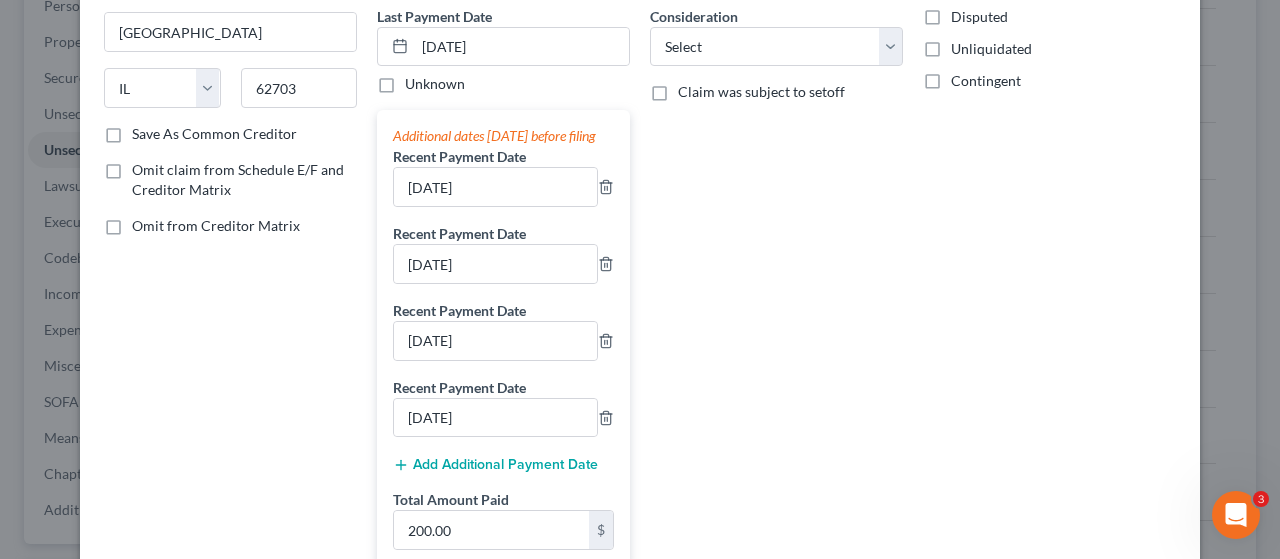 scroll, scrollTop: 0, scrollLeft: 0, axis: both 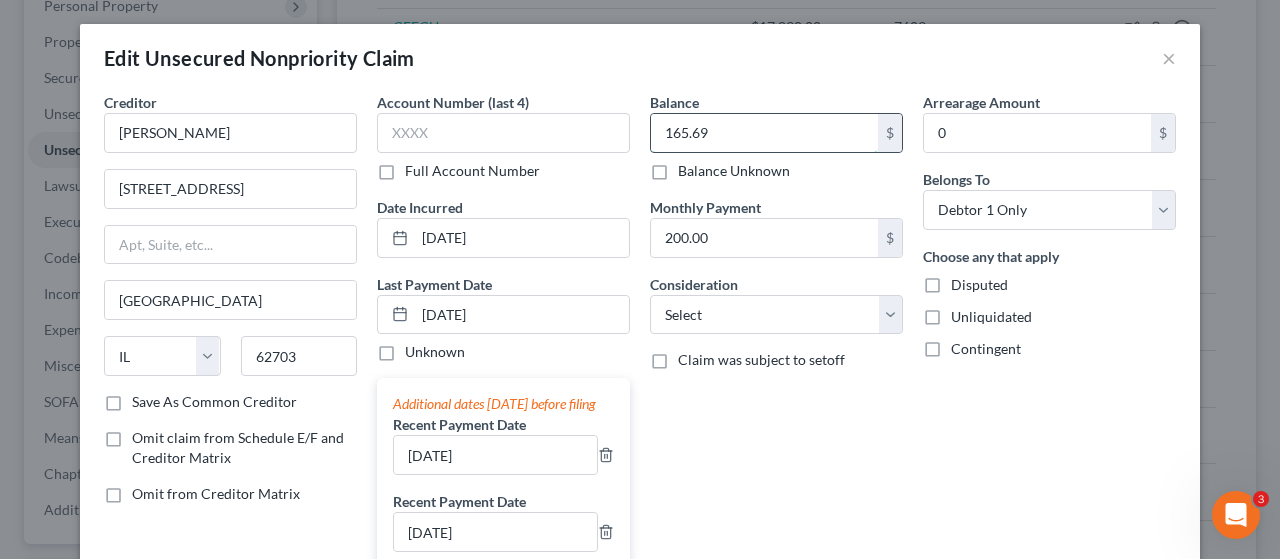 click on "165.69" at bounding box center (764, 133) 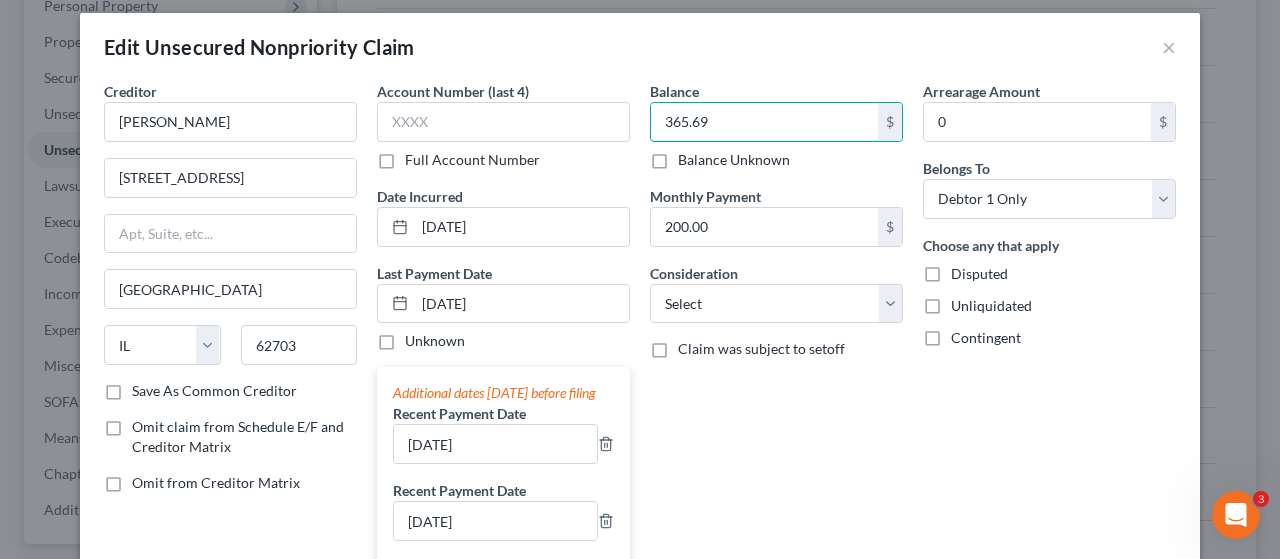 scroll, scrollTop: 0, scrollLeft: 0, axis: both 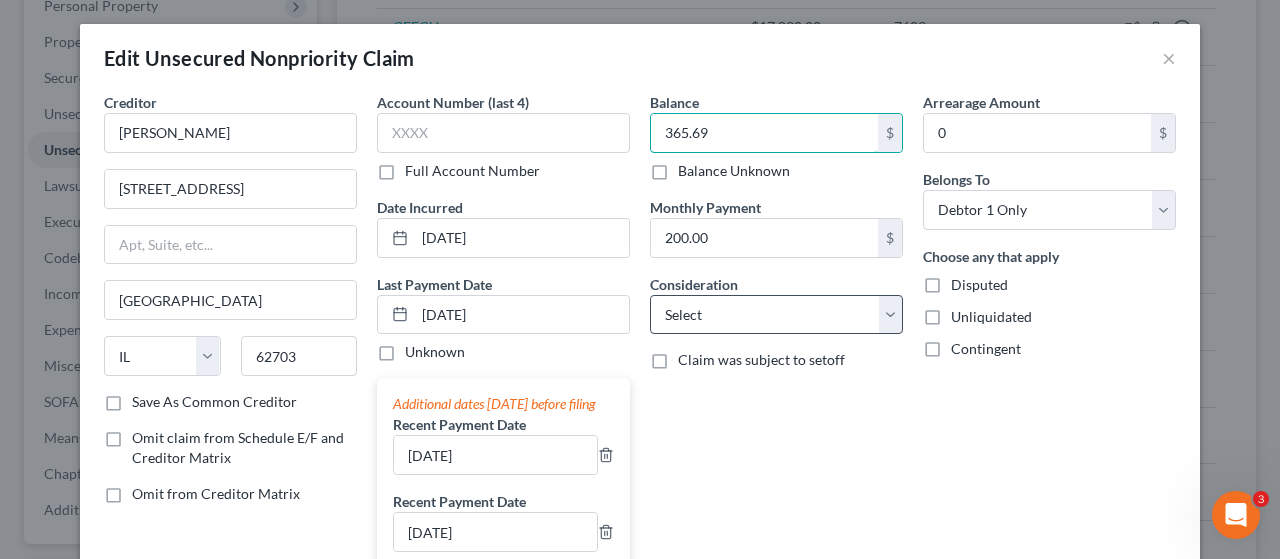 type on "365.69" 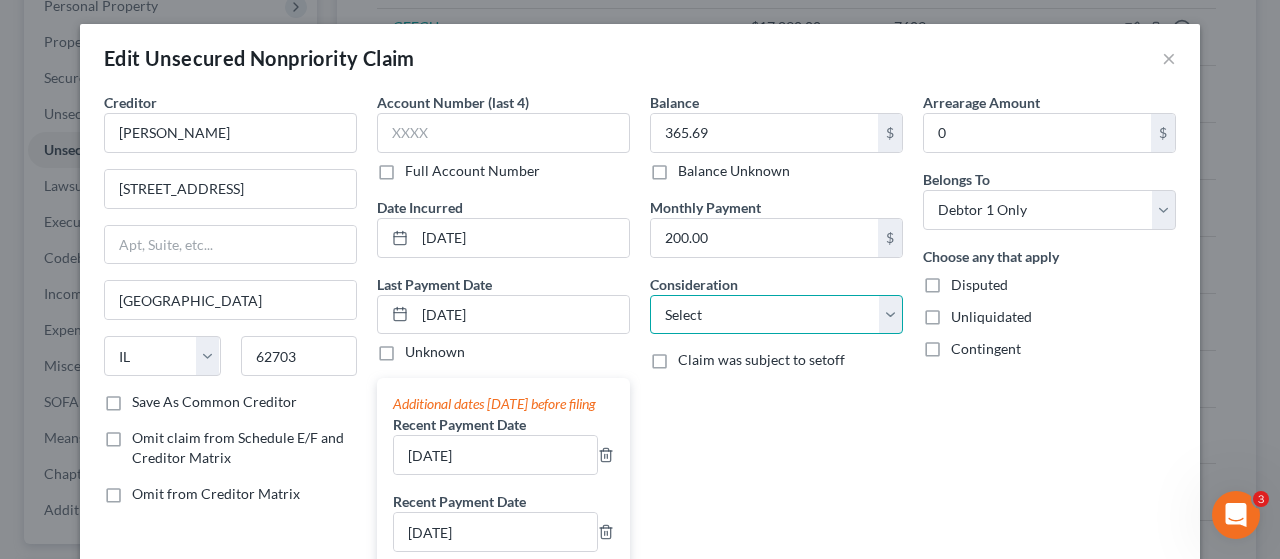 click on "Select Cable / Satellite Services Collection Agency Credit Card Debt Debt Counseling / Attorneys Deficiency Balance Domestic Support Obligations Home / Car Repairs Income Taxes Judgment Liens Medical Services Monies Loaned / Advanced Mortgage Obligation From Divorce Or Separation Obligation To Pensions Other Overdrawn Bank Account Promised To Help Pay Creditors Student Loans Suppliers And Vendors Telephone / Internet Services Utility Services" at bounding box center [776, 315] 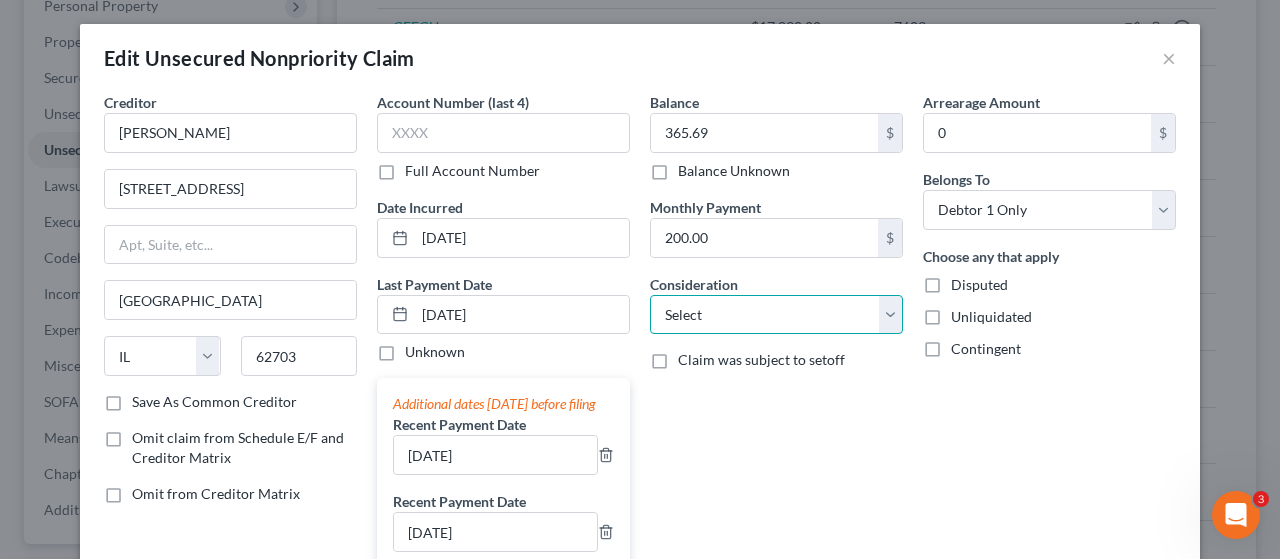 select on "10" 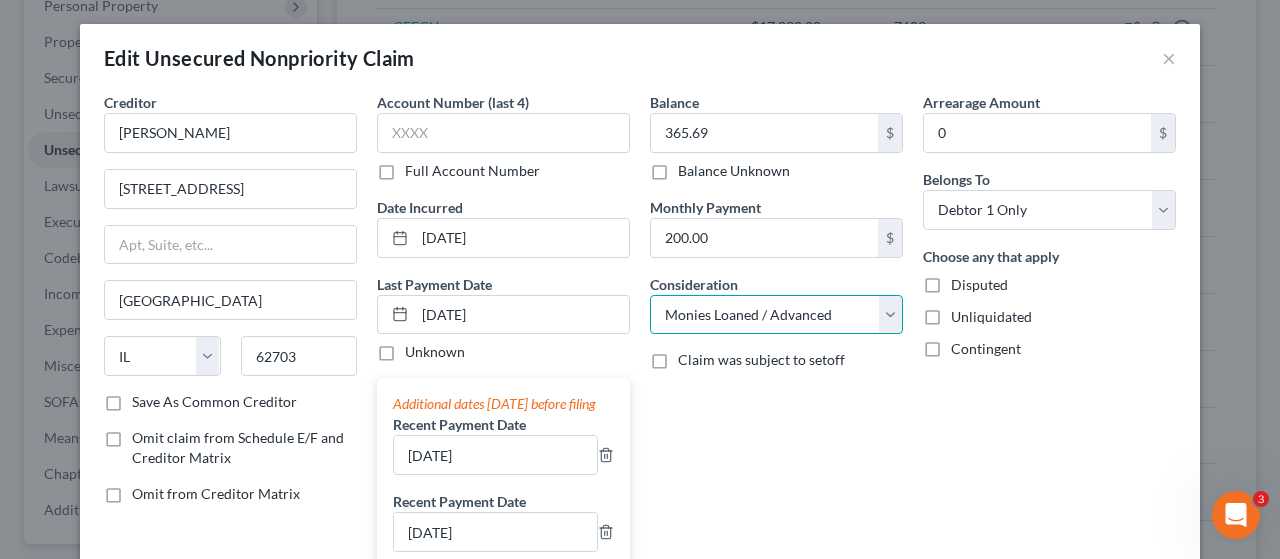 click on "Select Cable / Satellite Services Collection Agency Credit Card Debt Debt Counseling / Attorneys Deficiency Balance Domestic Support Obligations Home / Car Repairs Income Taxes Judgment Liens Medical Services Monies Loaned / Advanced Mortgage Obligation From Divorce Or Separation Obligation To Pensions Other Overdrawn Bank Account Promised To Help Pay Creditors Student Loans Suppliers And Vendors Telephone / Internet Services Utility Services" at bounding box center (776, 315) 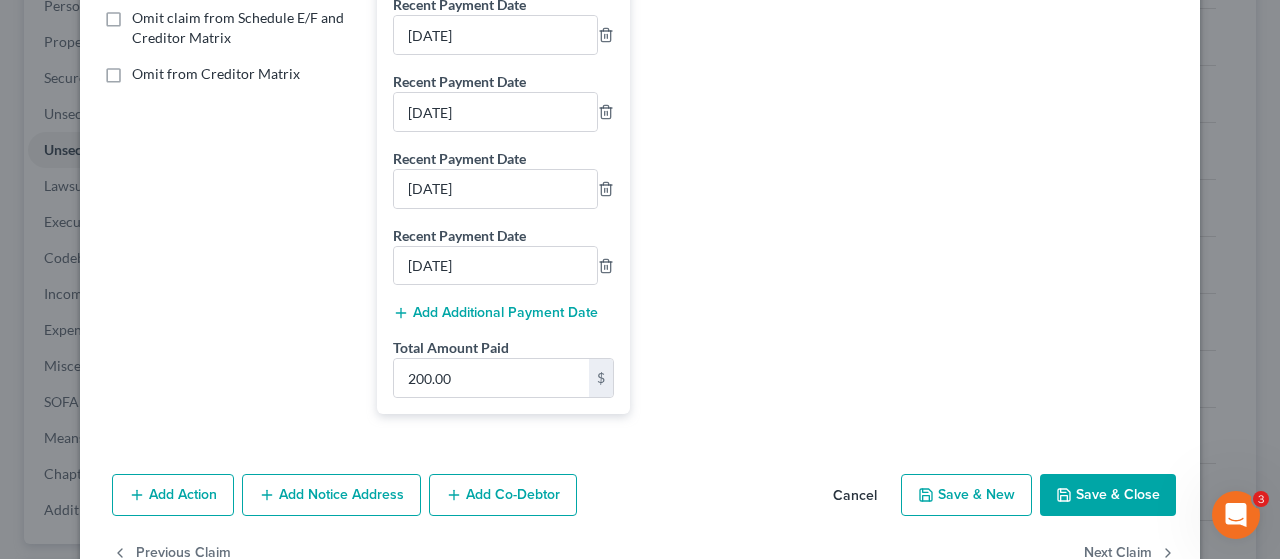 scroll, scrollTop: 488, scrollLeft: 0, axis: vertical 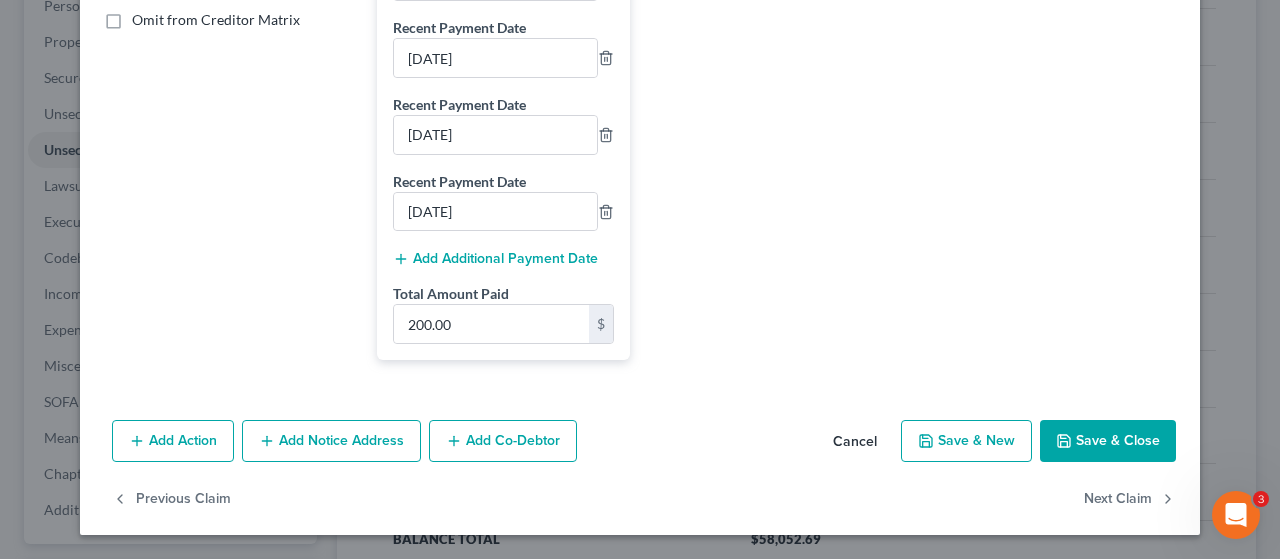 click on "Save & Close" at bounding box center [1108, 441] 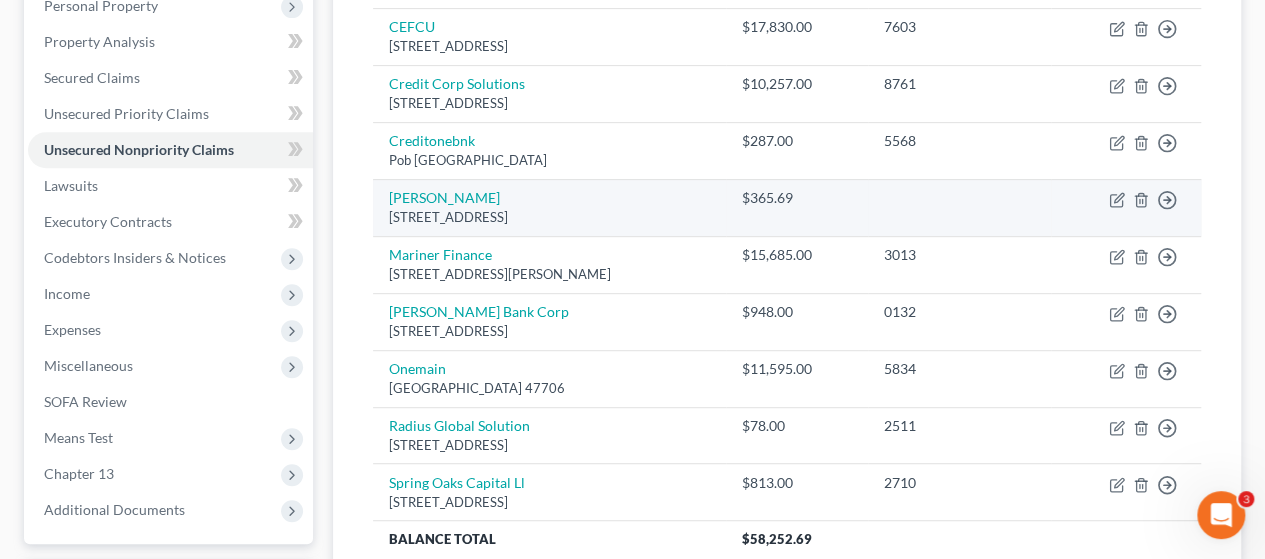 click on "Move to D Move to E Move to G Move to Notice Only" at bounding box center (1126, 207) 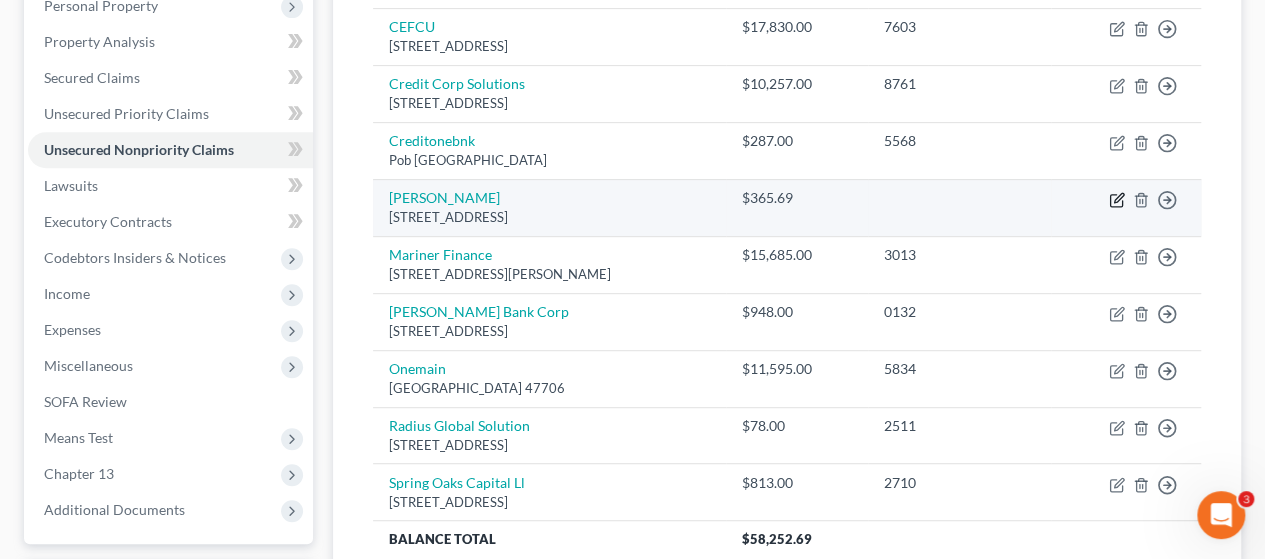 click 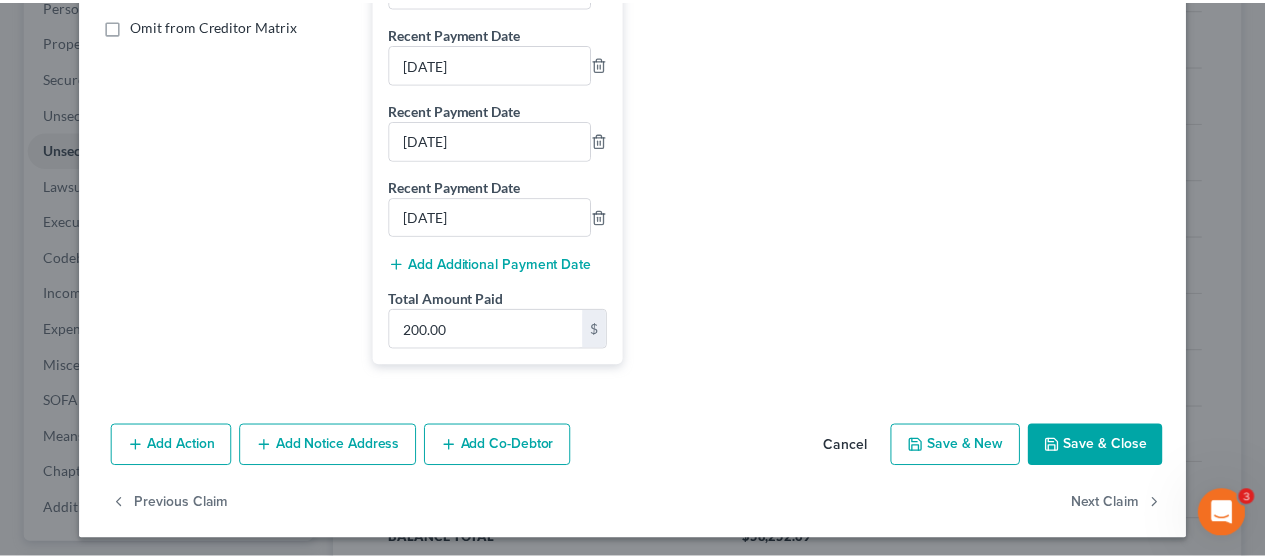 scroll, scrollTop: 488, scrollLeft: 0, axis: vertical 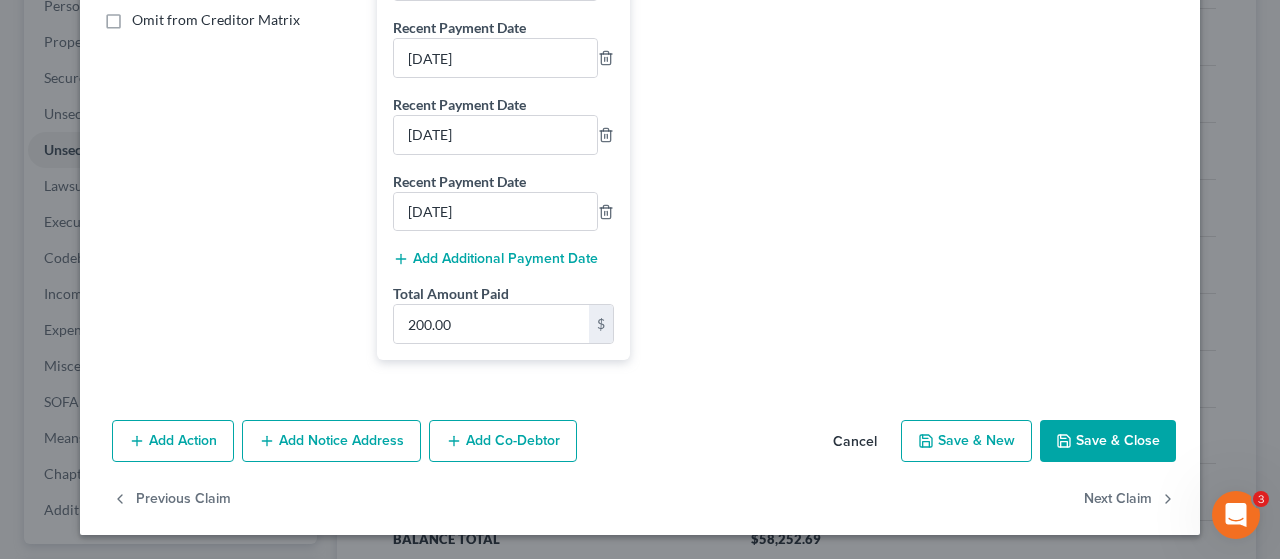 click on "Save & Close" at bounding box center [1108, 441] 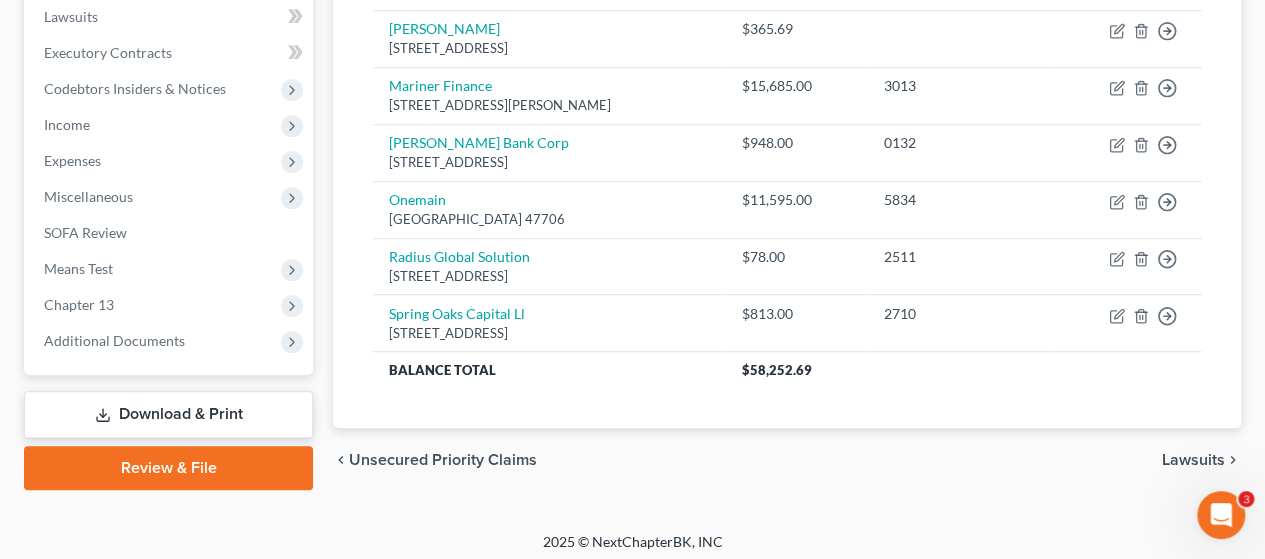 scroll, scrollTop: 572, scrollLeft: 0, axis: vertical 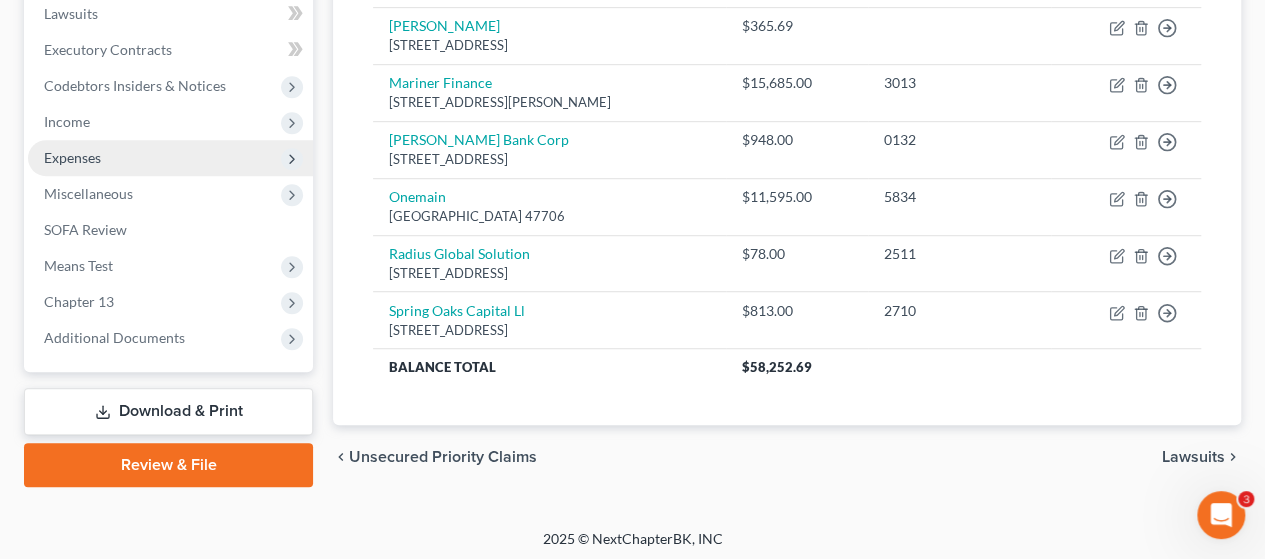 click on "Expenses" at bounding box center (72, 157) 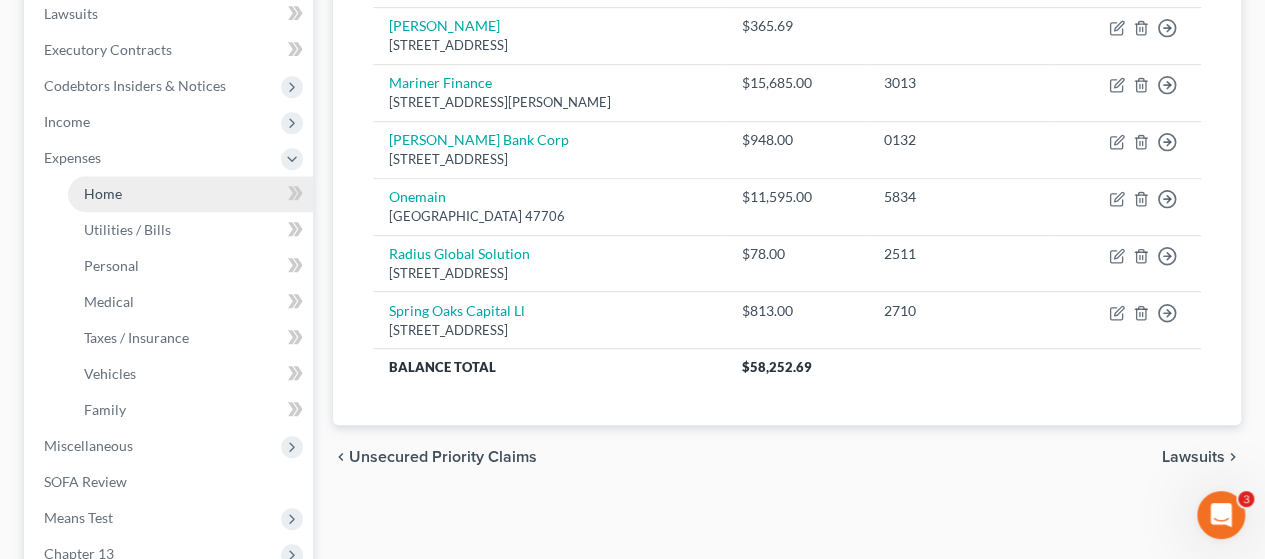 click on "Home" at bounding box center (103, 193) 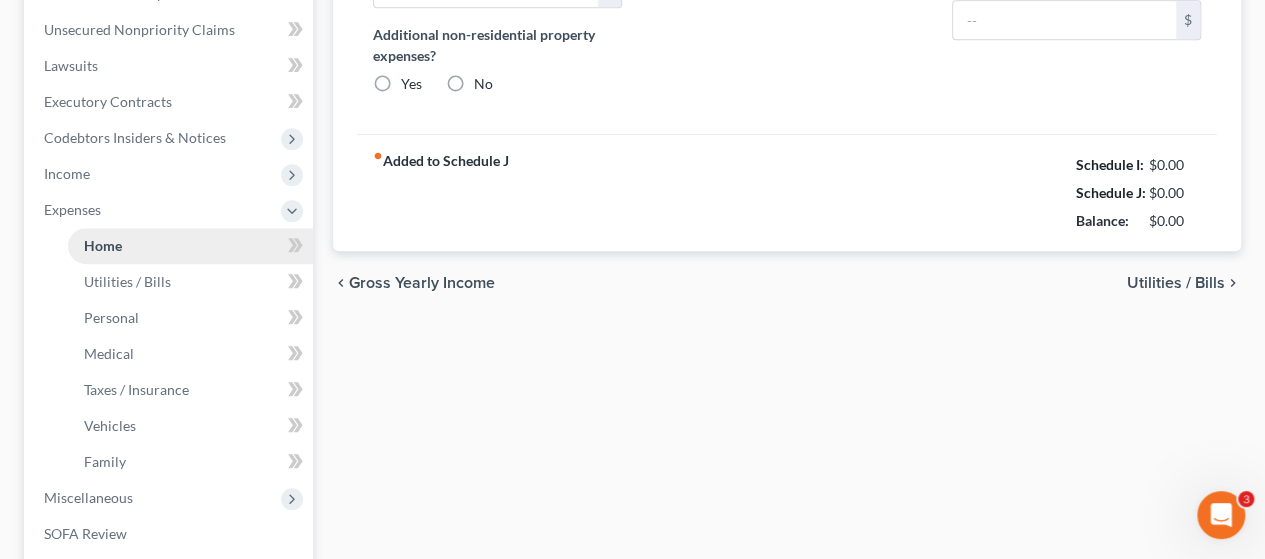 type on "971.00" 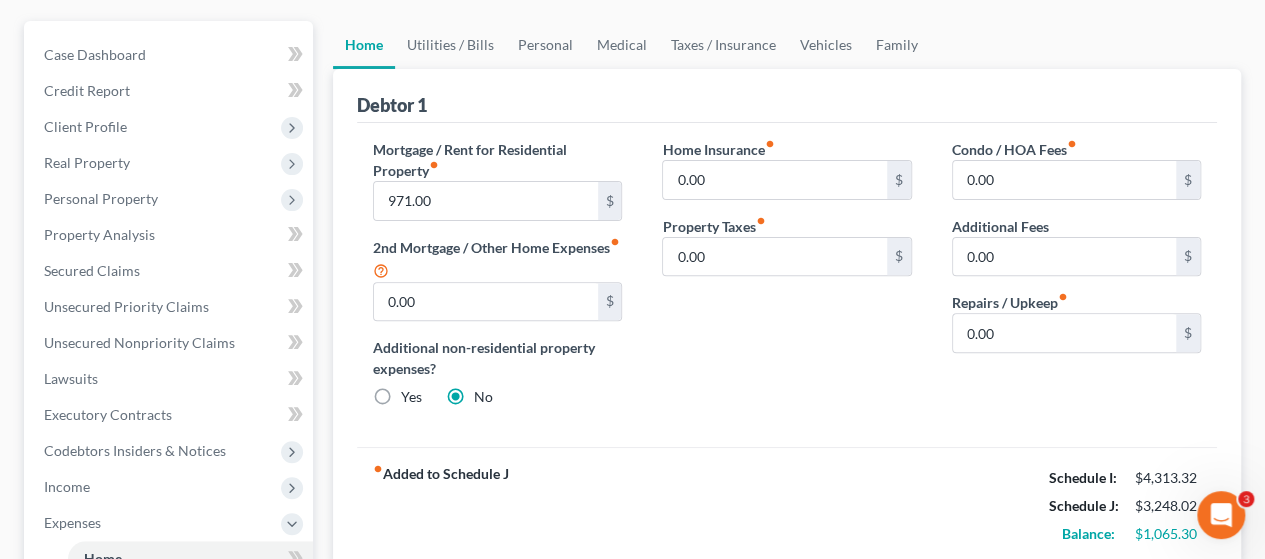 scroll, scrollTop: 200, scrollLeft: 0, axis: vertical 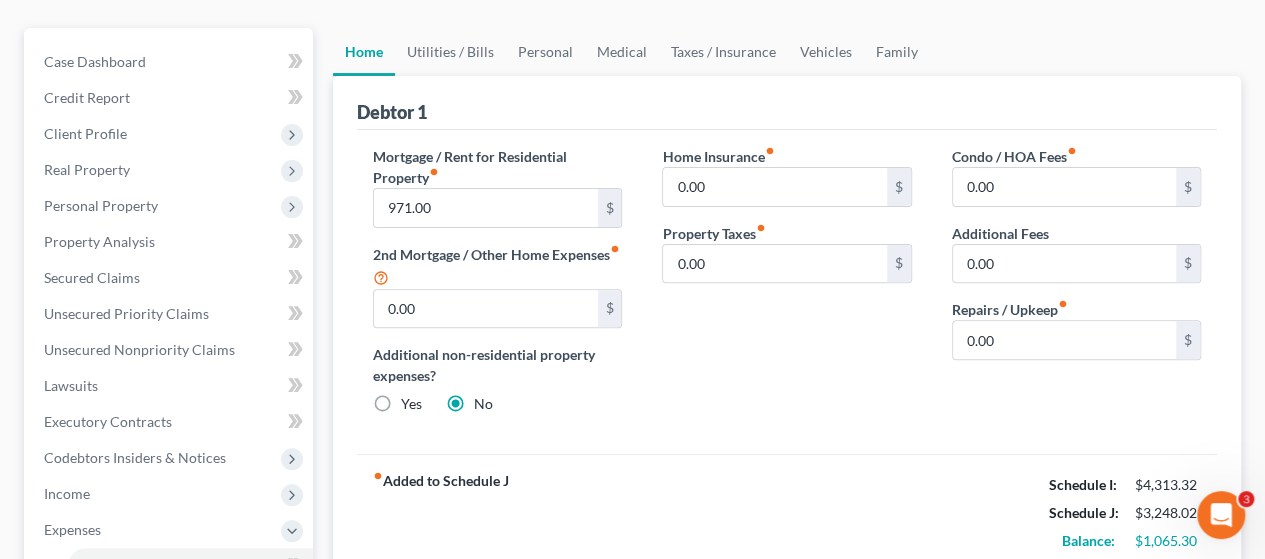 click on "Home Insurance  fiber_manual_record 0.00 $ Property Taxes  fiber_manual_record 0.00 $" at bounding box center [786, 288] 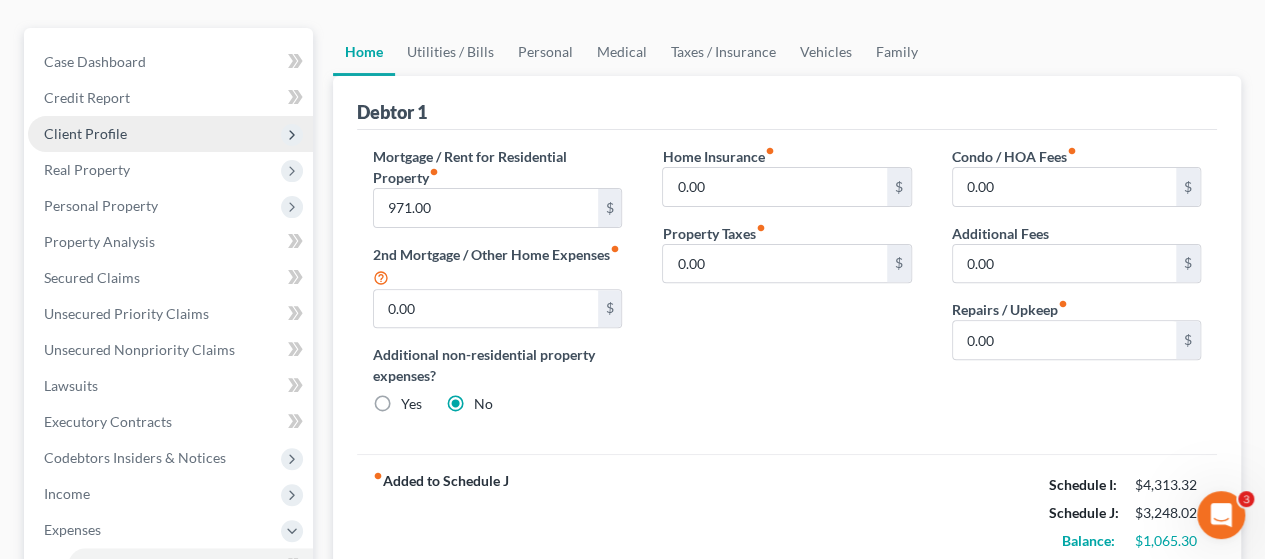 scroll, scrollTop: 0, scrollLeft: 0, axis: both 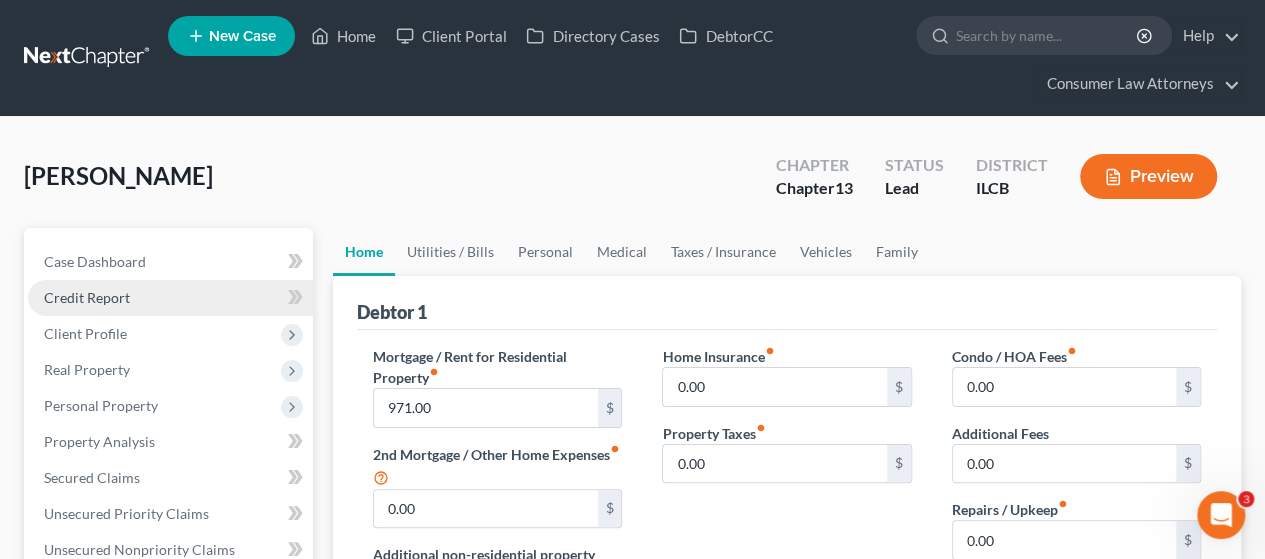 click on "Credit Report" at bounding box center [87, 297] 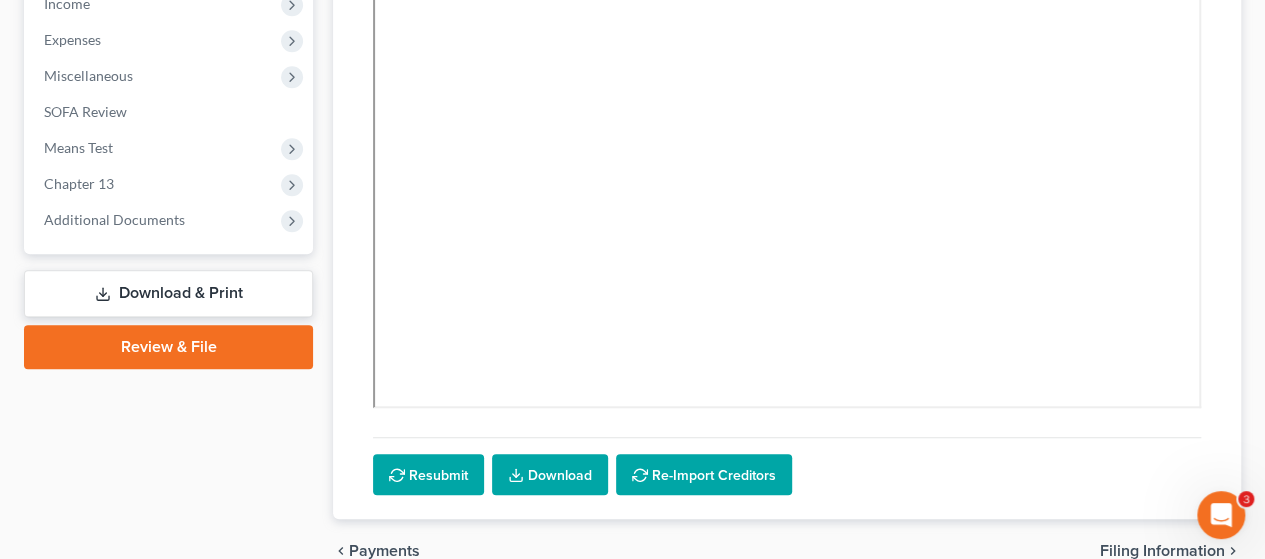 scroll, scrollTop: 554, scrollLeft: 0, axis: vertical 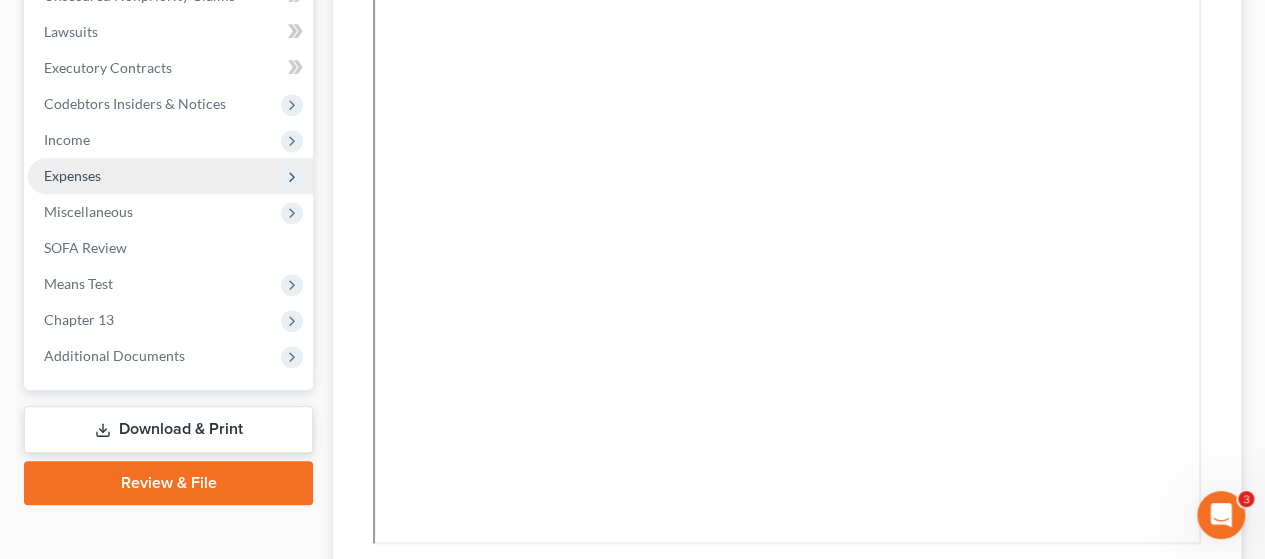 click on "Expenses" at bounding box center (72, 175) 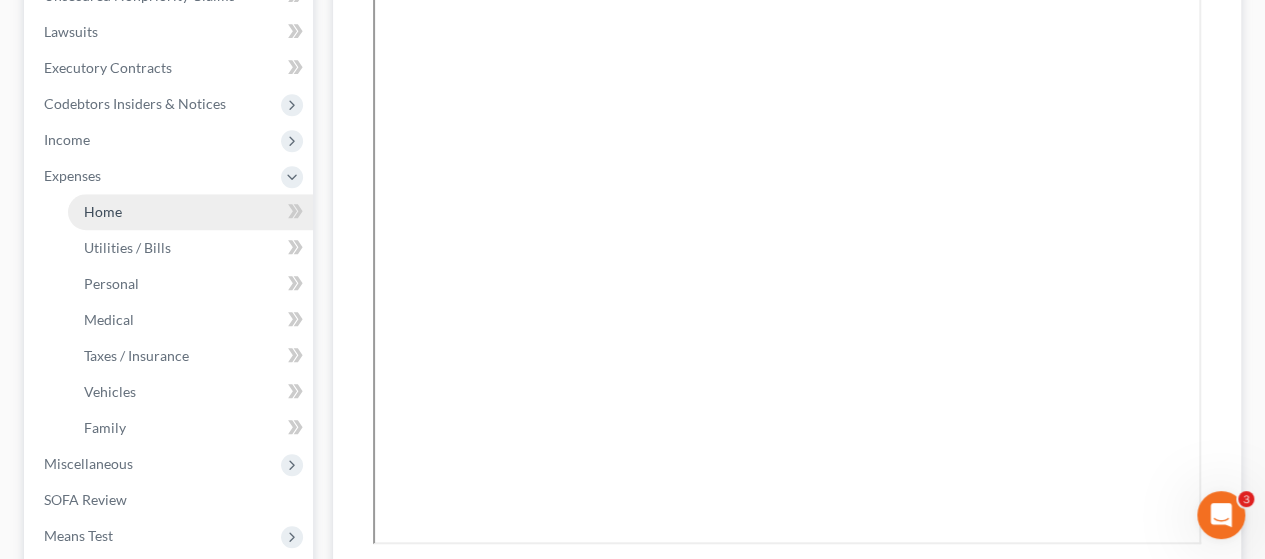 click on "Home" at bounding box center (103, 211) 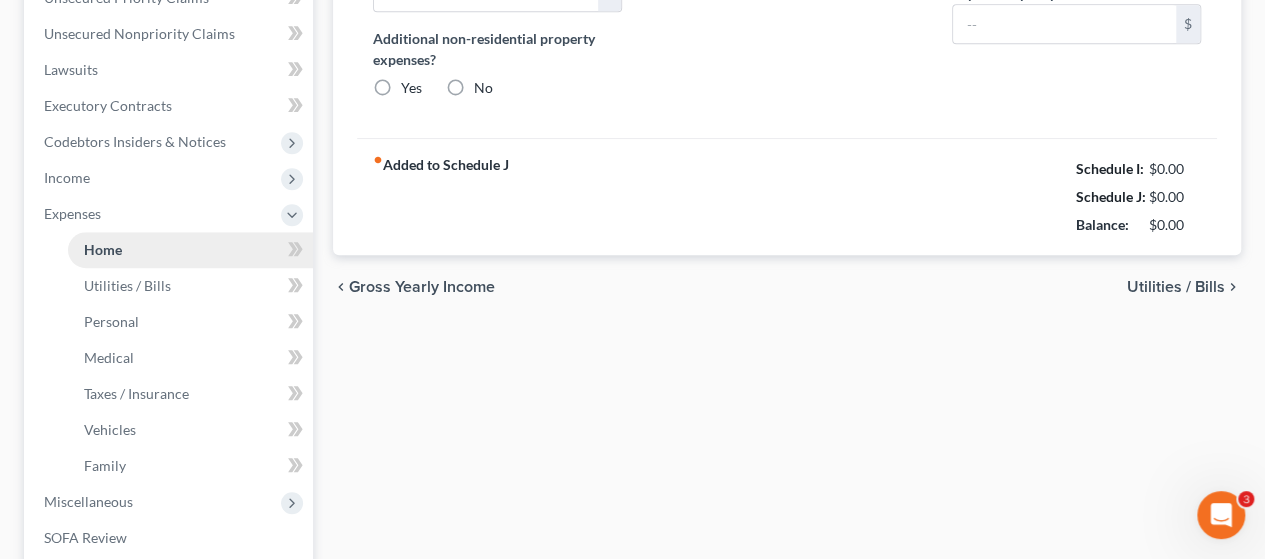 type on "971.00" 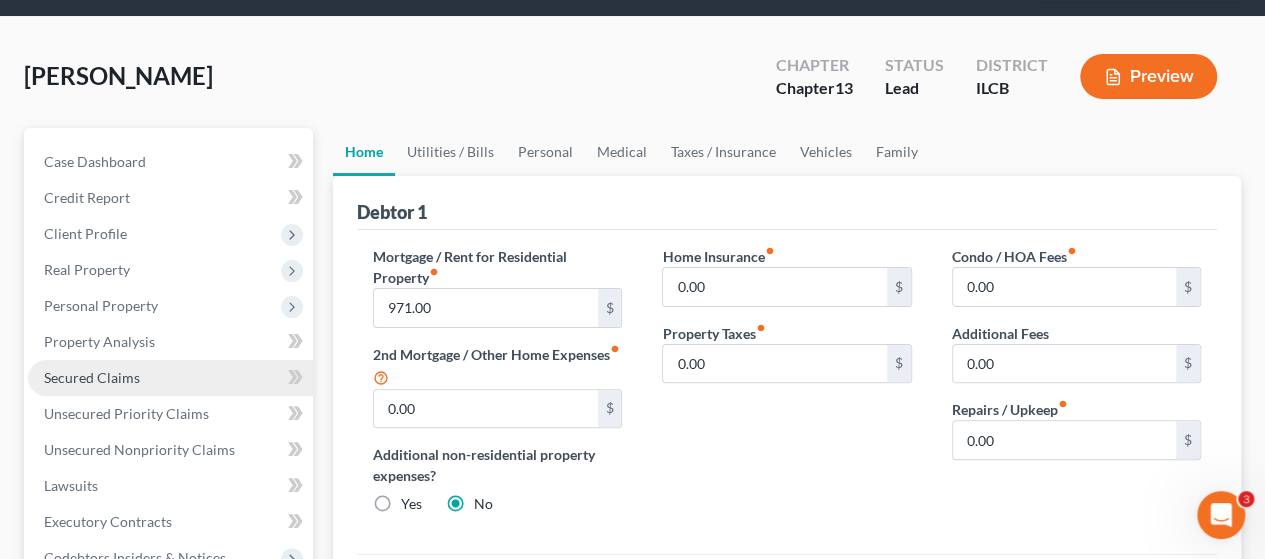 scroll, scrollTop: 200, scrollLeft: 0, axis: vertical 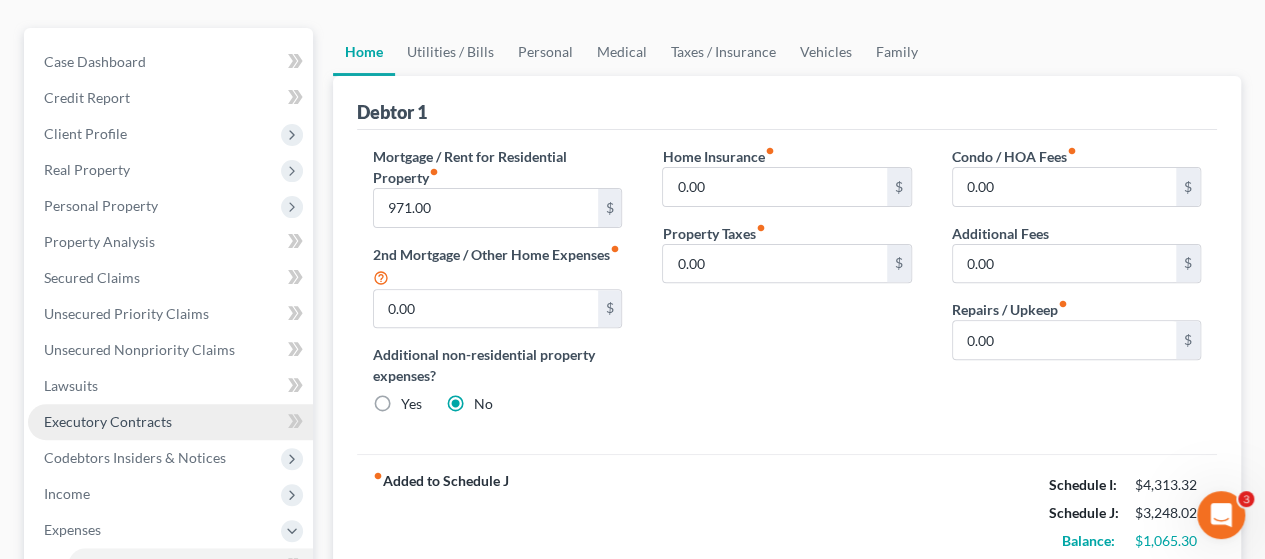 click on "Executory Contracts" at bounding box center [108, 421] 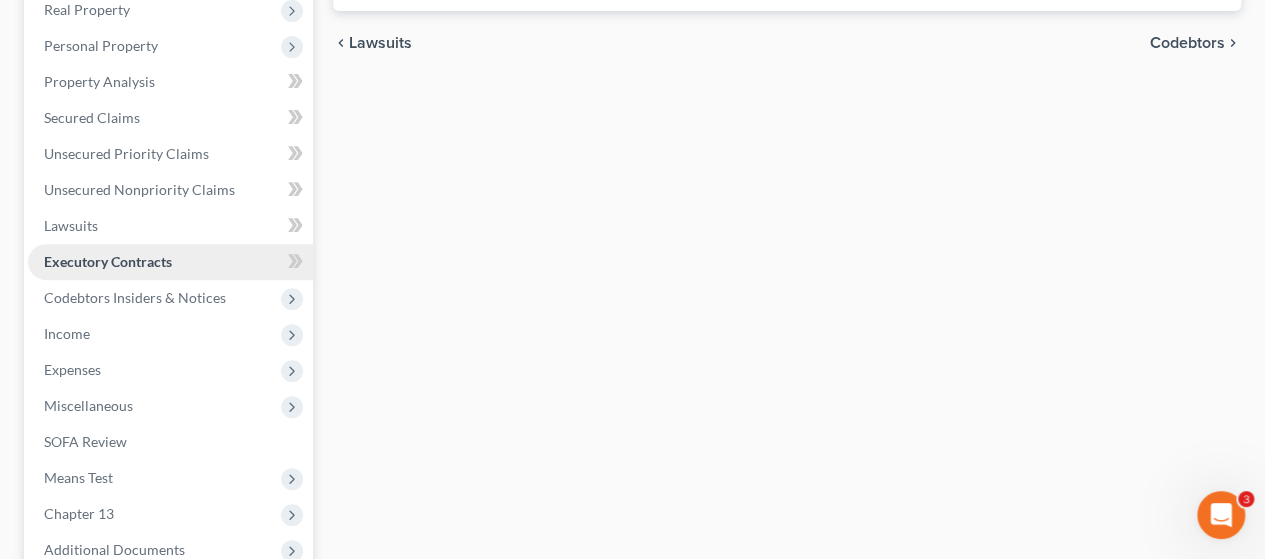 scroll, scrollTop: 400, scrollLeft: 0, axis: vertical 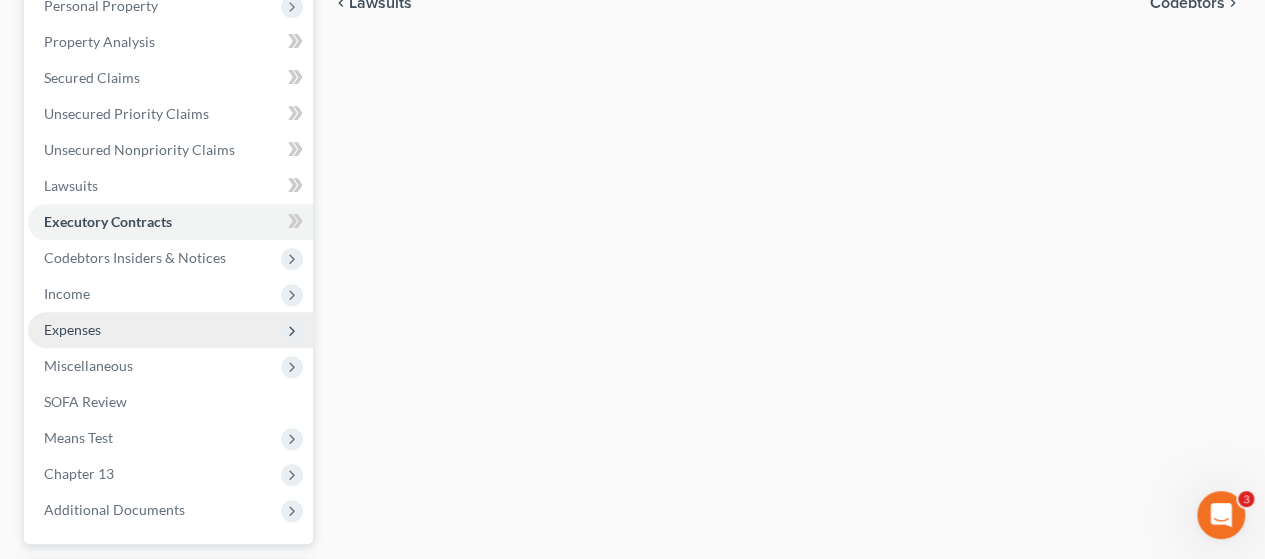 click on "Expenses" at bounding box center (72, 329) 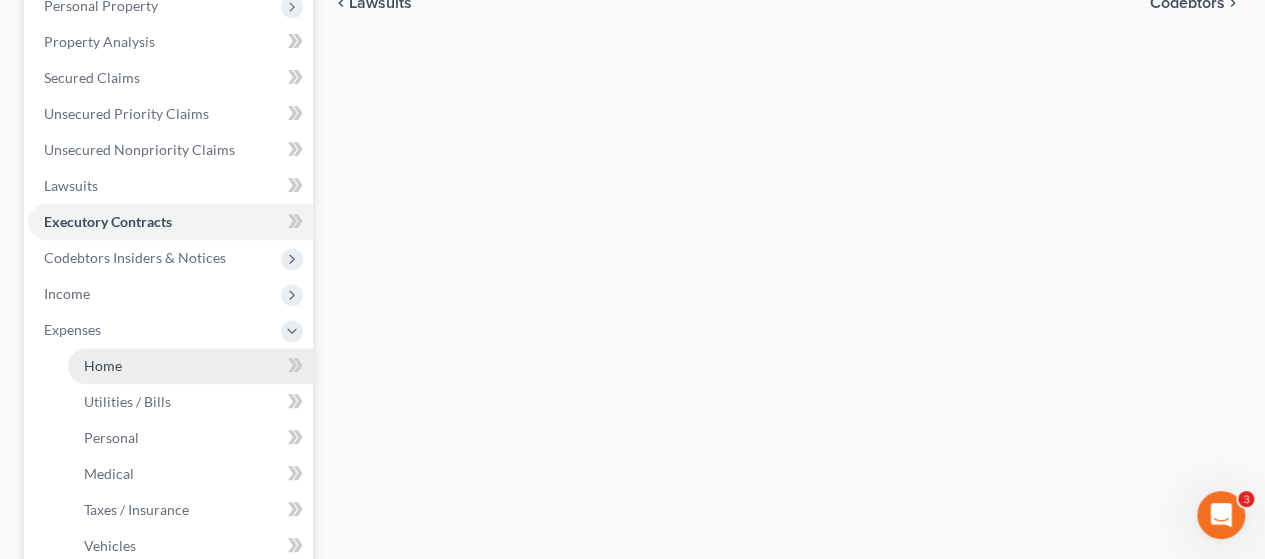 click on "Home" at bounding box center [103, 365] 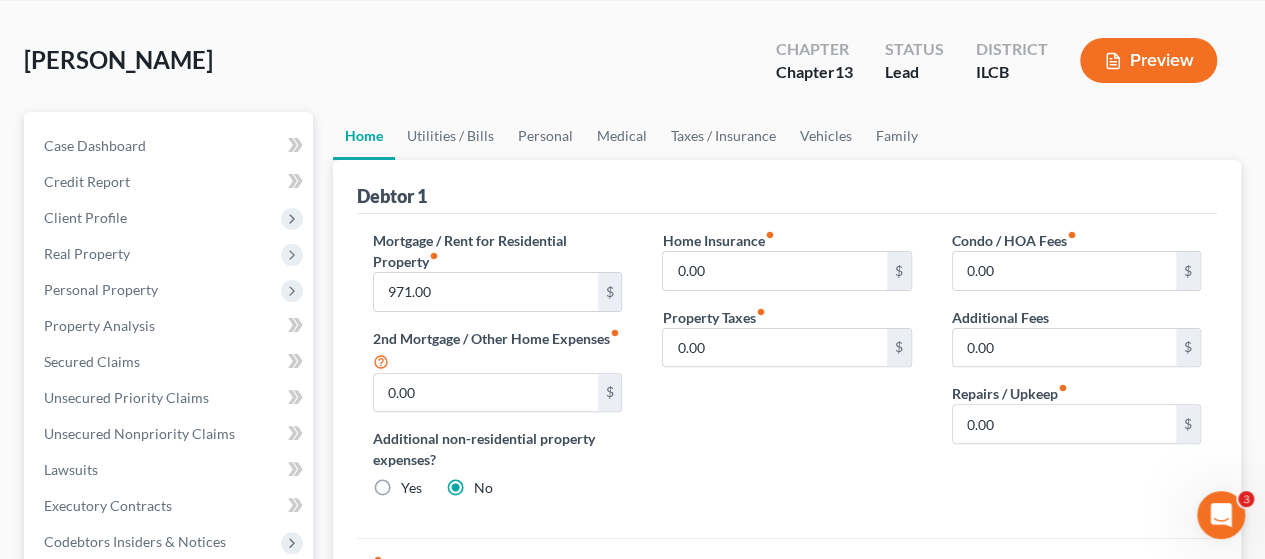 scroll, scrollTop: 100, scrollLeft: 0, axis: vertical 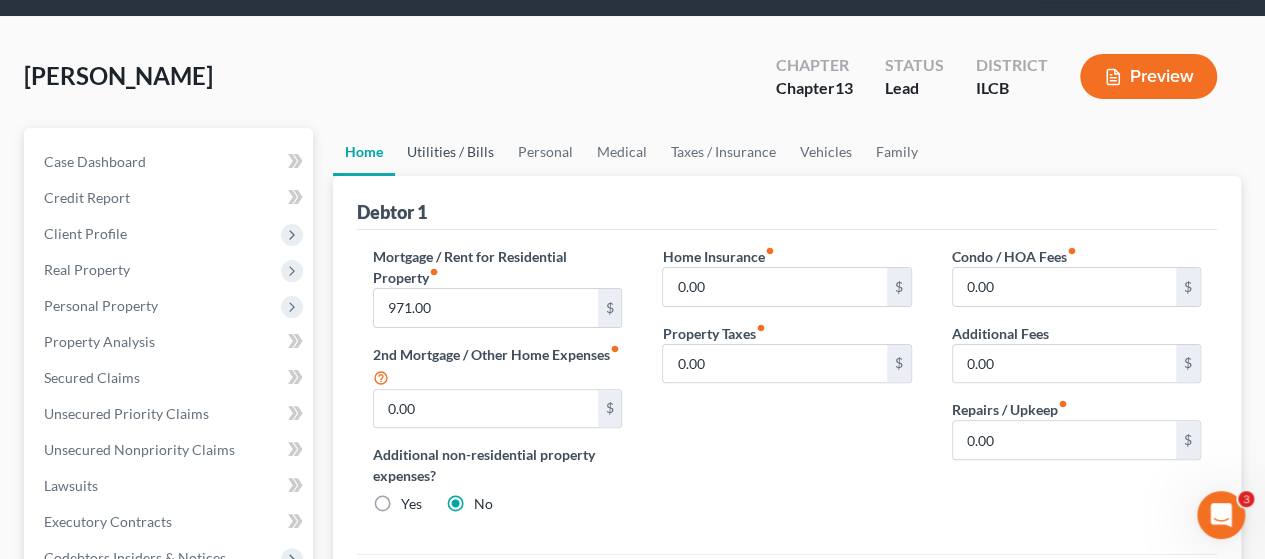click on "Utilities / Bills" at bounding box center [450, 152] 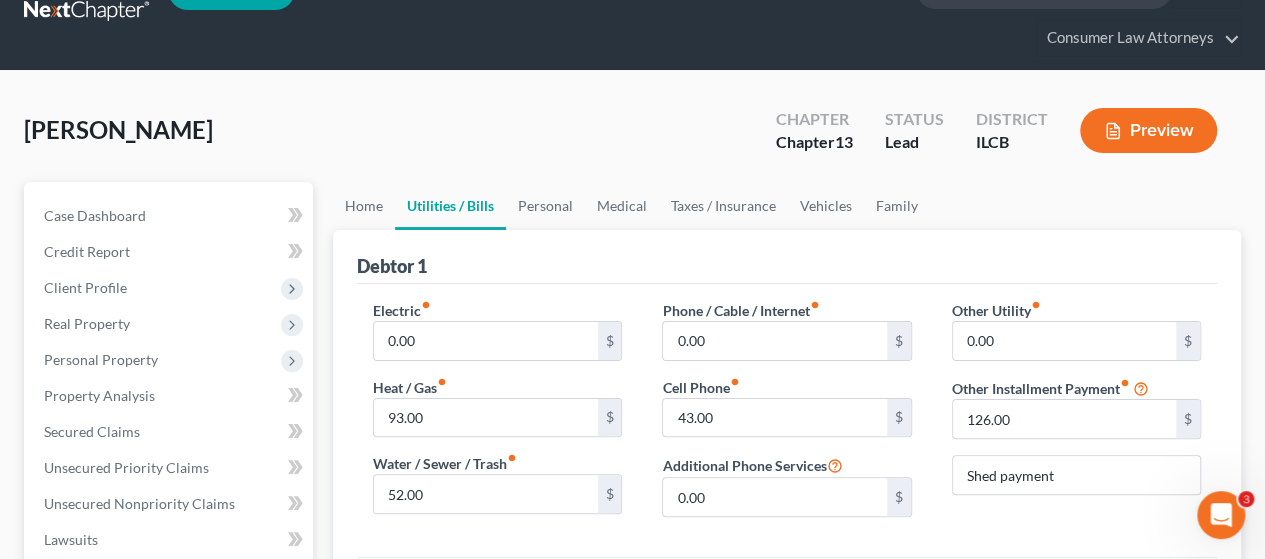 scroll, scrollTop: 0, scrollLeft: 0, axis: both 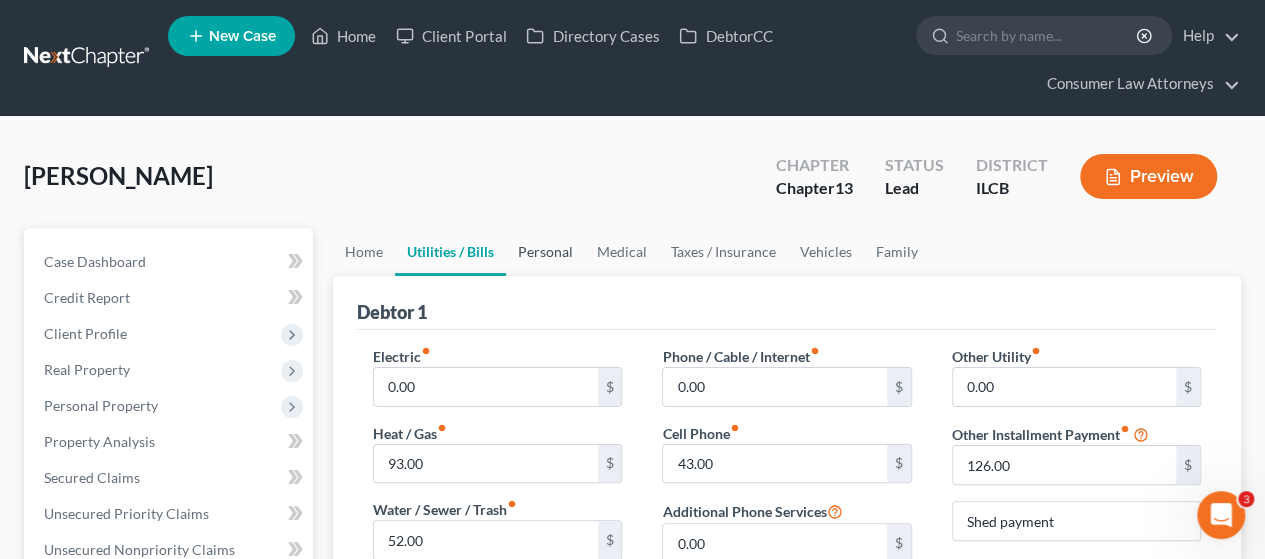 click on "Personal" at bounding box center [545, 252] 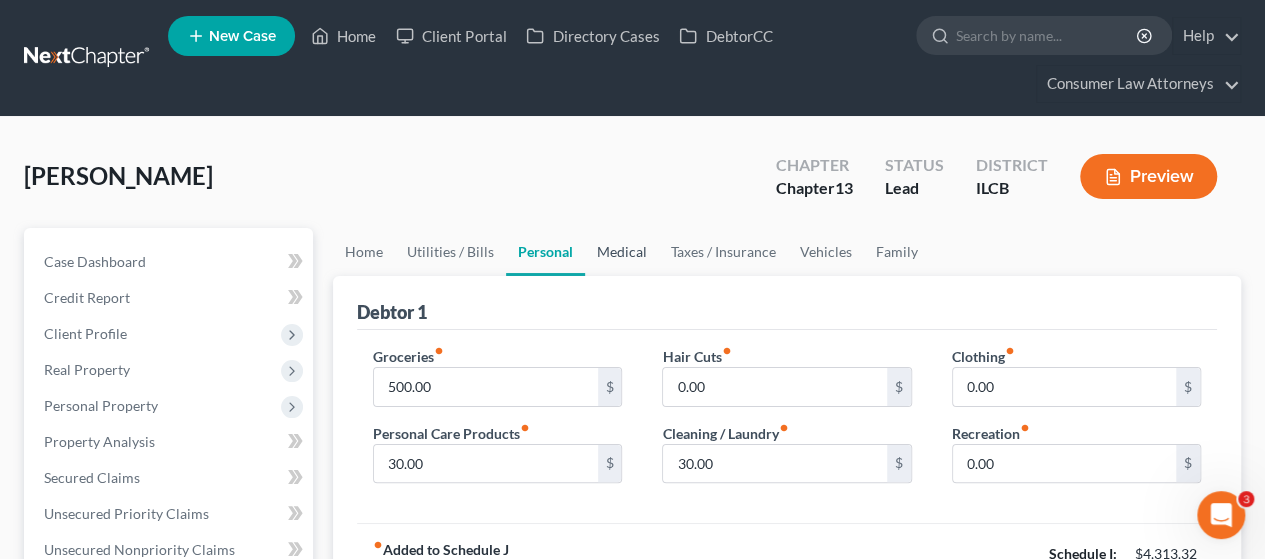 click on "Medical" at bounding box center [622, 252] 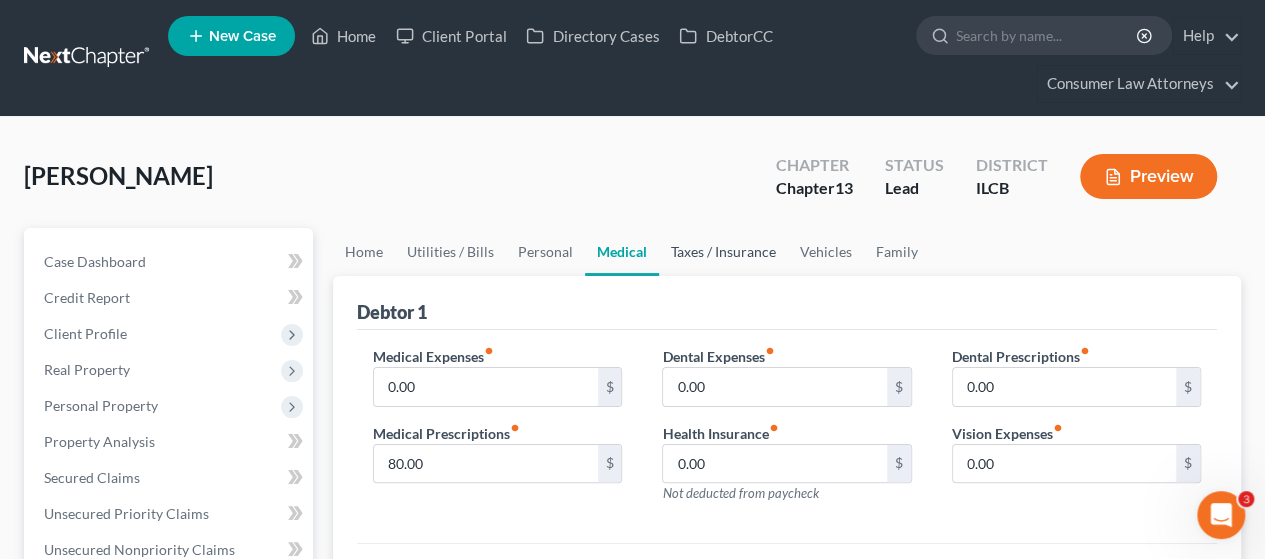 click on "Taxes / Insurance" at bounding box center (723, 252) 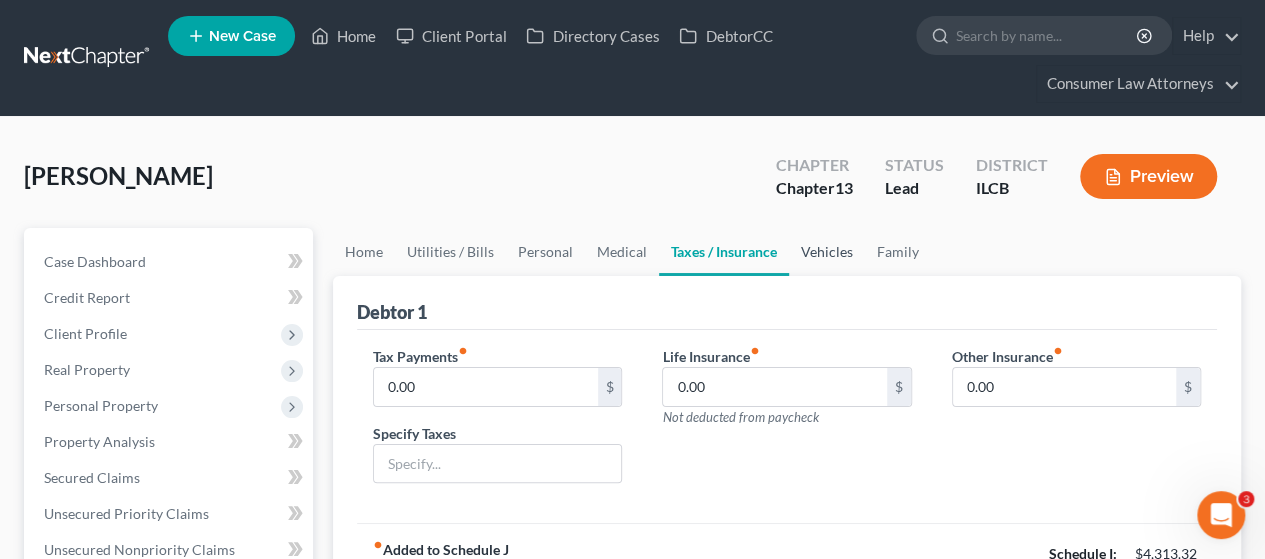 click on "Vehicles" at bounding box center [827, 252] 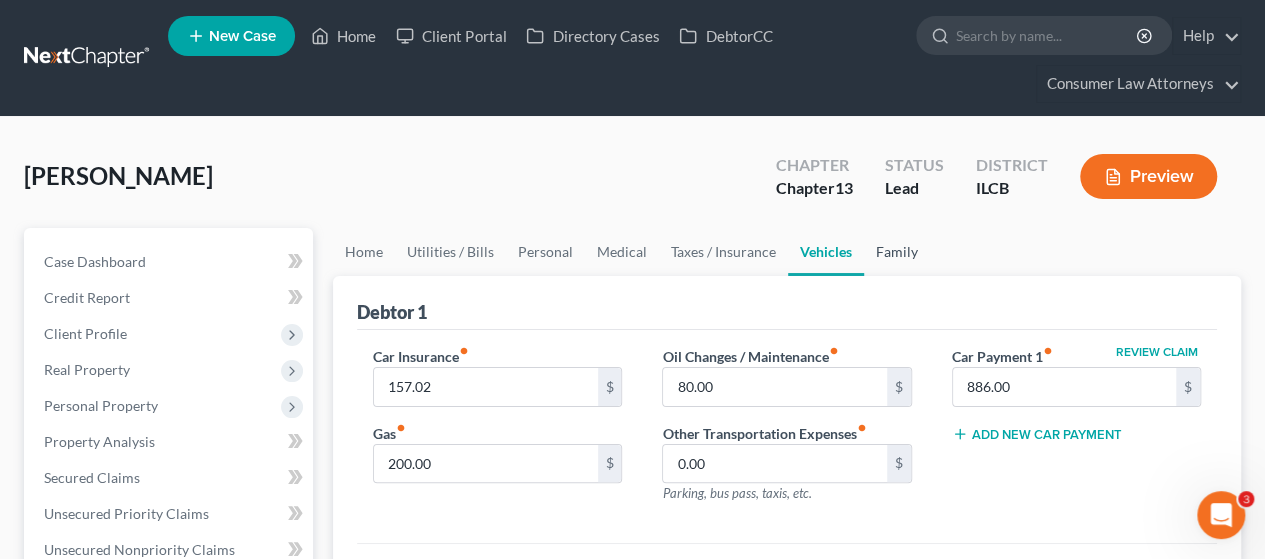 click on "Family" at bounding box center (897, 252) 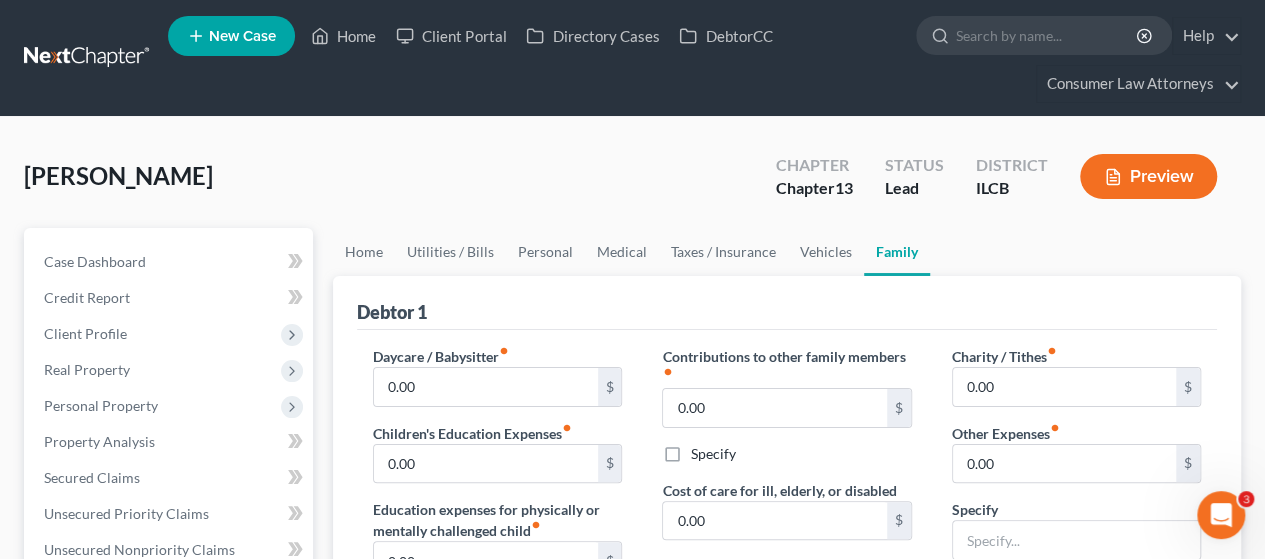 scroll, scrollTop: 0, scrollLeft: 0, axis: both 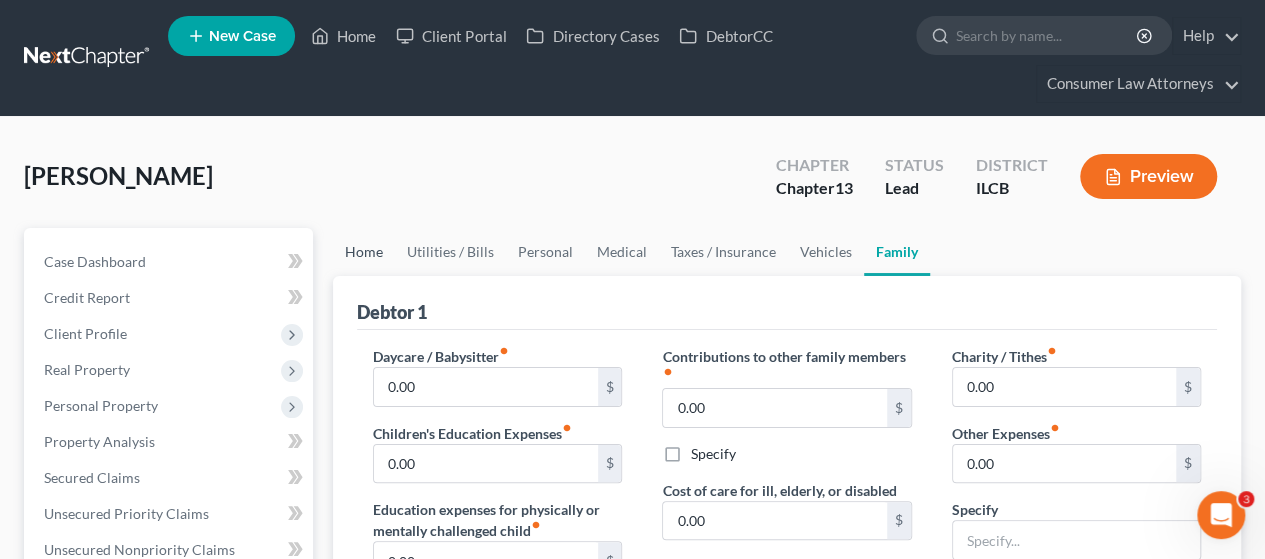 click on "Home" at bounding box center (364, 252) 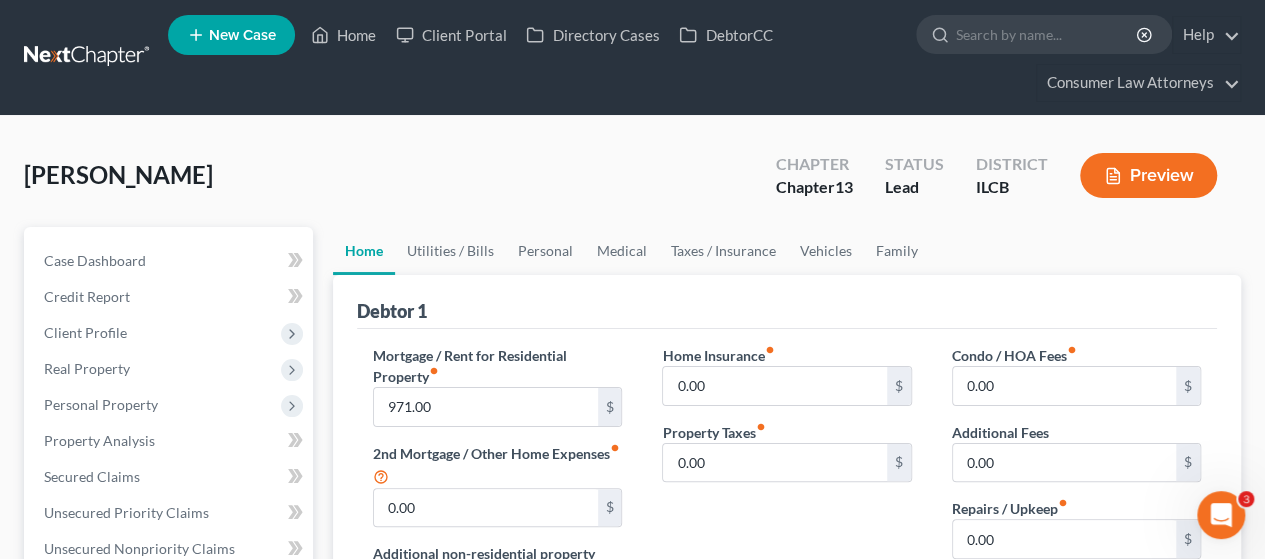 scroll, scrollTop: 0, scrollLeft: 0, axis: both 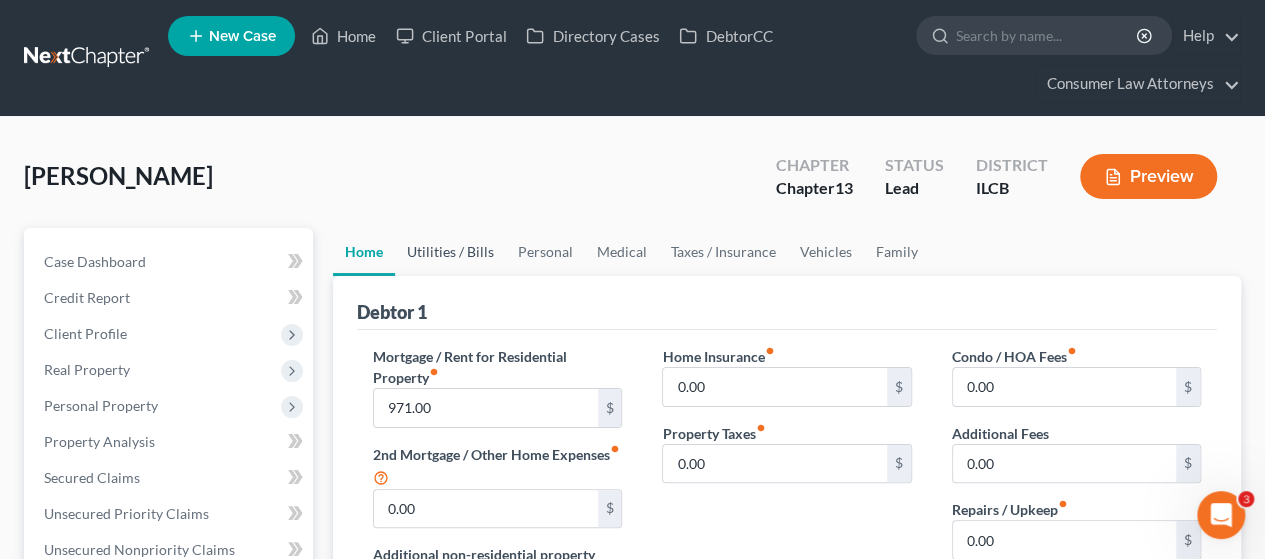 click on "Utilities / Bills" at bounding box center (450, 252) 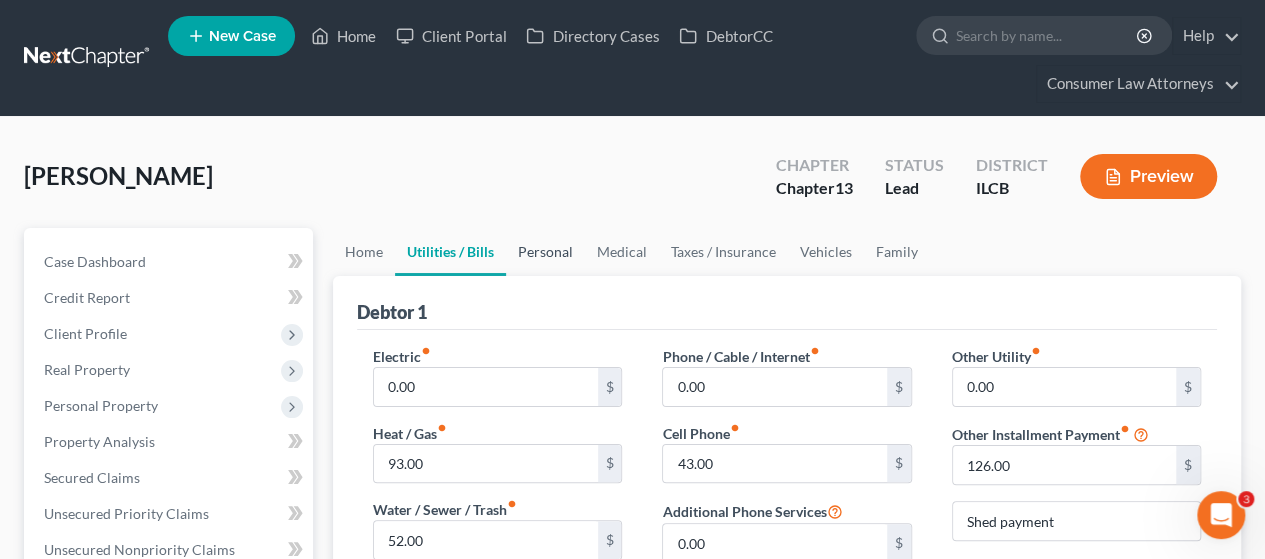 click on "Personal" at bounding box center [545, 252] 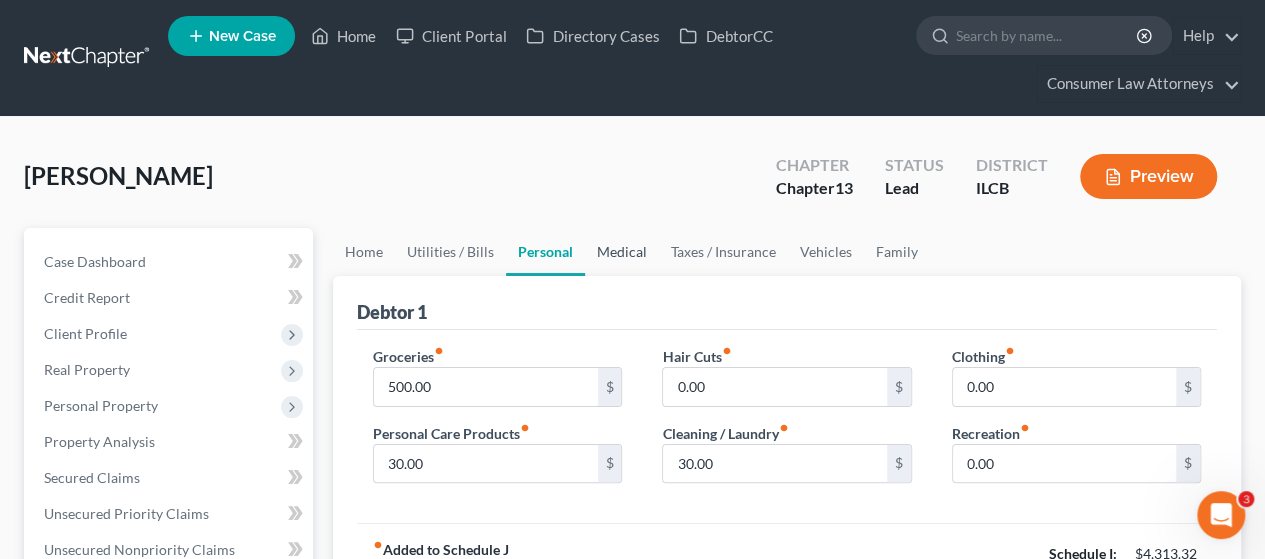 click on "Medical" at bounding box center [622, 252] 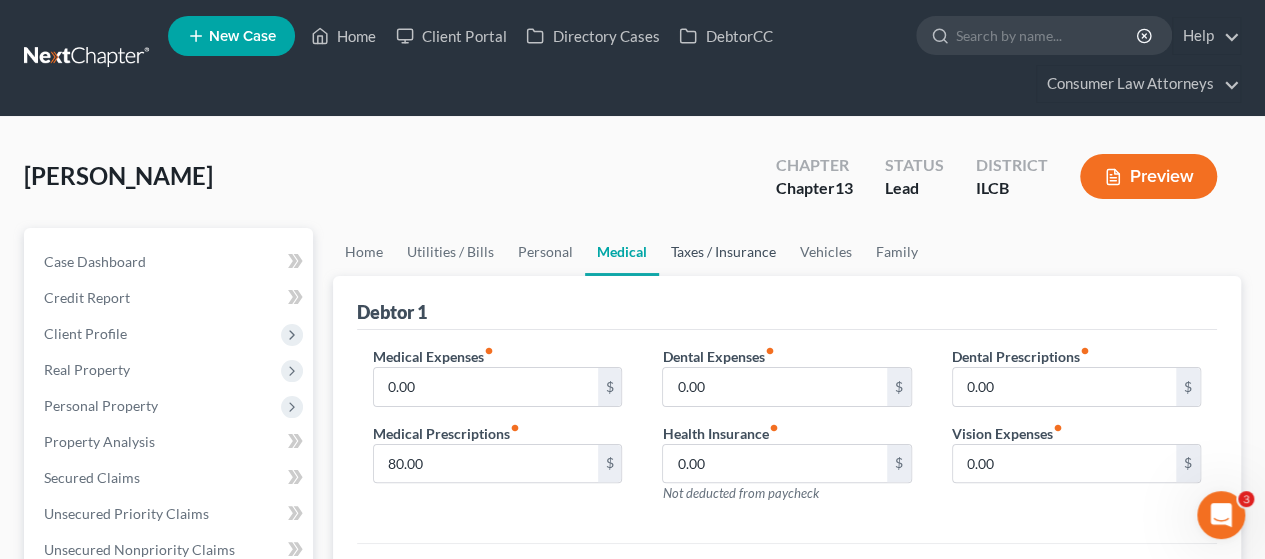 click on "Taxes / Insurance" at bounding box center (723, 252) 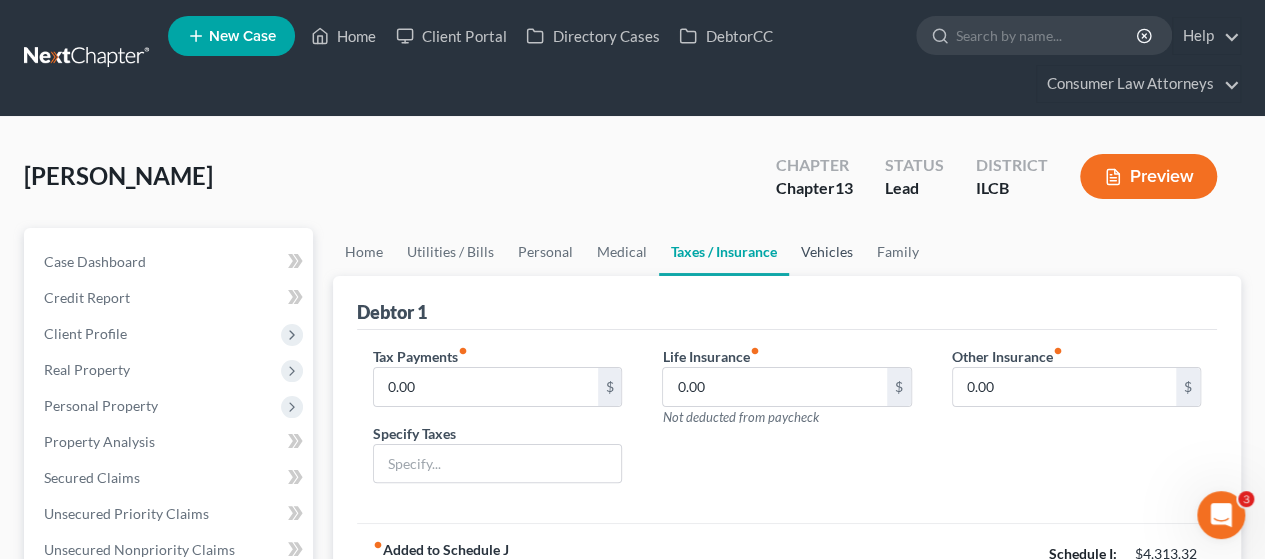 click on "Vehicles" at bounding box center [827, 252] 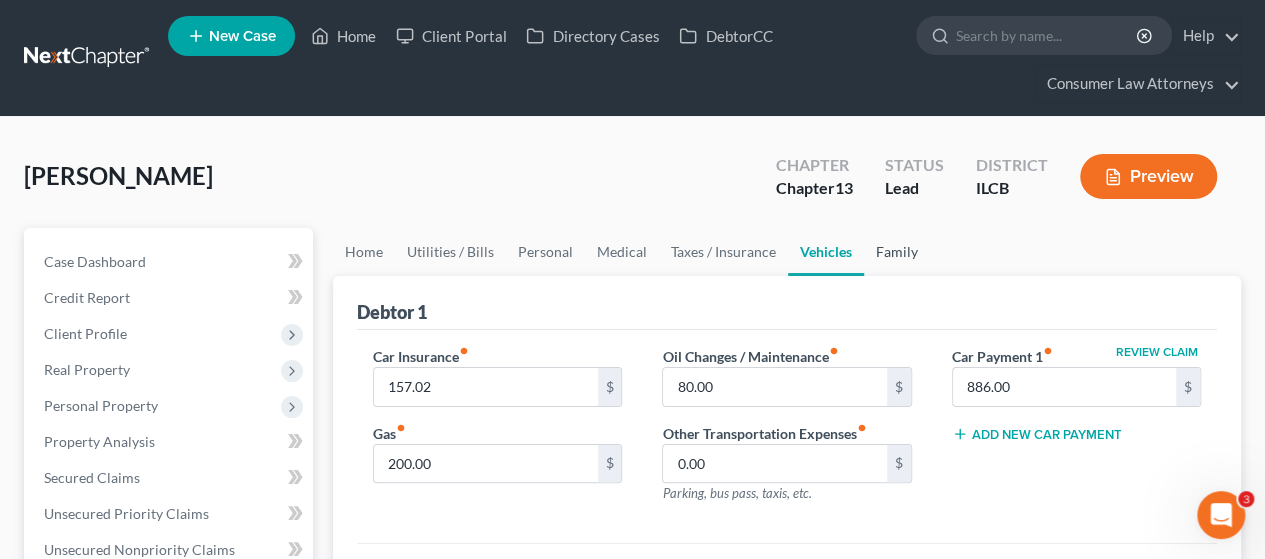 click on "Family" at bounding box center (897, 252) 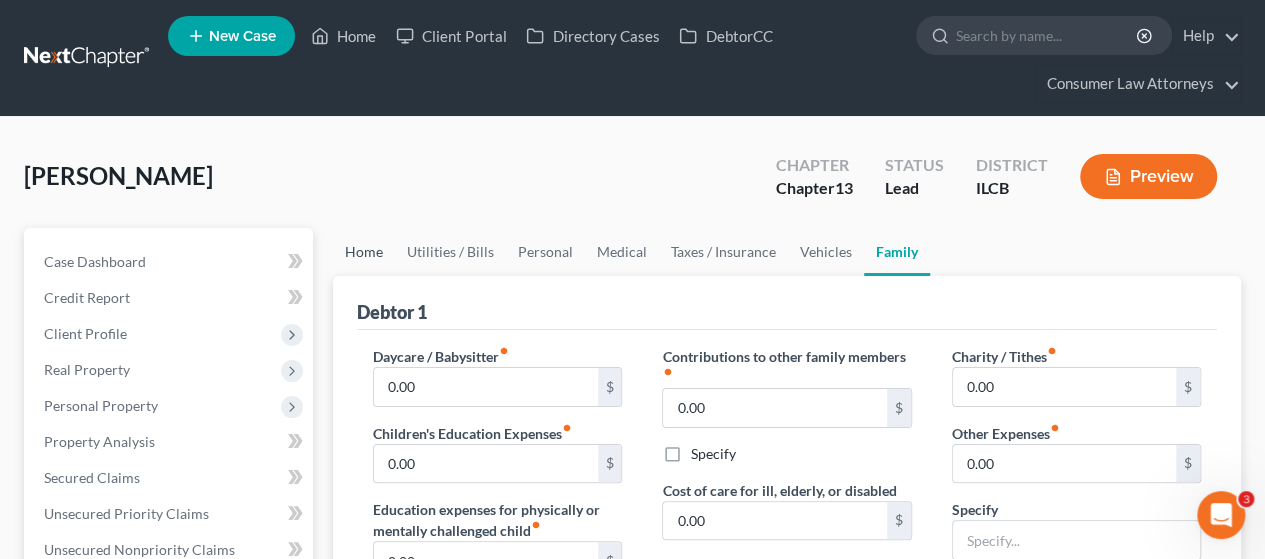 click on "Home" at bounding box center (364, 252) 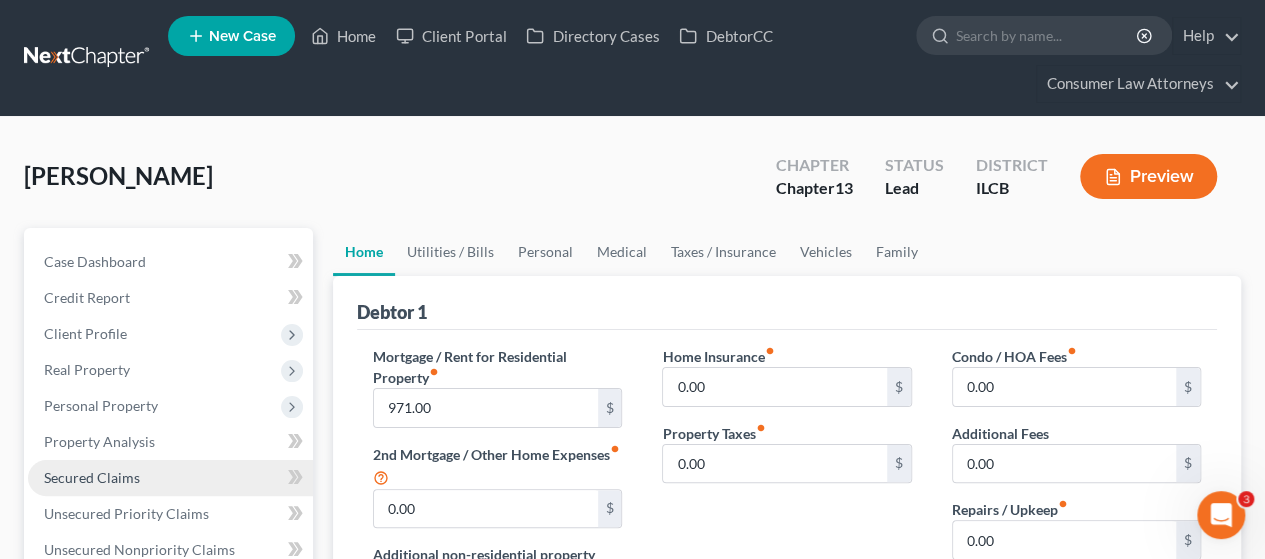 click on "Secured Claims" at bounding box center [92, 477] 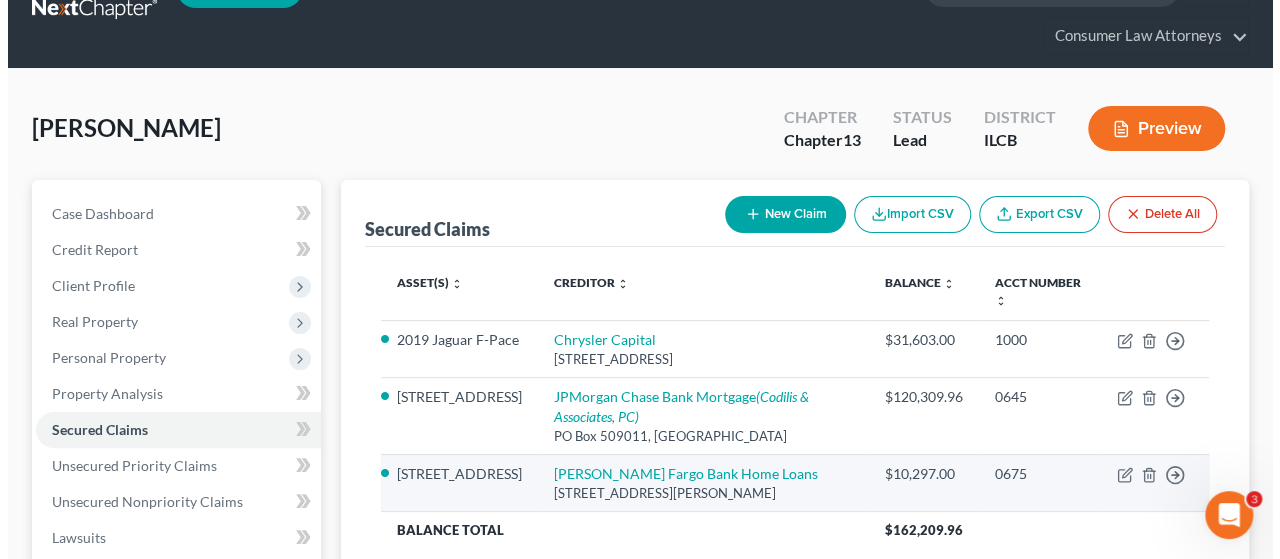 scroll, scrollTop: 100, scrollLeft: 0, axis: vertical 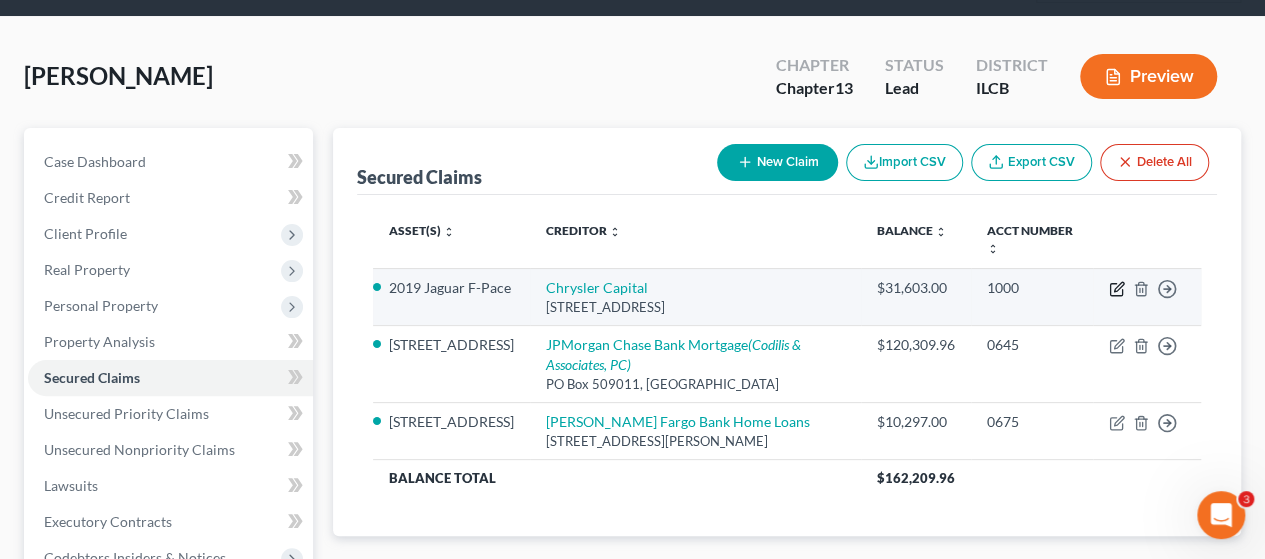click 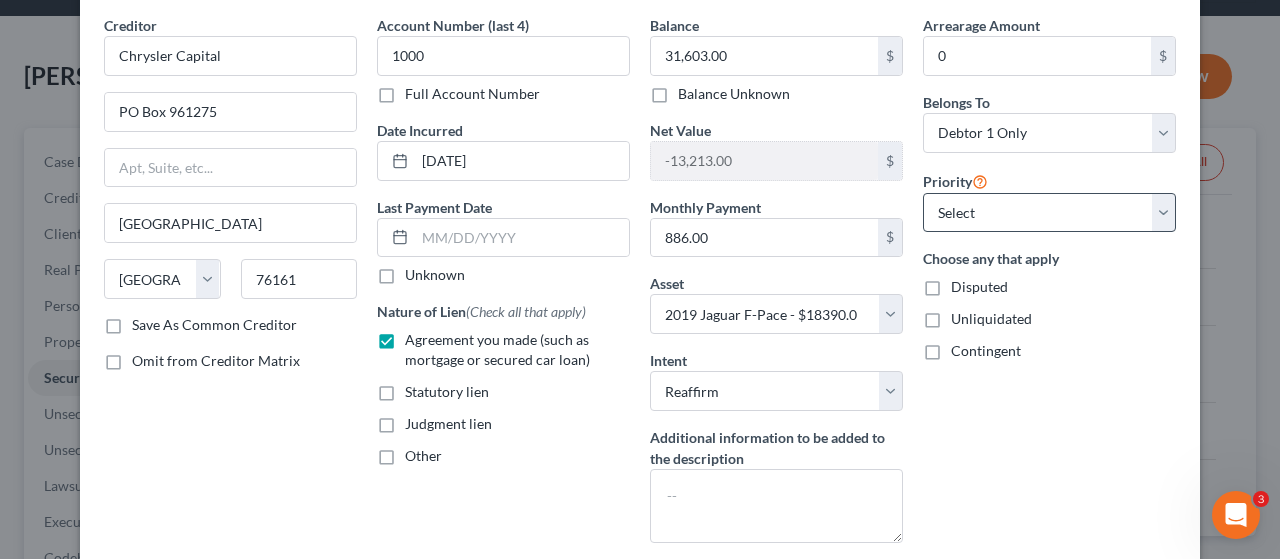 scroll, scrollTop: 310, scrollLeft: 0, axis: vertical 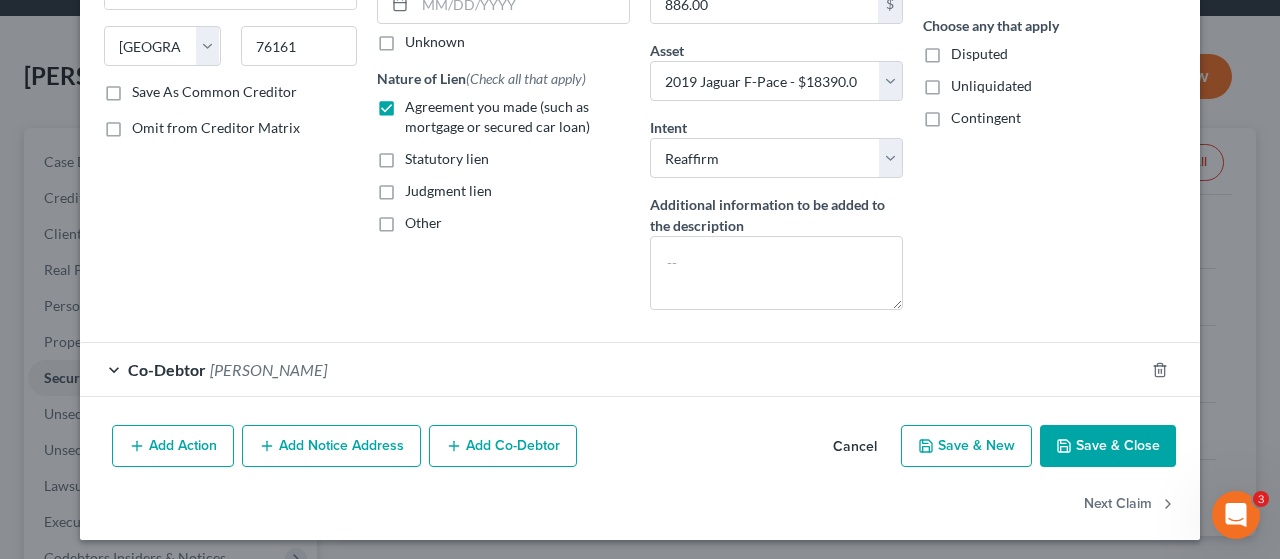 drag, startPoint x: 1099, startPoint y: 431, endPoint x: 1270, endPoint y: 386, distance: 176.82195 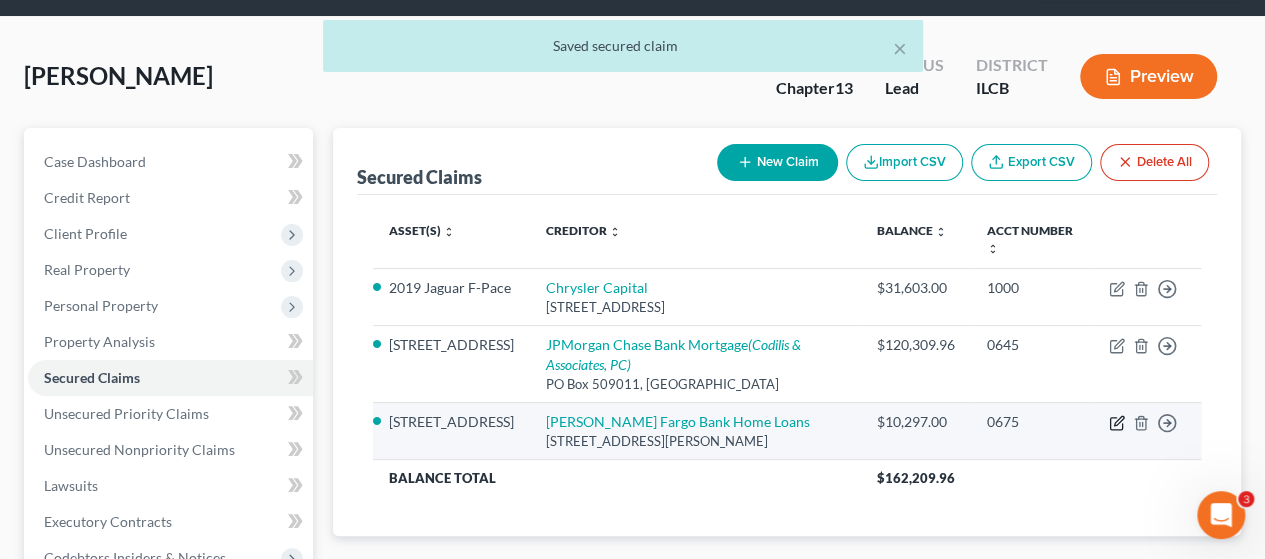 click 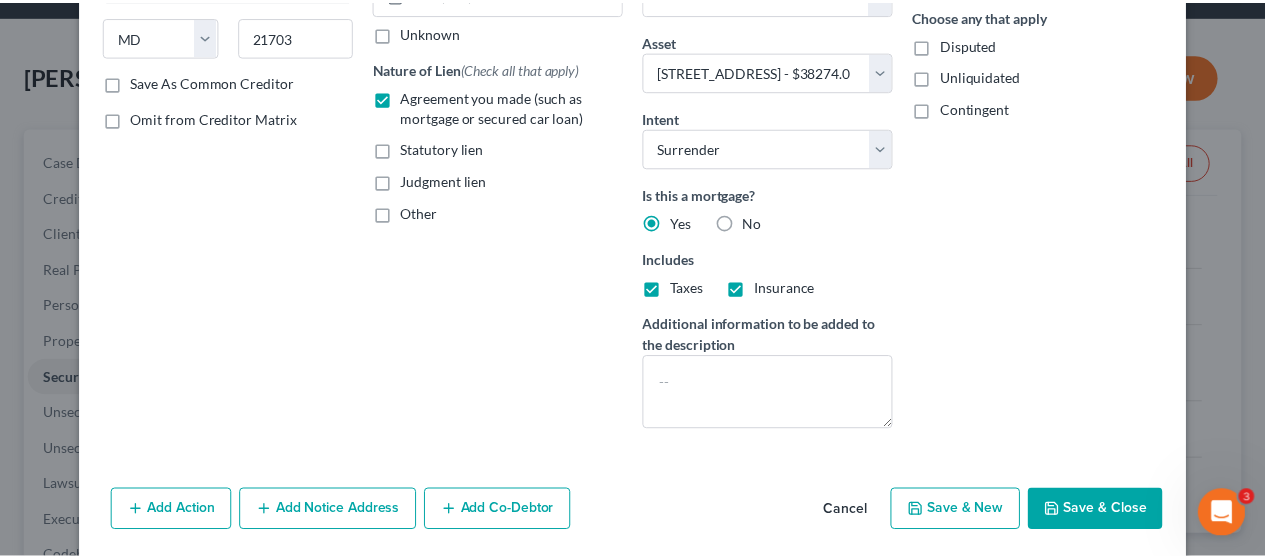 scroll, scrollTop: 386, scrollLeft: 0, axis: vertical 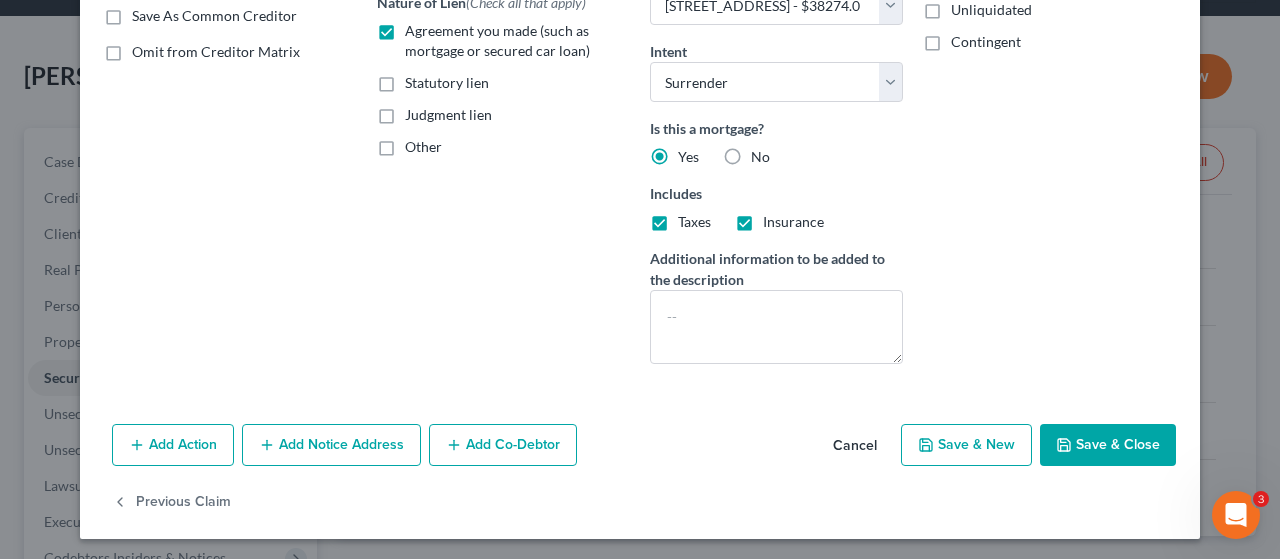 click on "Save & Close" at bounding box center (1108, 445) 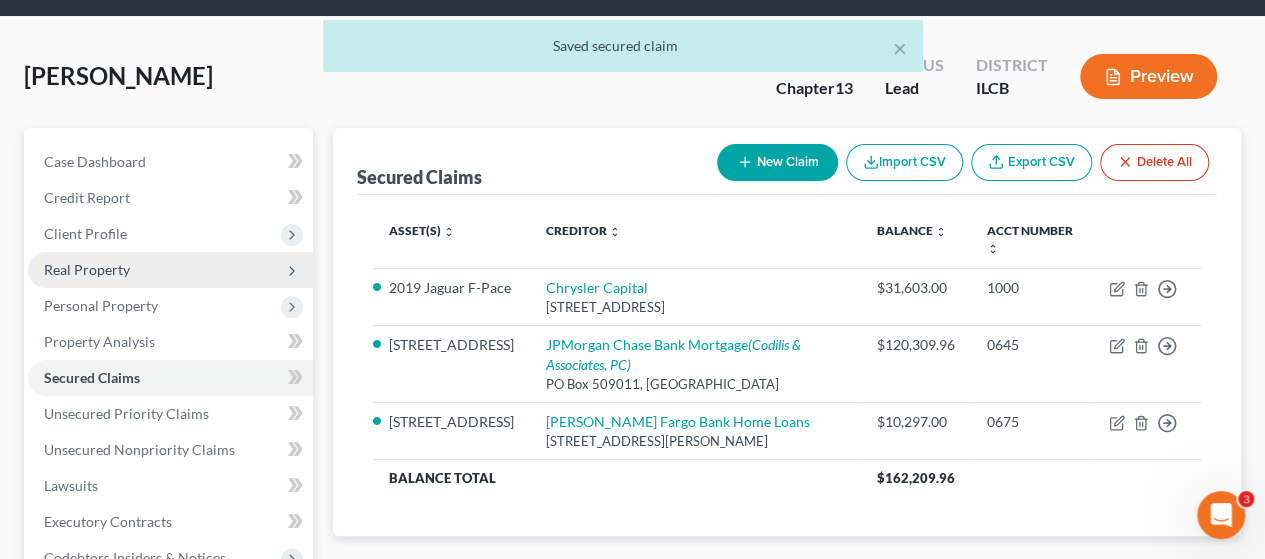 click on "Real Property" at bounding box center (87, 269) 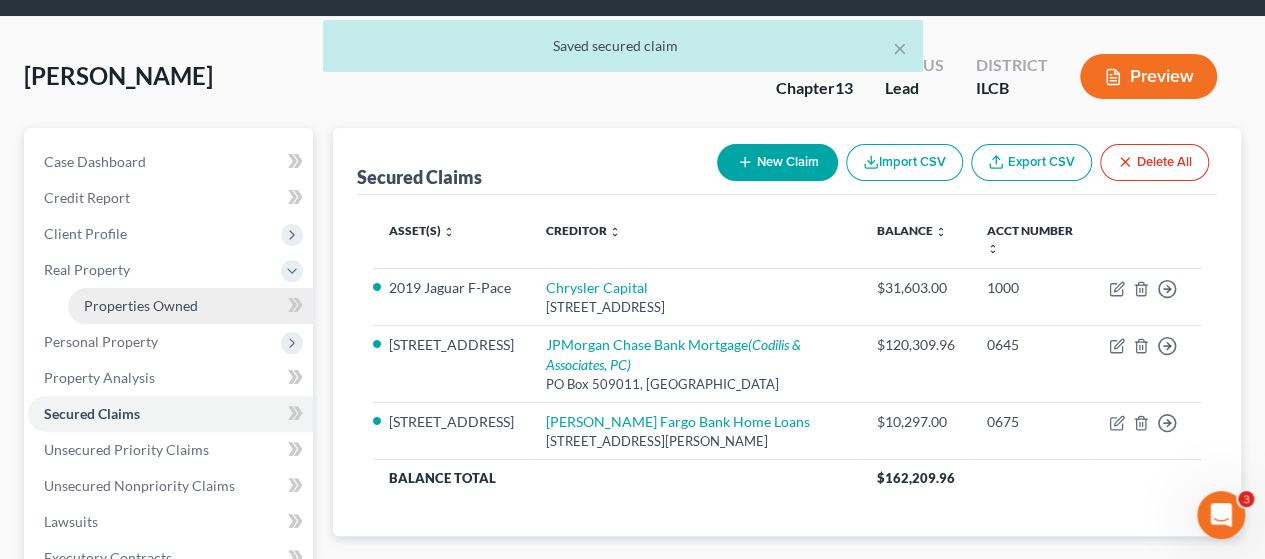 click on "Properties Owned" at bounding box center (141, 305) 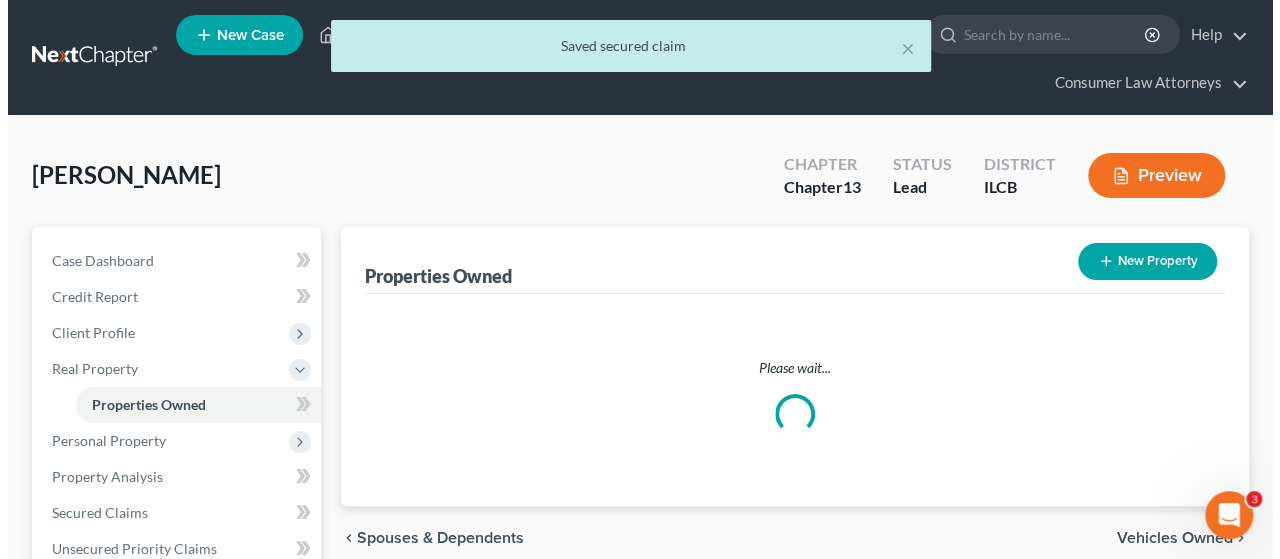 scroll, scrollTop: 0, scrollLeft: 0, axis: both 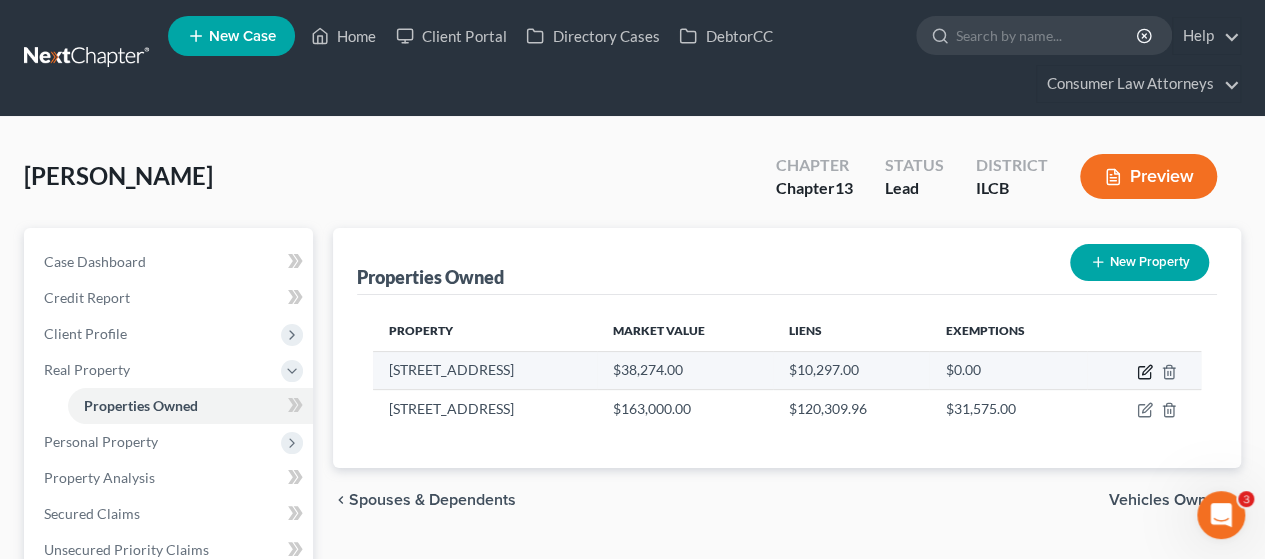 click 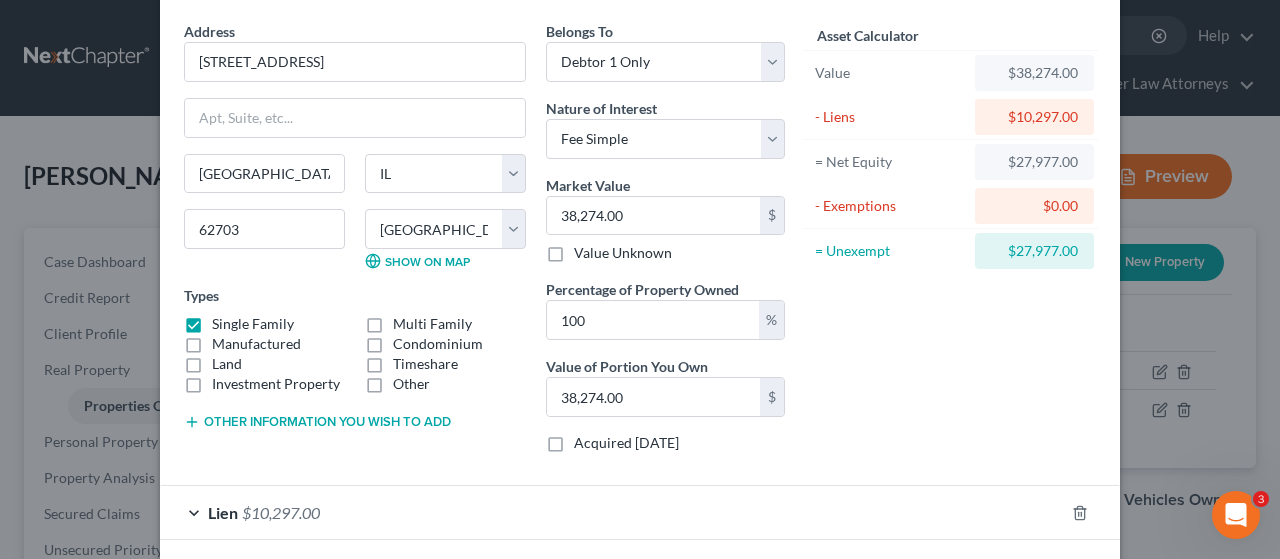 scroll, scrollTop: 157, scrollLeft: 0, axis: vertical 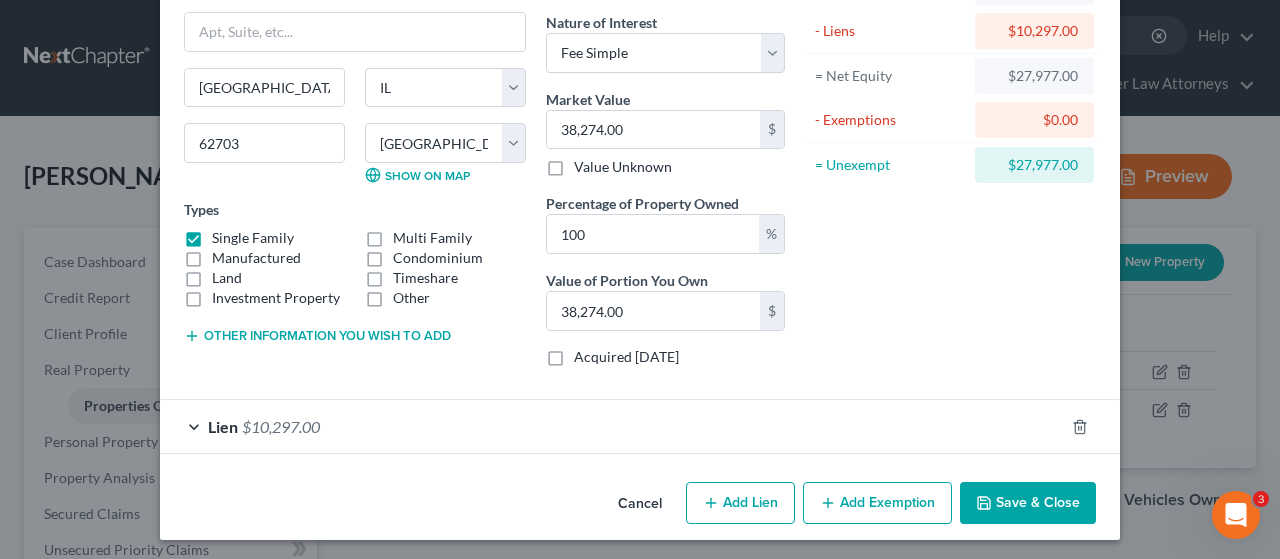 click on "Save & Close" at bounding box center [1028, 503] 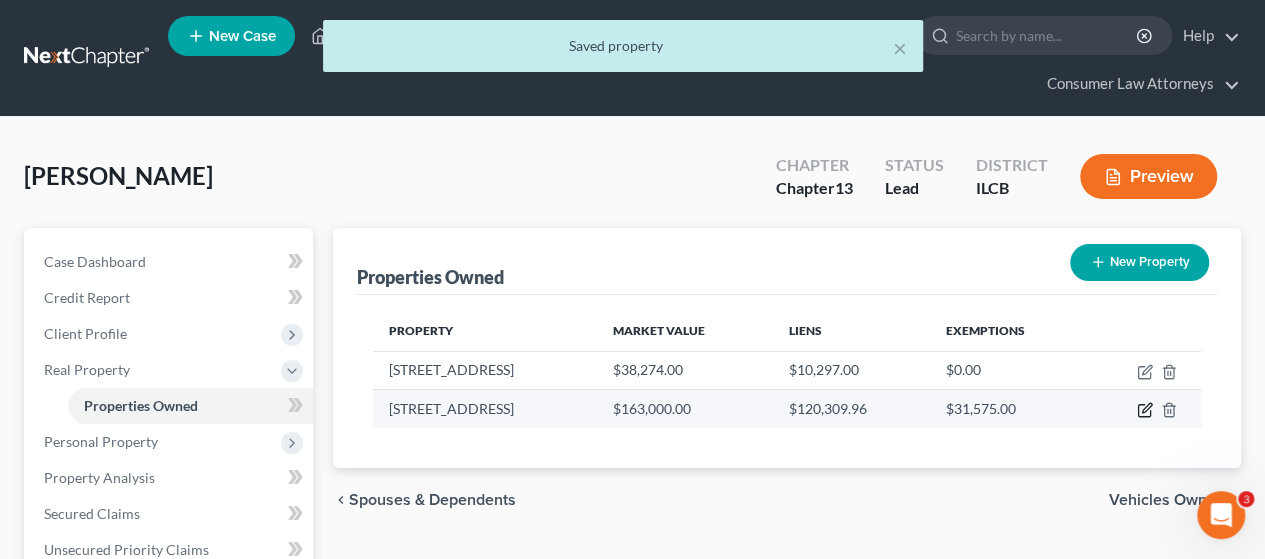 click 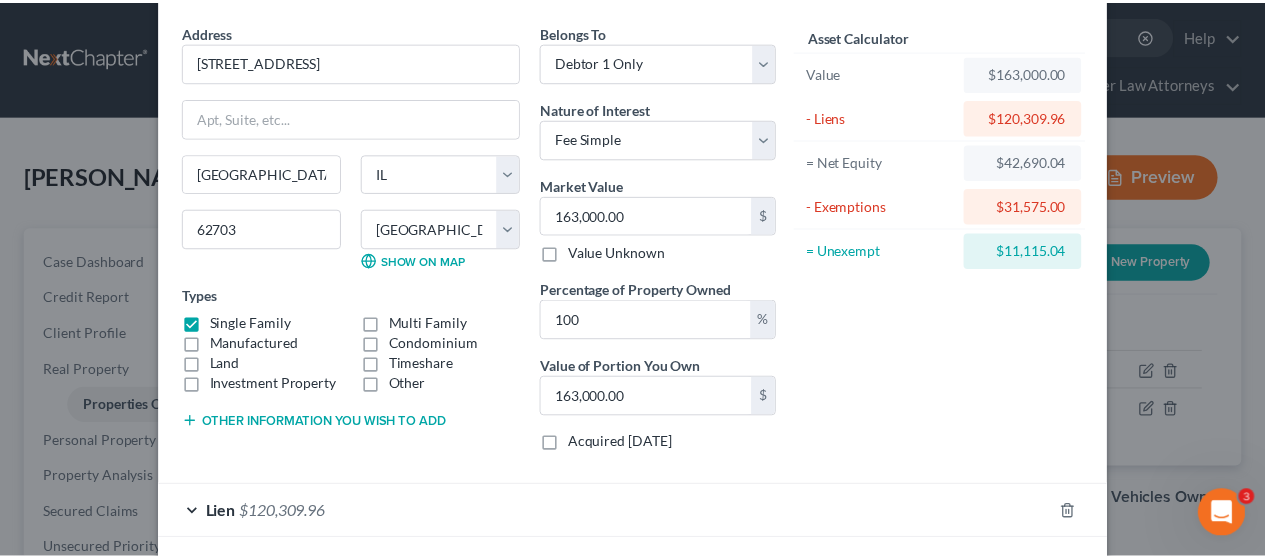 scroll, scrollTop: 211, scrollLeft: 0, axis: vertical 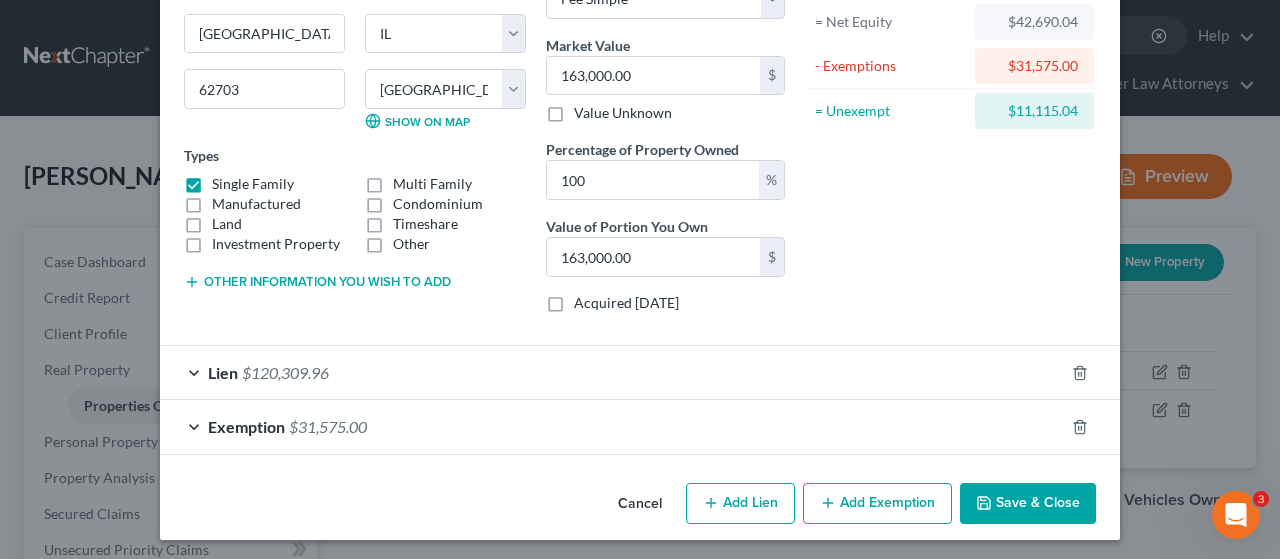 click on "Save & Close" at bounding box center (1028, 504) 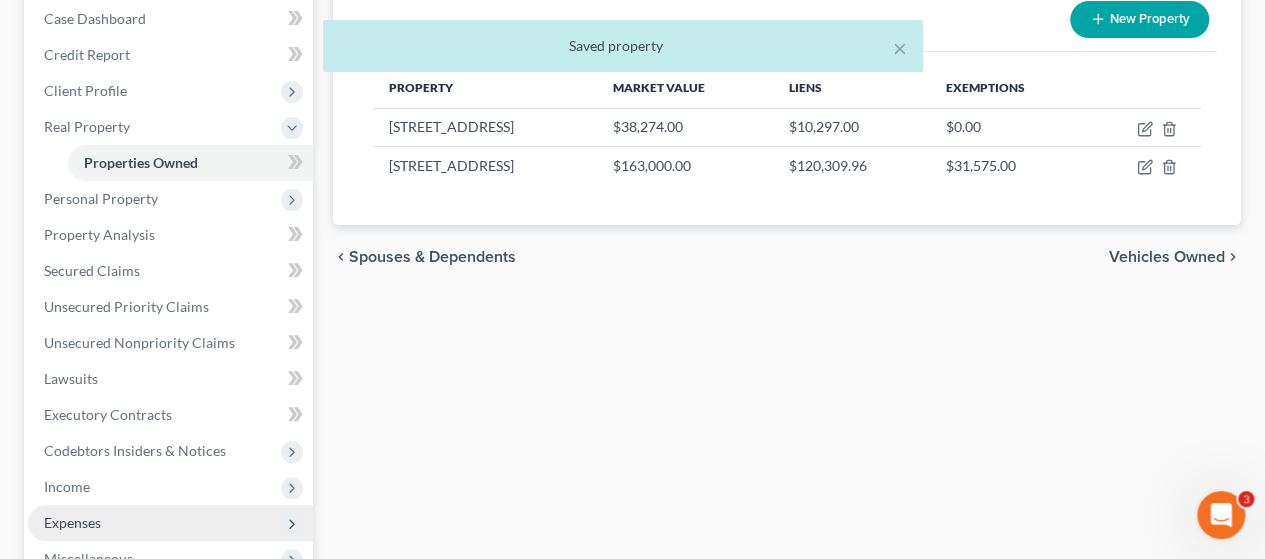 scroll, scrollTop: 400, scrollLeft: 0, axis: vertical 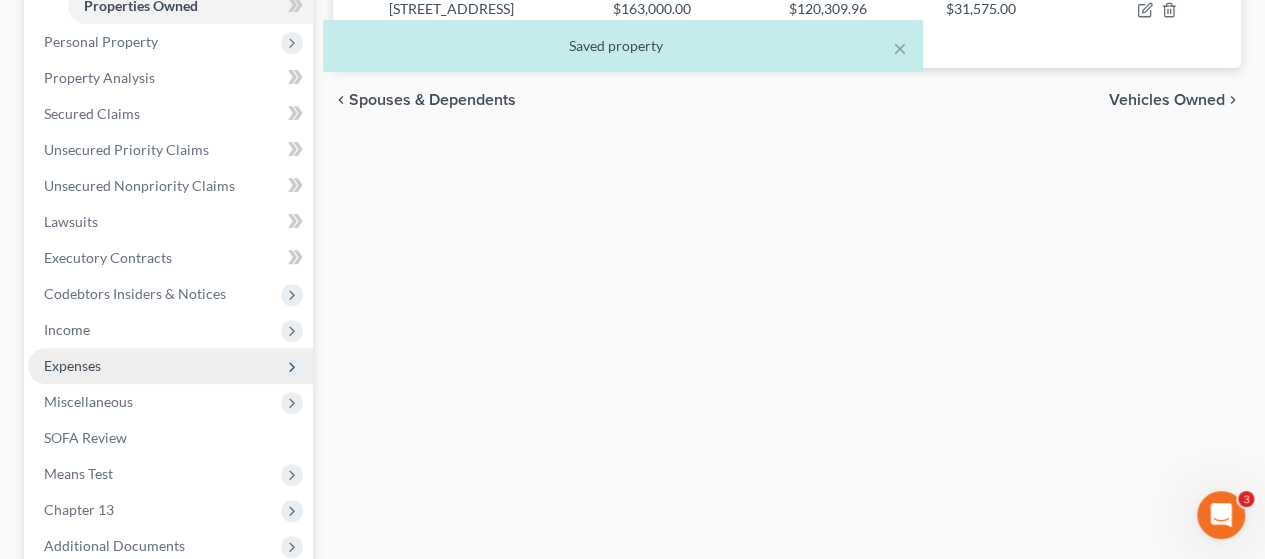 click on "Expenses" at bounding box center (72, 365) 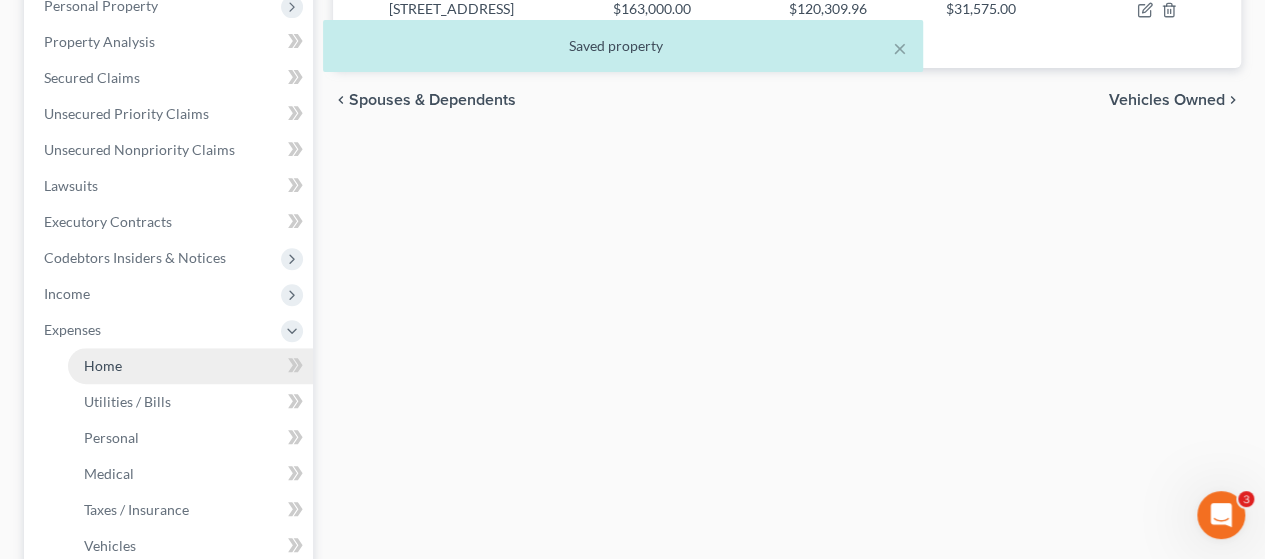 click on "Home" at bounding box center (103, 365) 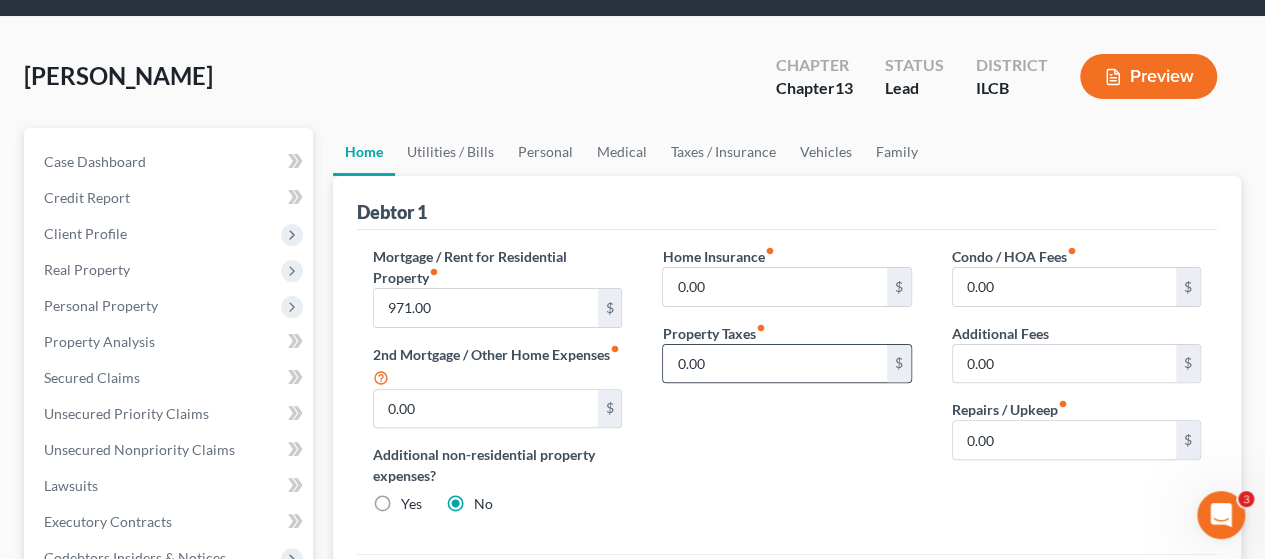 scroll, scrollTop: 100, scrollLeft: 0, axis: vertical 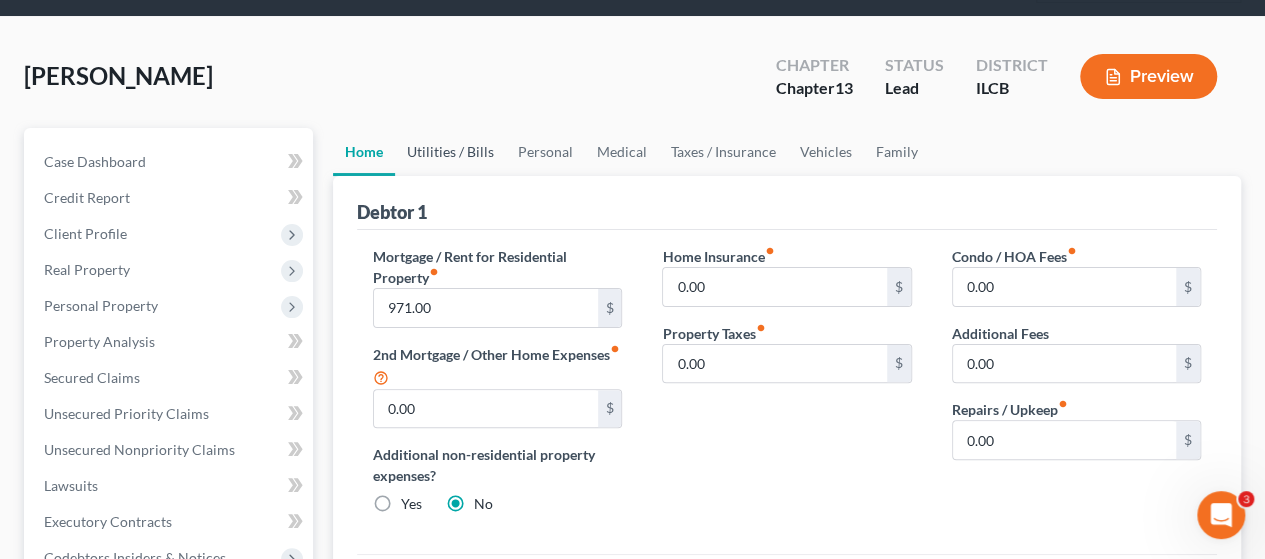 click on "Utilities / Bills" at bounding box center (450, 152) 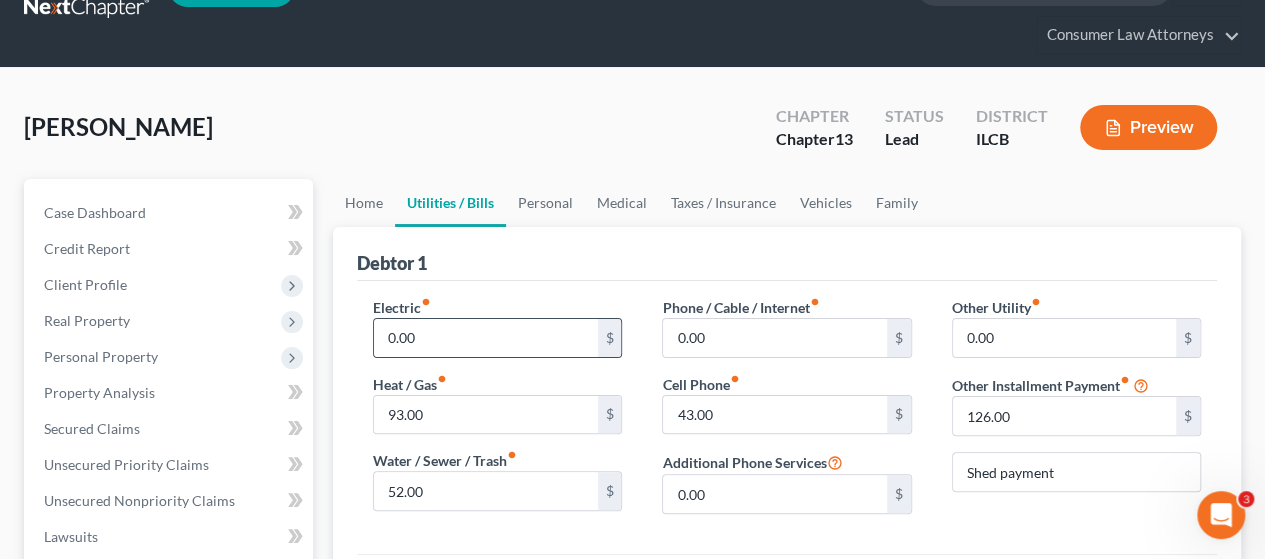 scroll, scrollTop: 100, scrollLeft: 0, axis: vertical 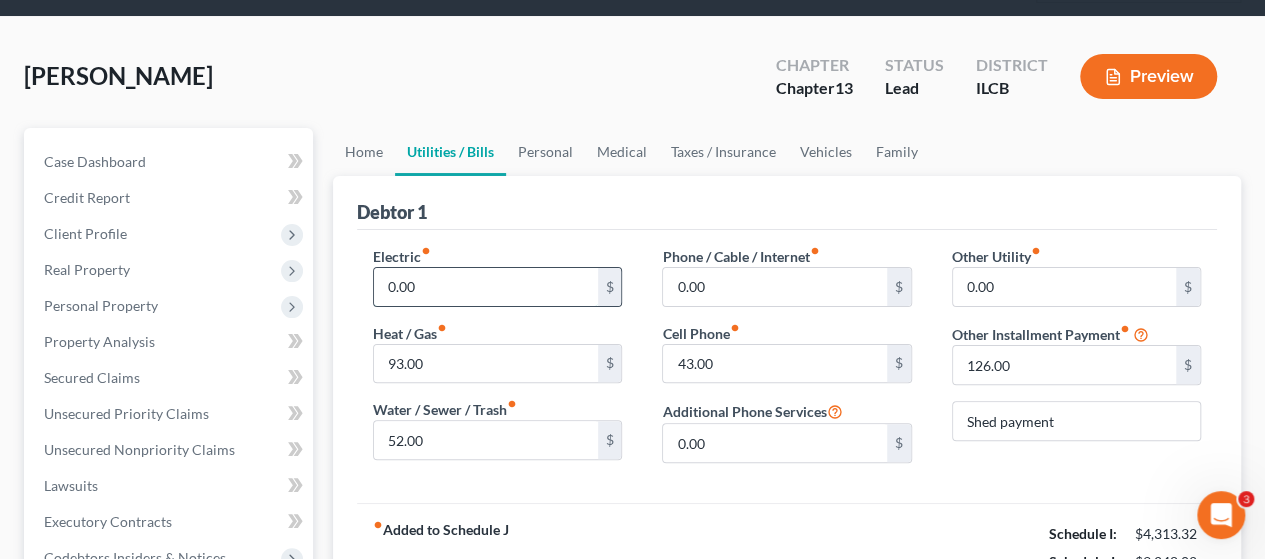 click on "0.00" at bounding box center [485, 287] 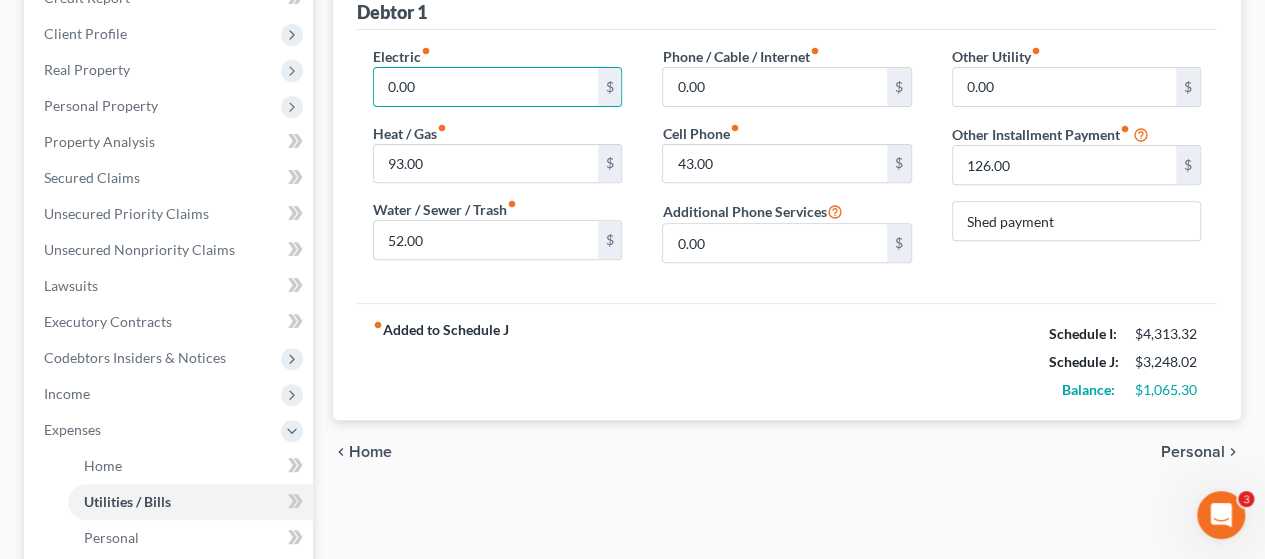 scroll, scrollTop: 200, scrollLeft: 0, axis: vertical 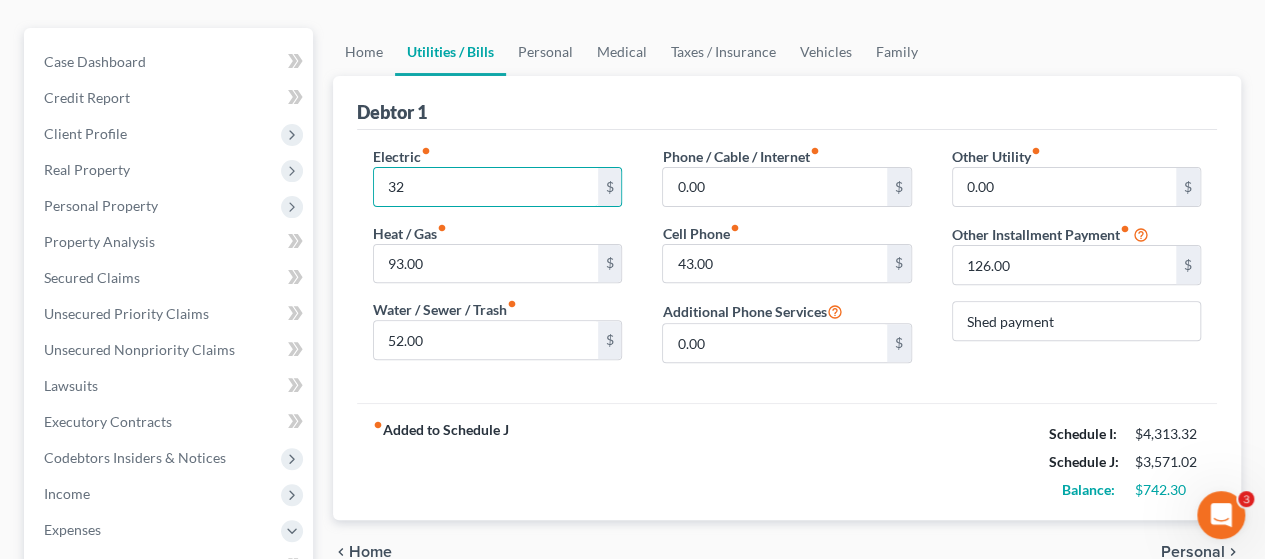 type on "3" 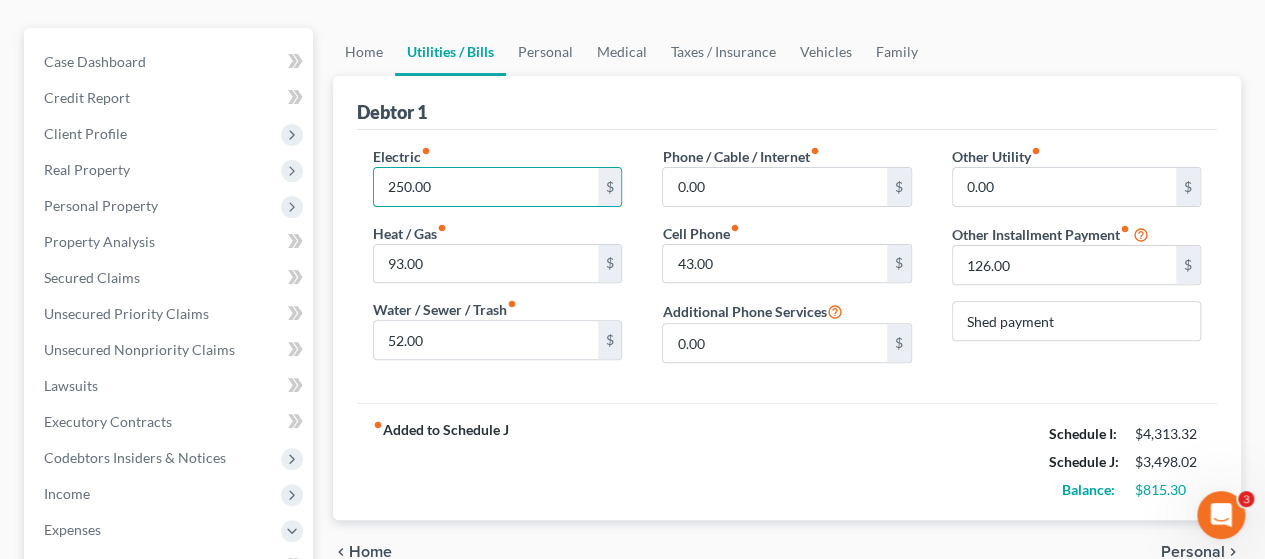 type on "250.00" 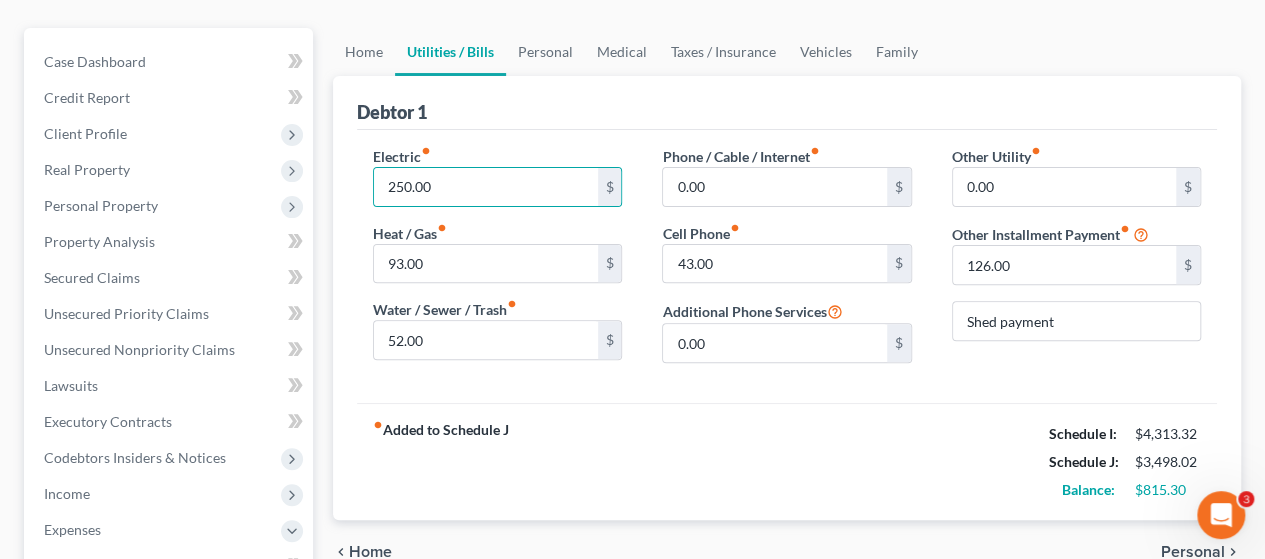click on "Electric  fiber_manual_record 250.00 $ Heat / Gas  fiber_manual_record 93.00 $  Water / Sewer / Trash  fiber_manual_record 52.00 $ Phone / Cable / Internet  fiber_manual_record 0.00 $ Cell Phone  fiber_manual_record 43.00 $ Additional Phone Services  0.00 $ Other Utility  fiber_manual_record 0.00 $ Other Installment Payment  fiber_manual_record   126.00 $ Shed payment" at bounding box center (787, 266) 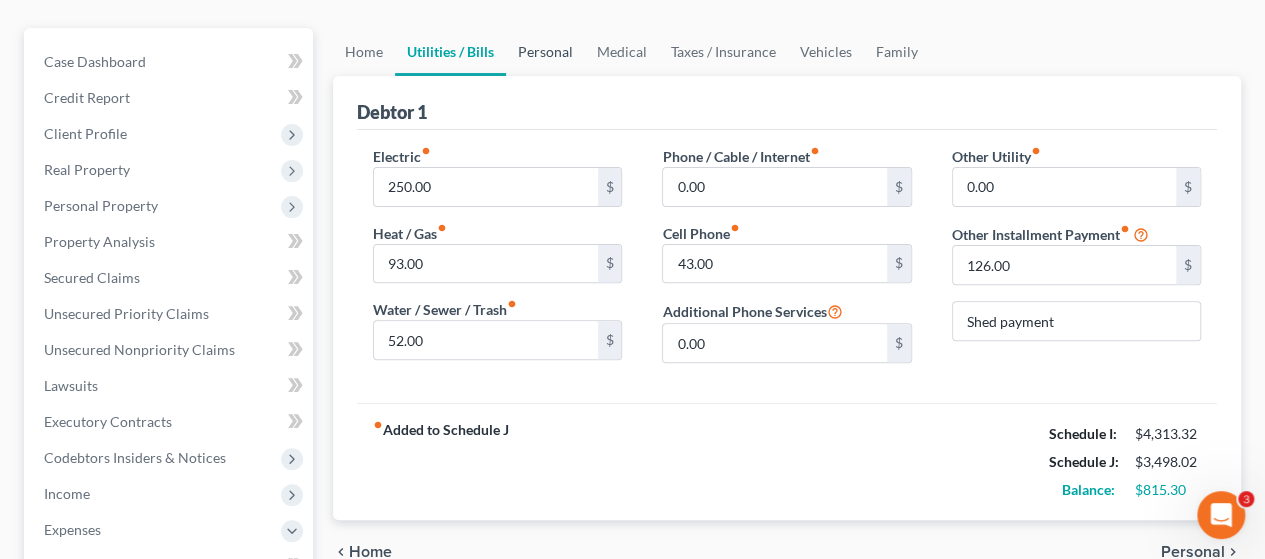 click on "Personal" at bounding box center (545, 52) 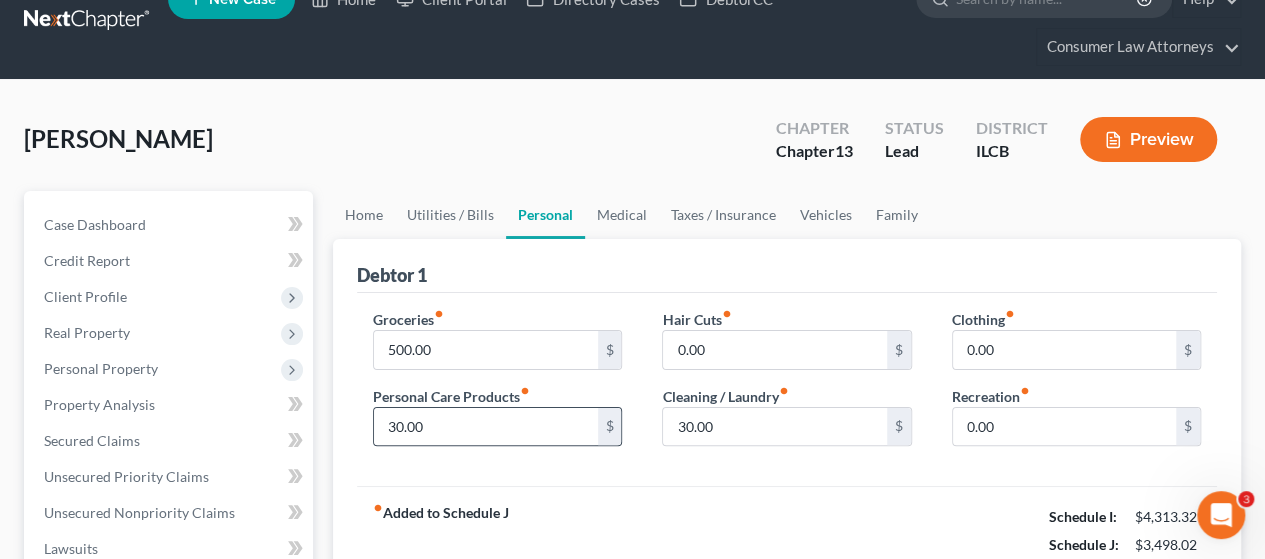 scroll, scrollTop: 100, scrollLeft: 0, axis: vertical 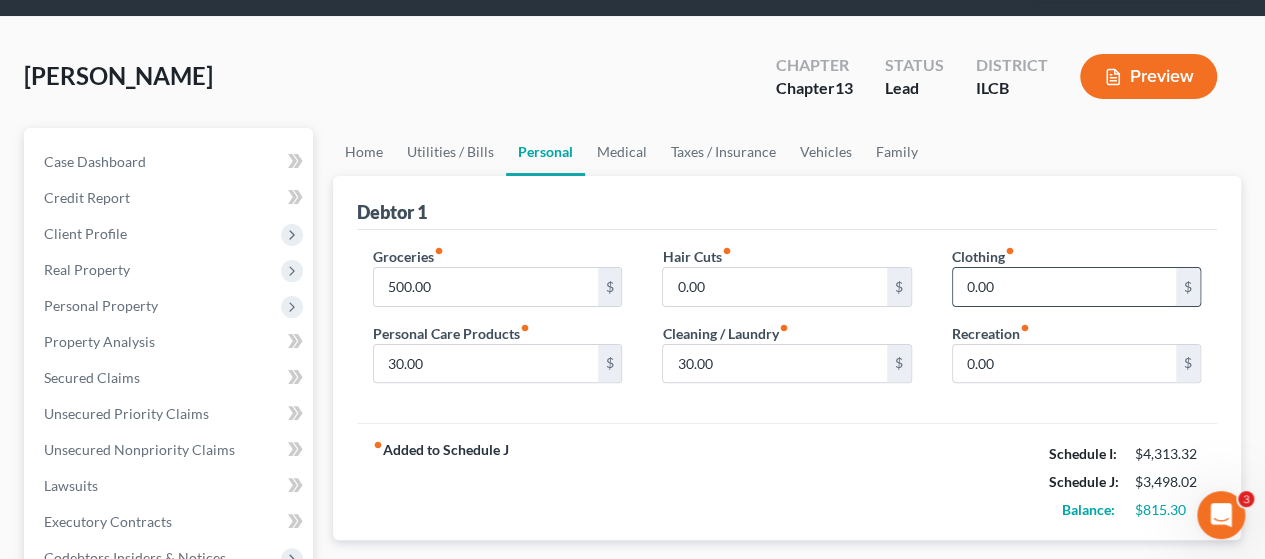 click on "0.00" at bounding box center [1064, 287] 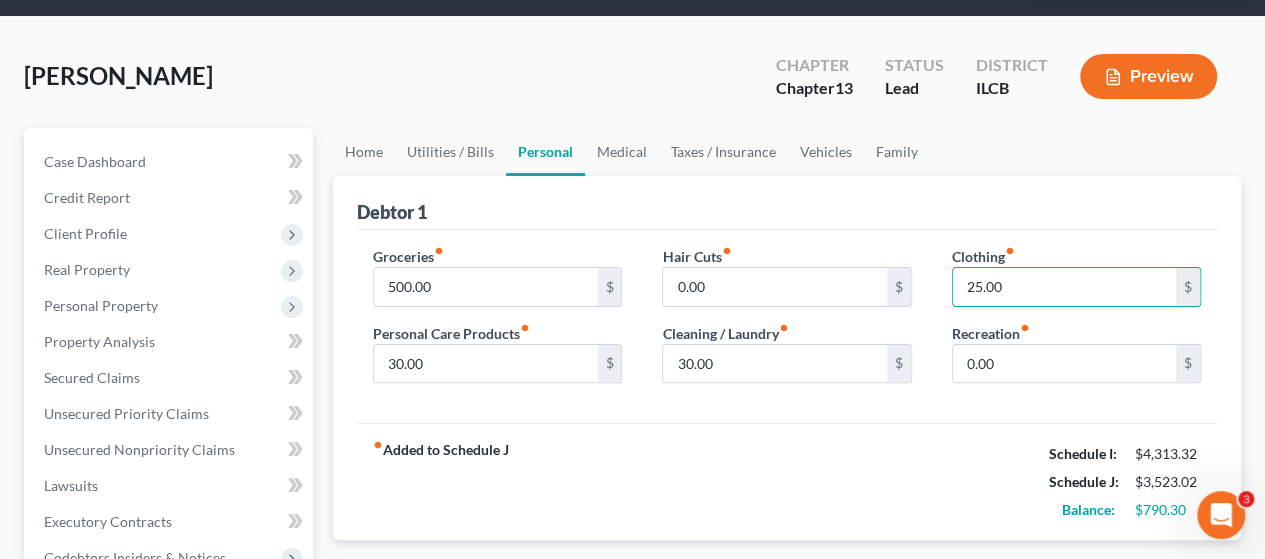 type on "25.00" 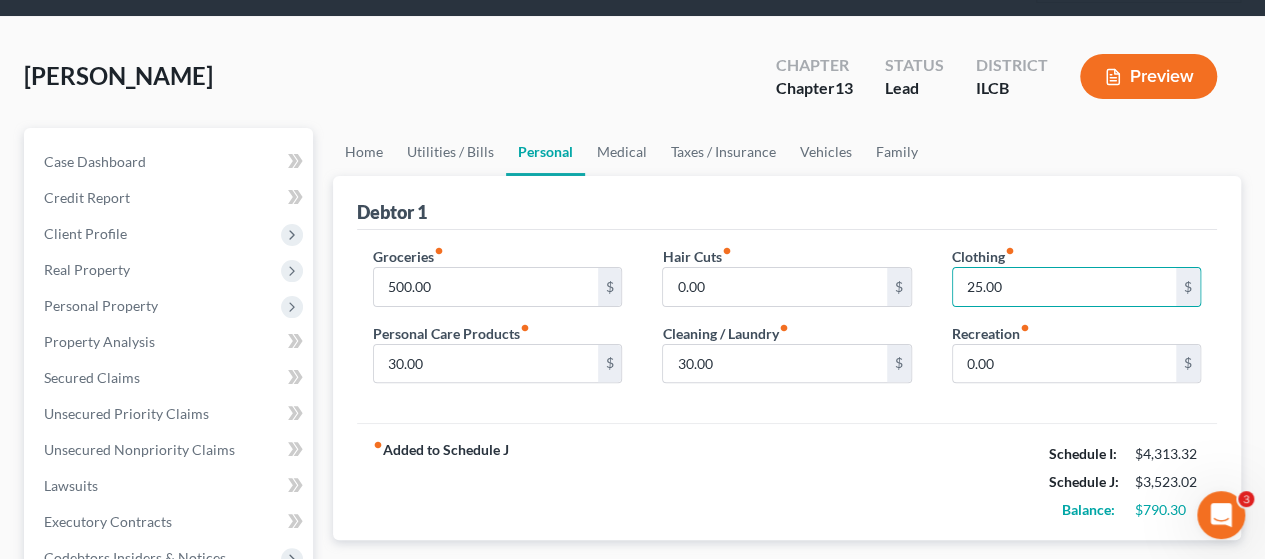 click on "fiber_manual_record  Added to Schedule J Schedule I: $4,313.32 Schedule J: $3,523.02 Balance: $790.30" at bounding box center [787, 481] 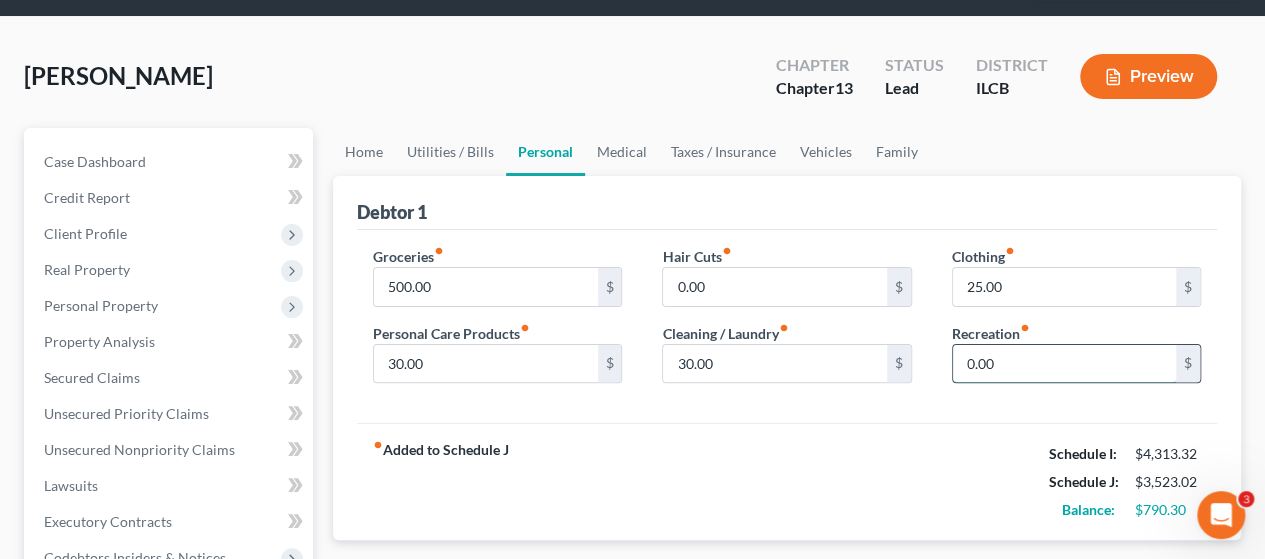 click on "0.00" at bounding box center [1064, 364] 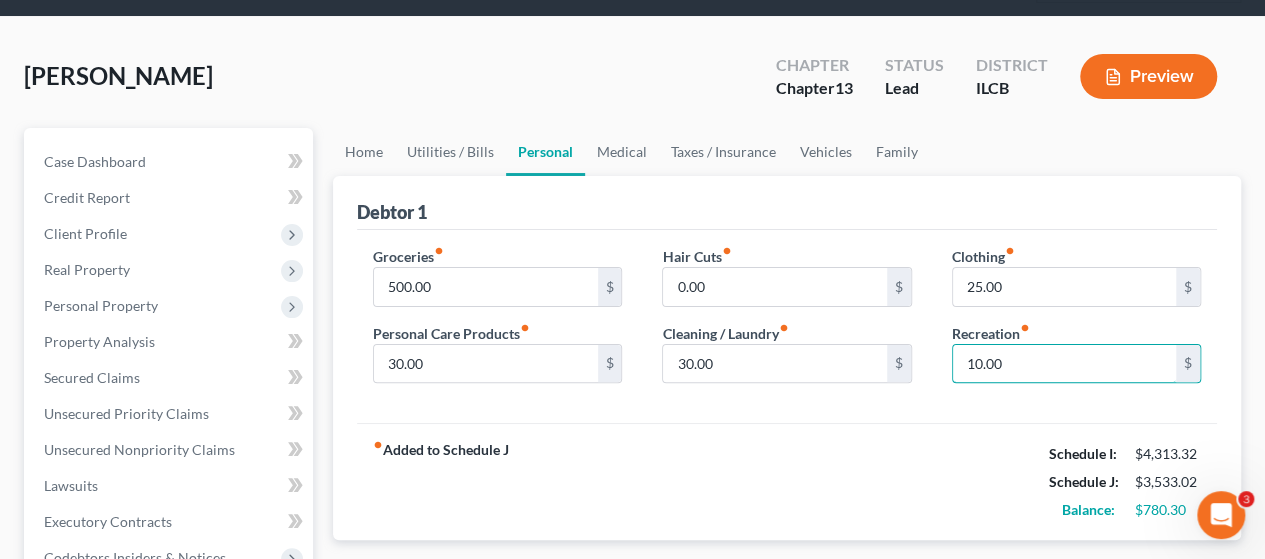 type on "10.00" 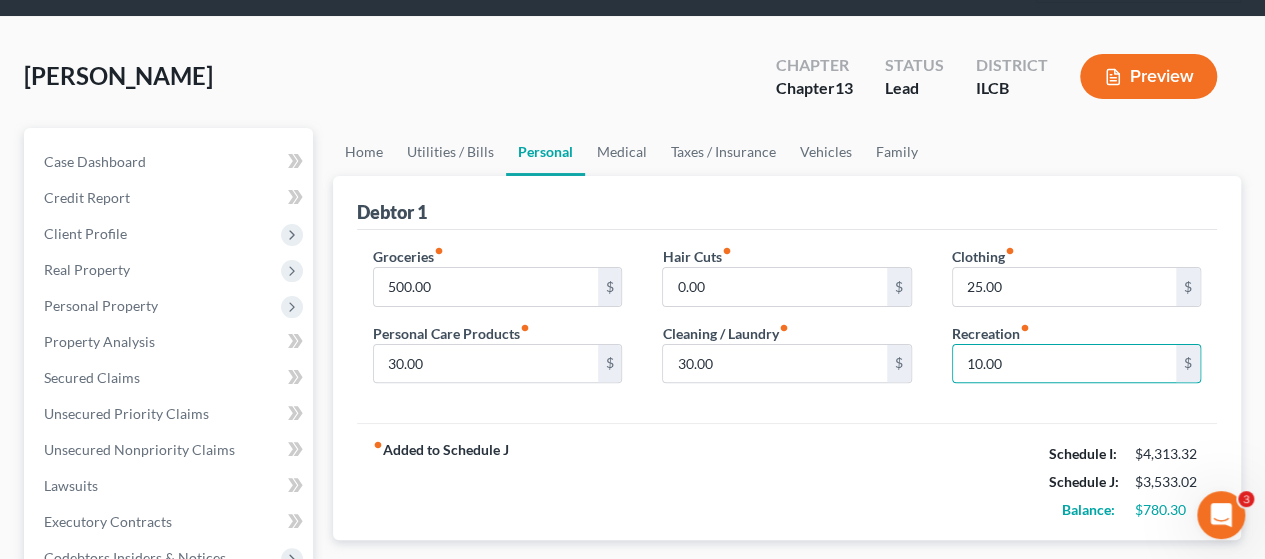 click on "fiber_manual_record  Added to Schedule J Schedule I: $4,313.32 Schedule J: $3,533.02 Balance: $780.30" at bounding box center [787, 481] 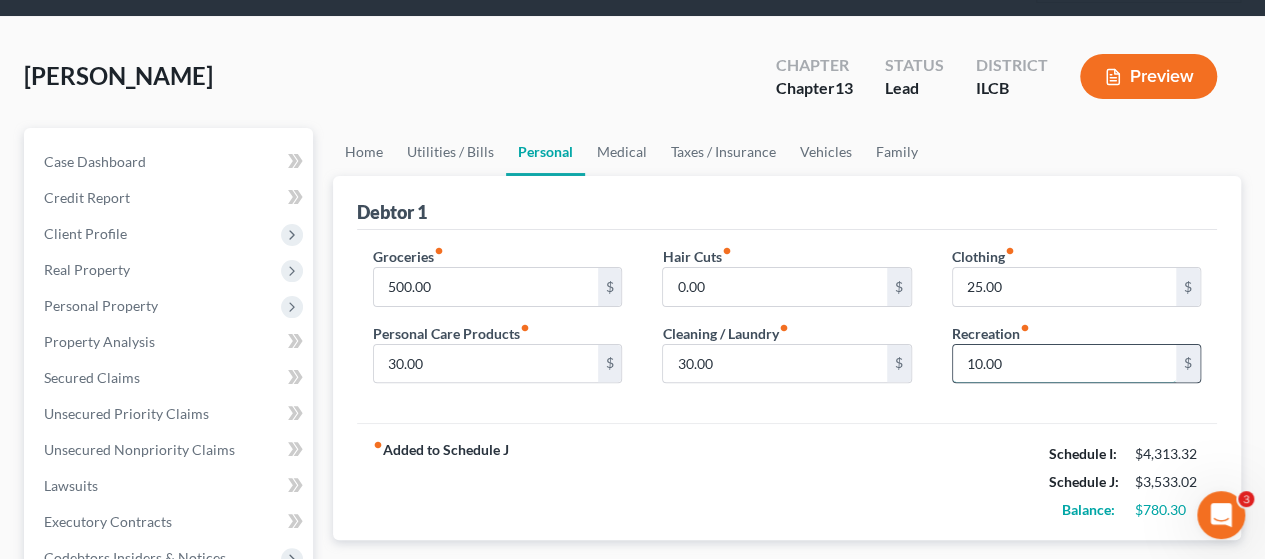 click on "10.00" at bounding box center [1064, 364] 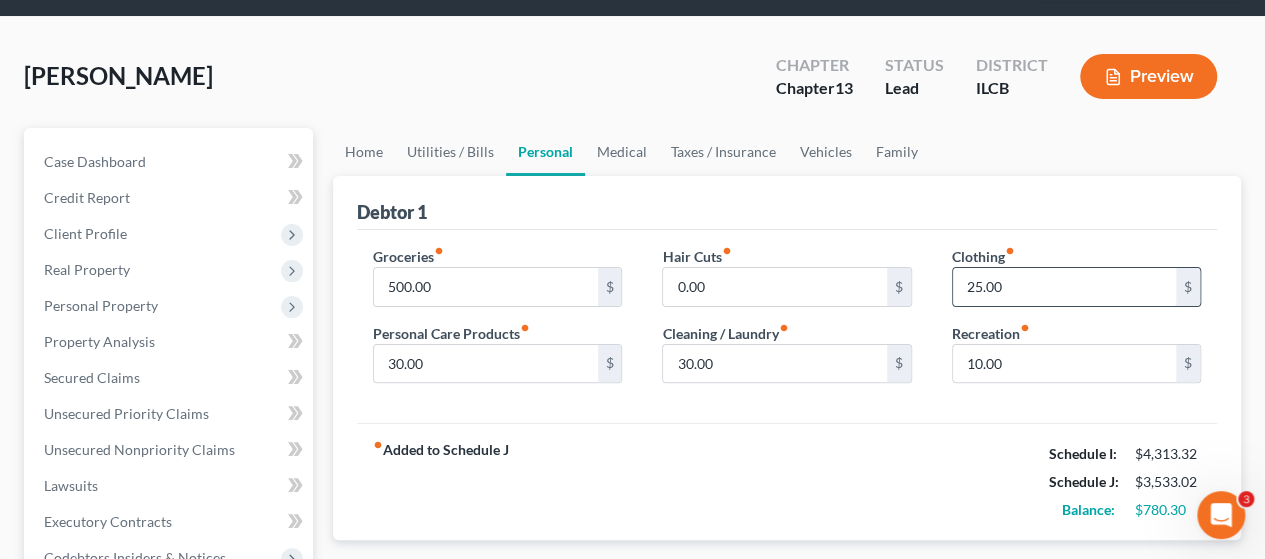 click on "25.00" at bounding box center [1064, 287] 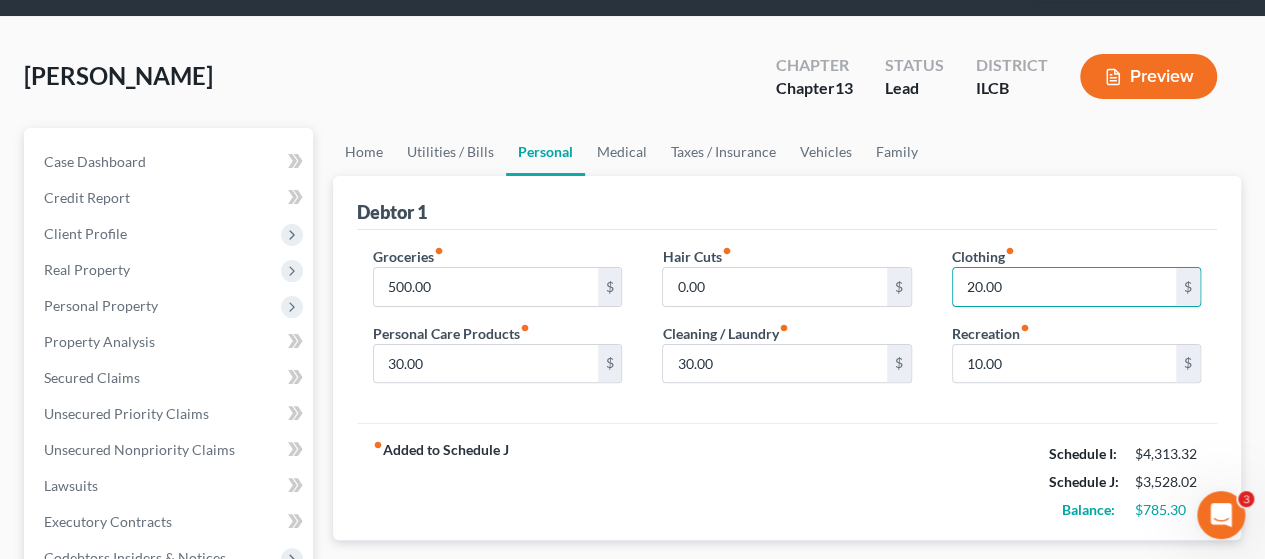 type on "20.00" 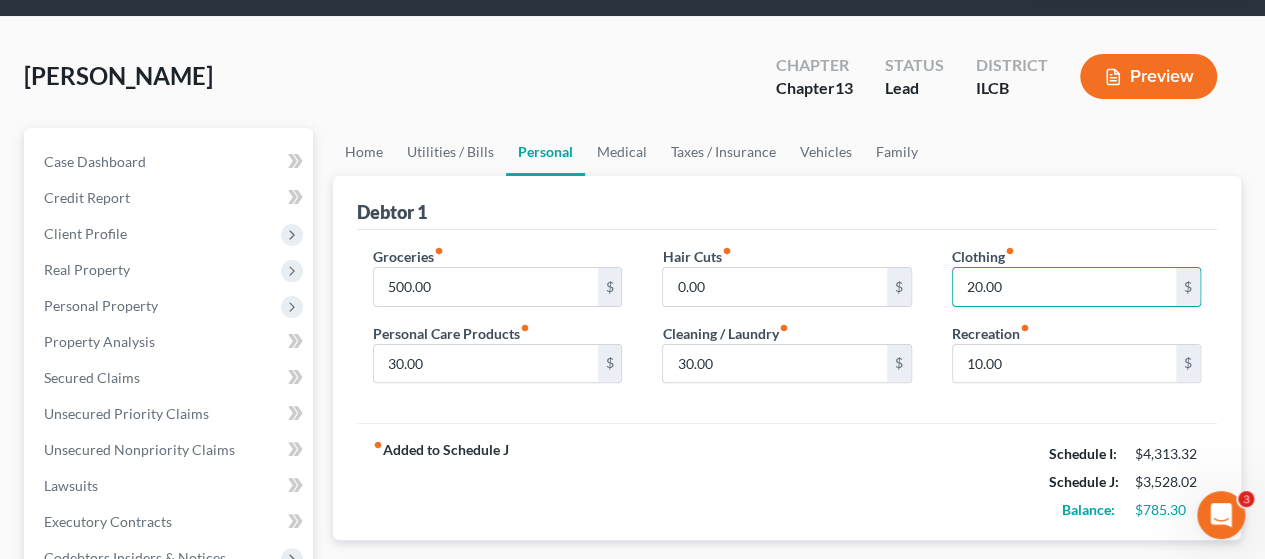 click on "fiber_manual_record  Added to Schedule J Schedule I: $4,313.32 Schedule J: $3,528.02 Balance: $785.30" at bounding box center (787, 481) 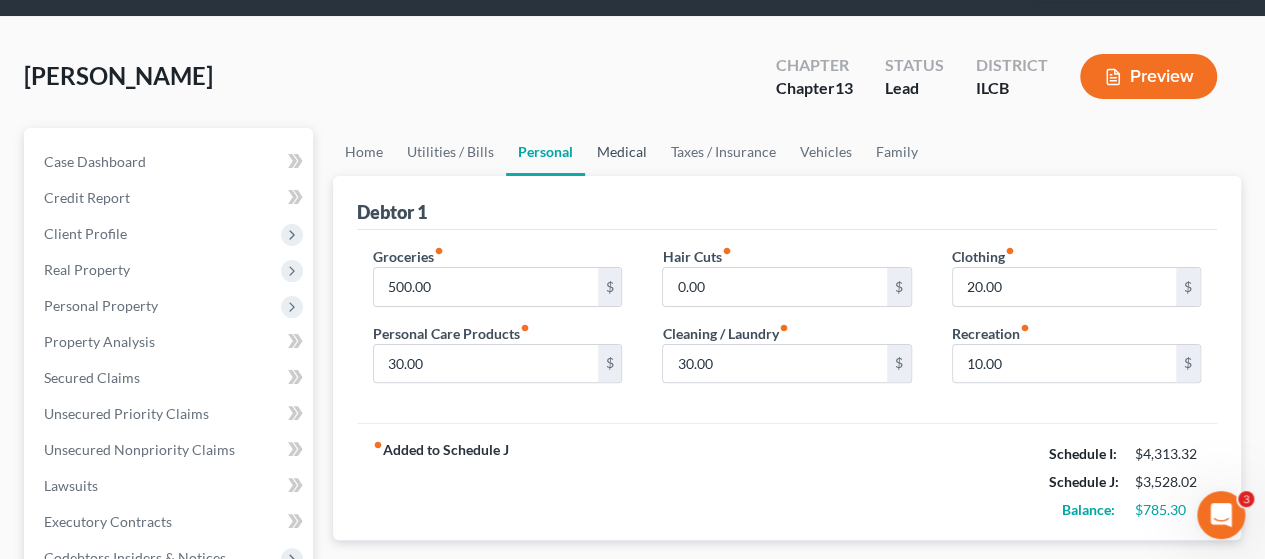 click on "Medical" at bounding box center [622, 152] 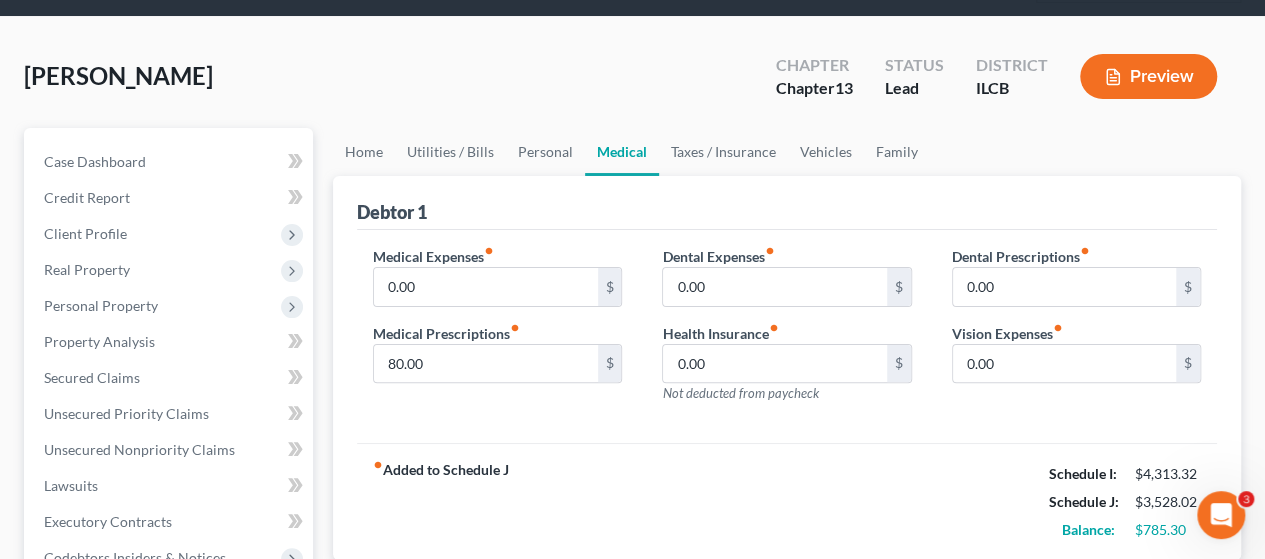 scroll, scrollTop: 0, scrollLeft: 0, axis: both 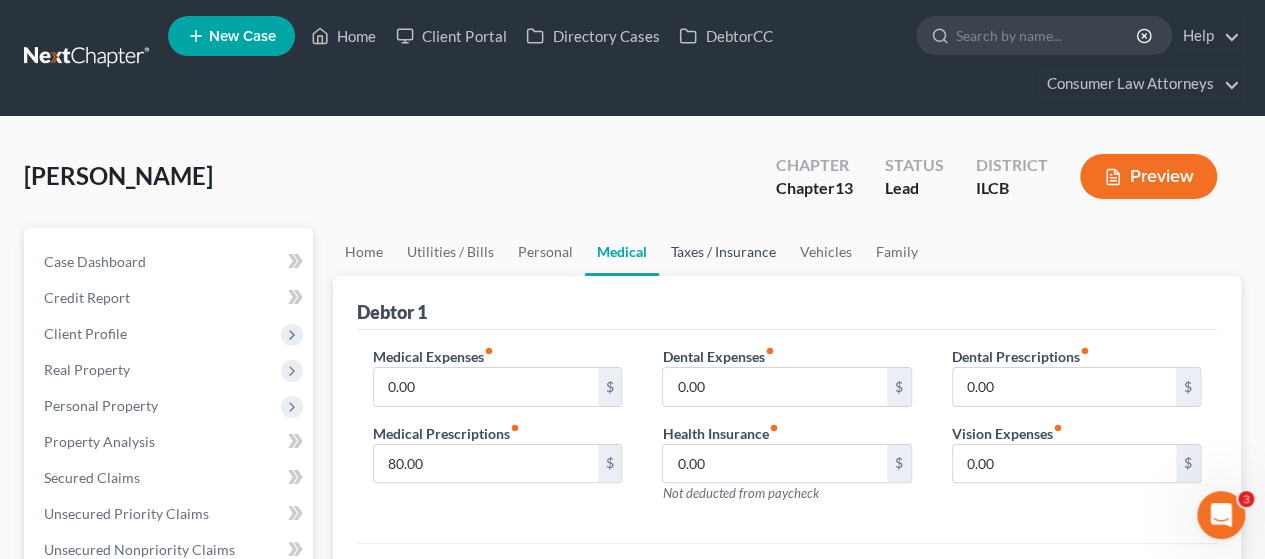 click on "Taxes / Insurance" at bounding box center (723, 252) 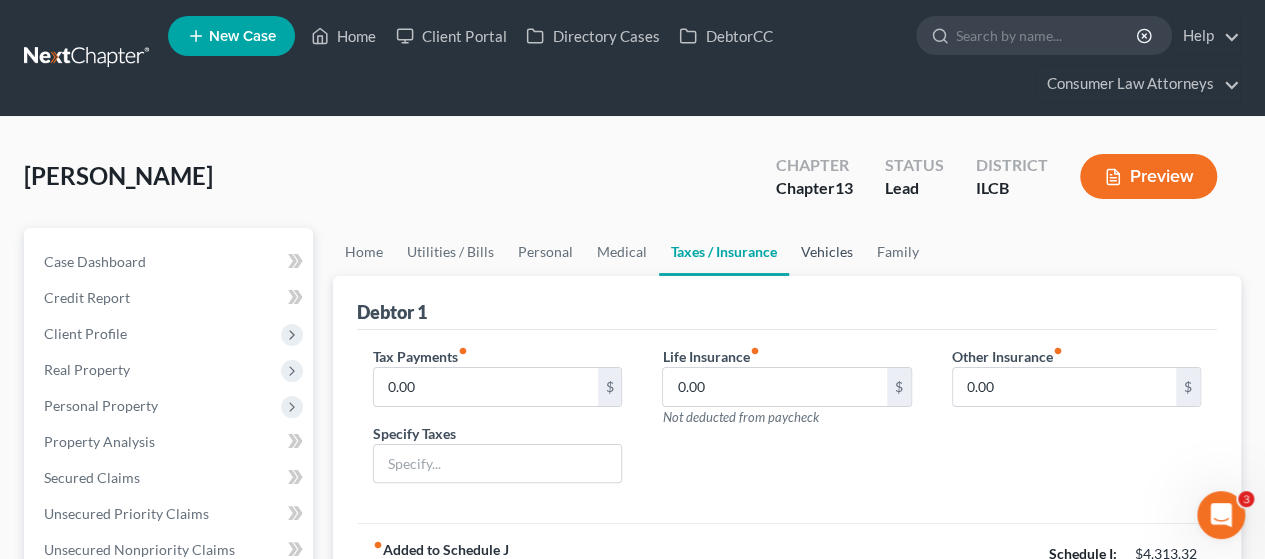 click on "Vehicles" at bounding box center [827, 252] 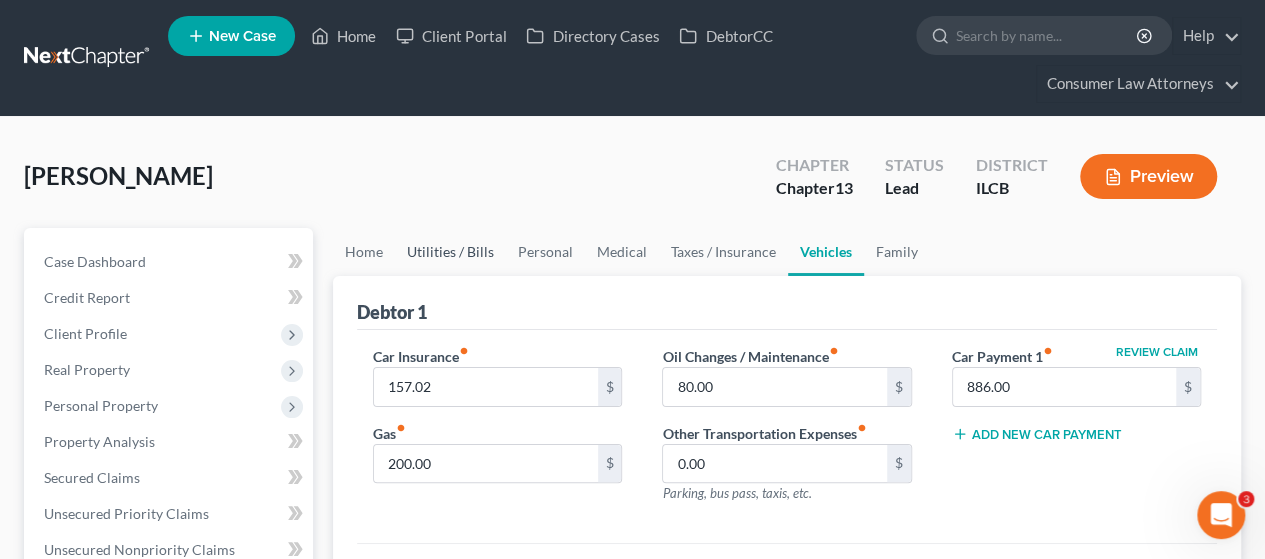 click on "Utilities / Bills" at bounding box center [450, 252] 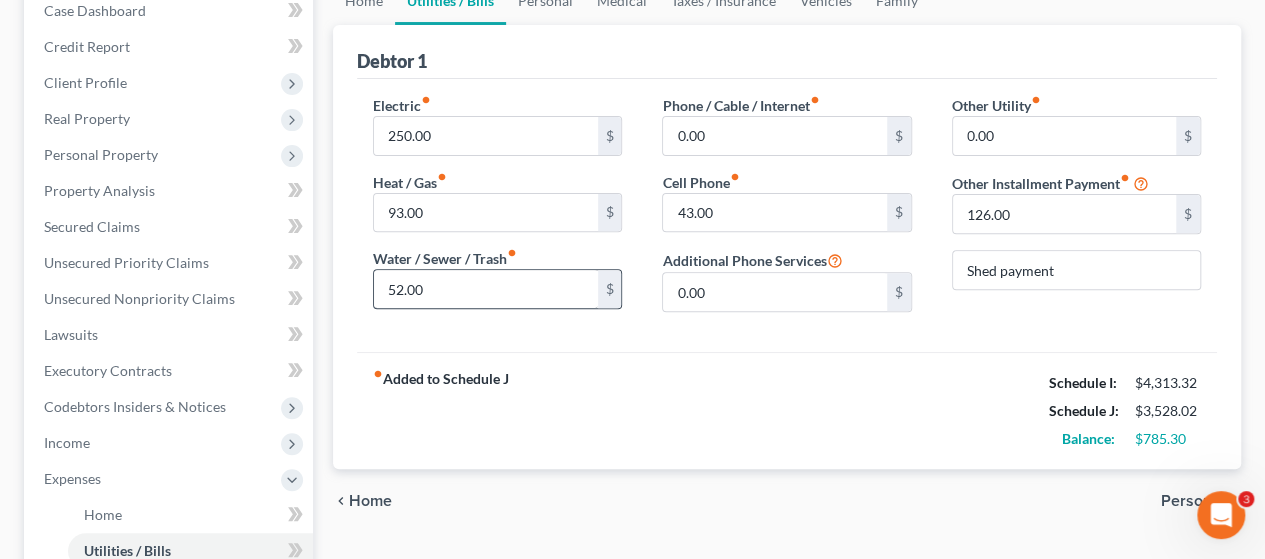 scroll, scrollTop: 200, scrollLeft: 0, axis: vertical 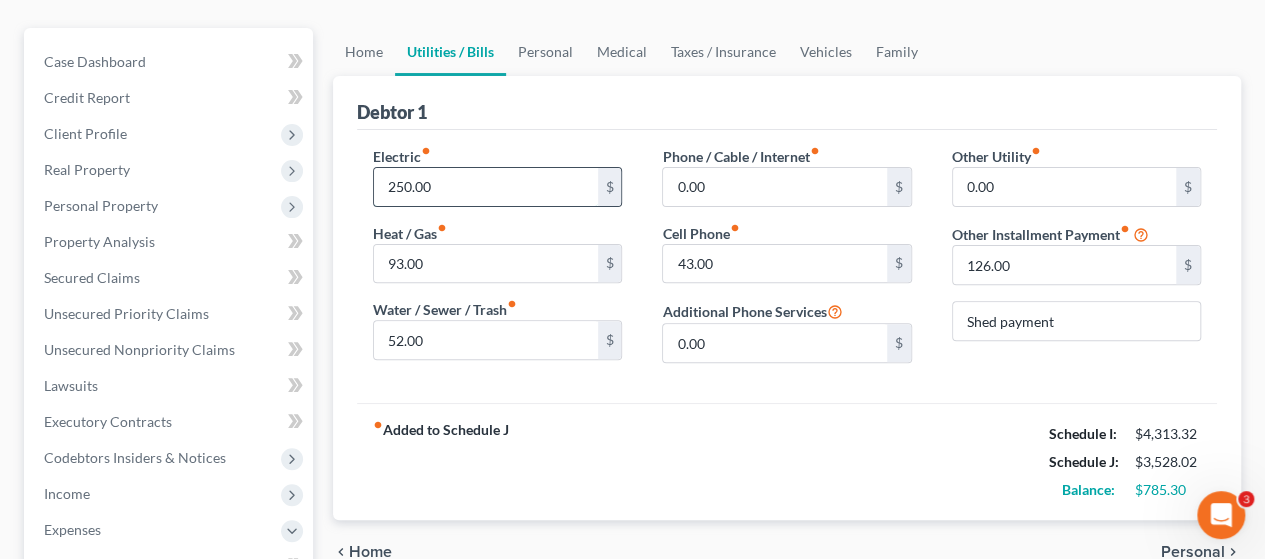 click on "250.00" at bounding box center (485, 187) 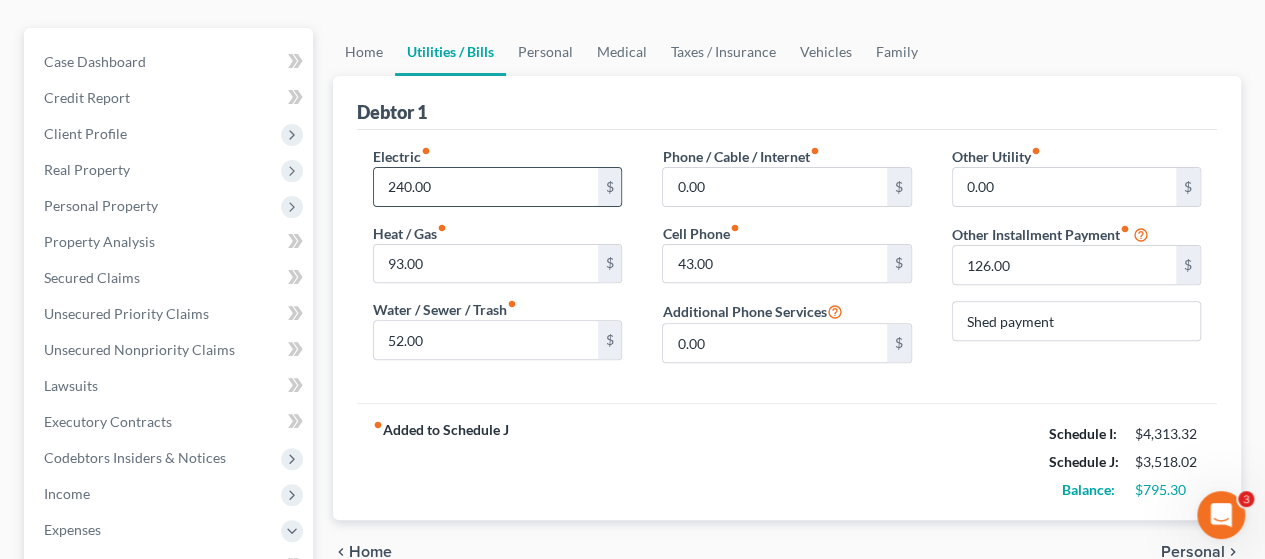 click on "240.00" at bounding box center (485, 187) 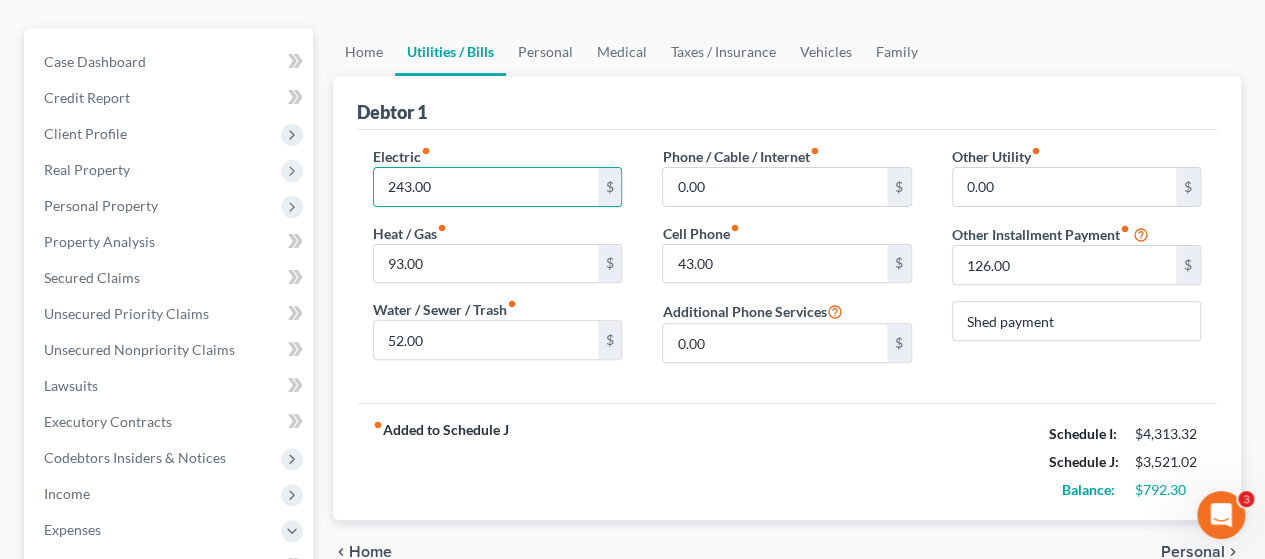 click on "fiber_manual_record  Added to Schedule J Schedule I: $4,313.32 Schedule J: $3,521.02 Balance: $792.30" at bounding box center (787, 461) 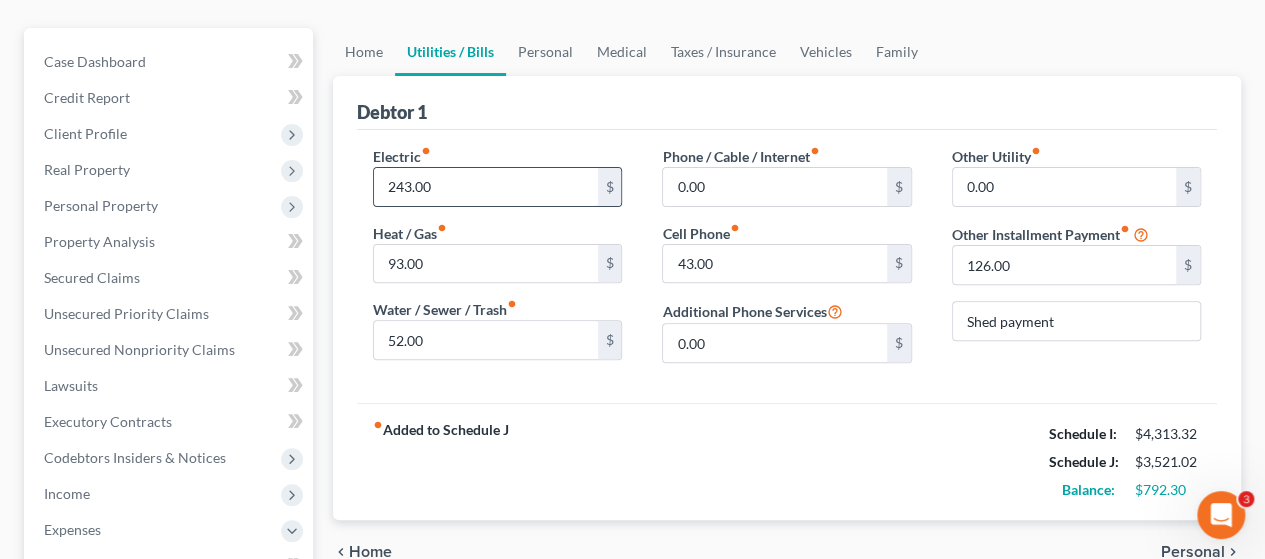 click on "243.00" at bounding box center (485, 187) 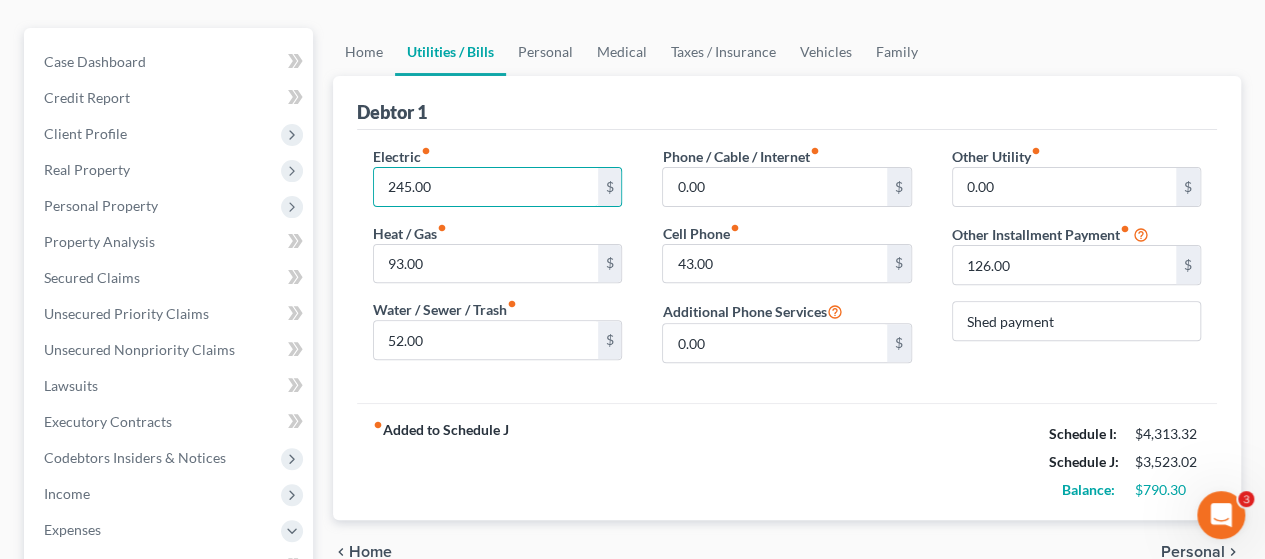 type on "245.00" 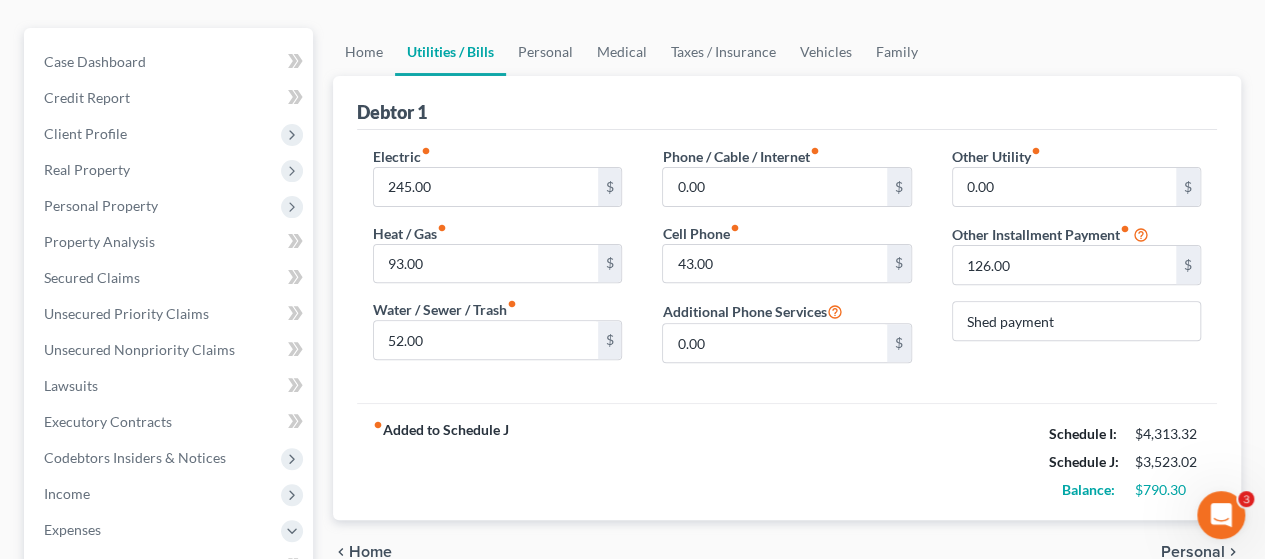 click on "fiber_manual_record  Added to Schedule J Schedule I: $4,313.32 Schedule J: $3,523.02 Balance: $790.30" at bounding box center (787, 461) 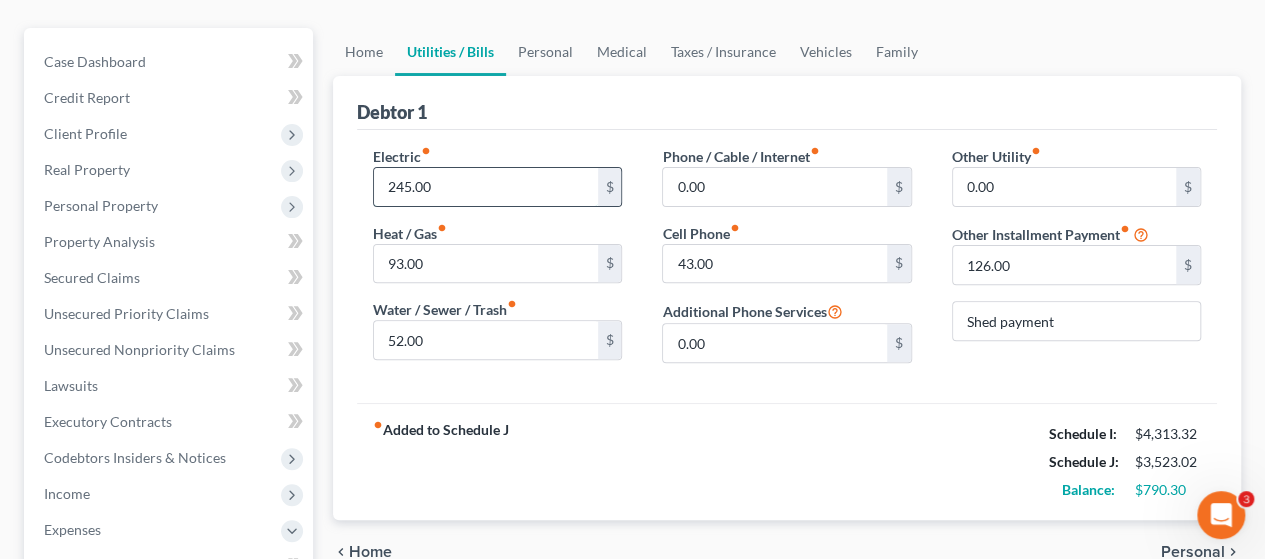 click on "245.00" at bounding box center [485, 187] 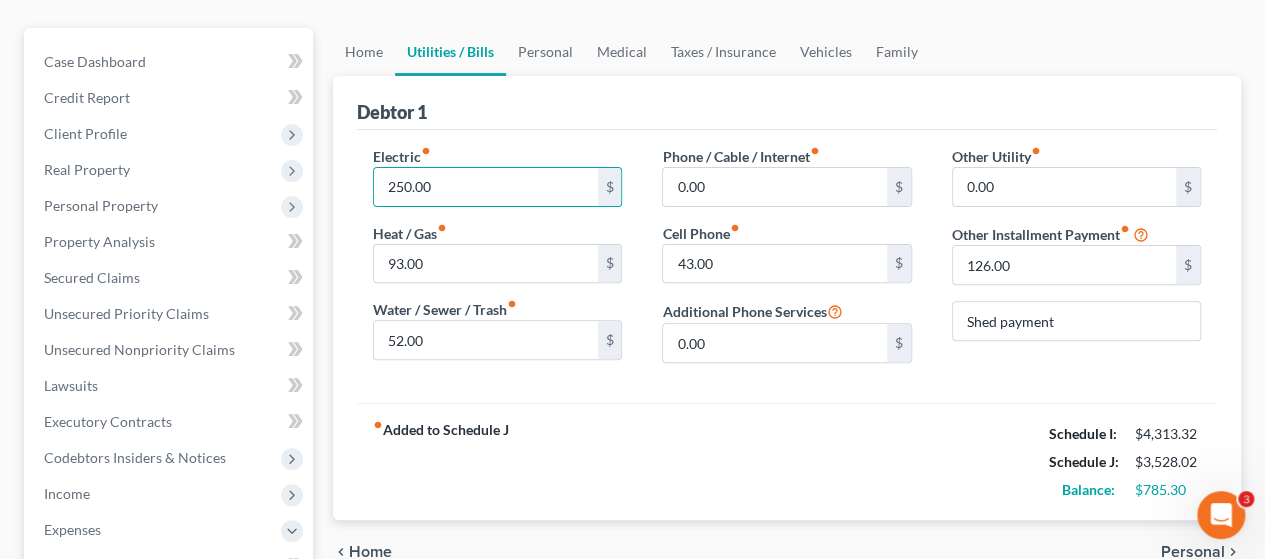 click on "fiber_manual_record  Added to Schedule J Schedule I: $4,313.32 Schedule J: $3,528.02 Balance: $785.30" at bounding box center (787, 461) 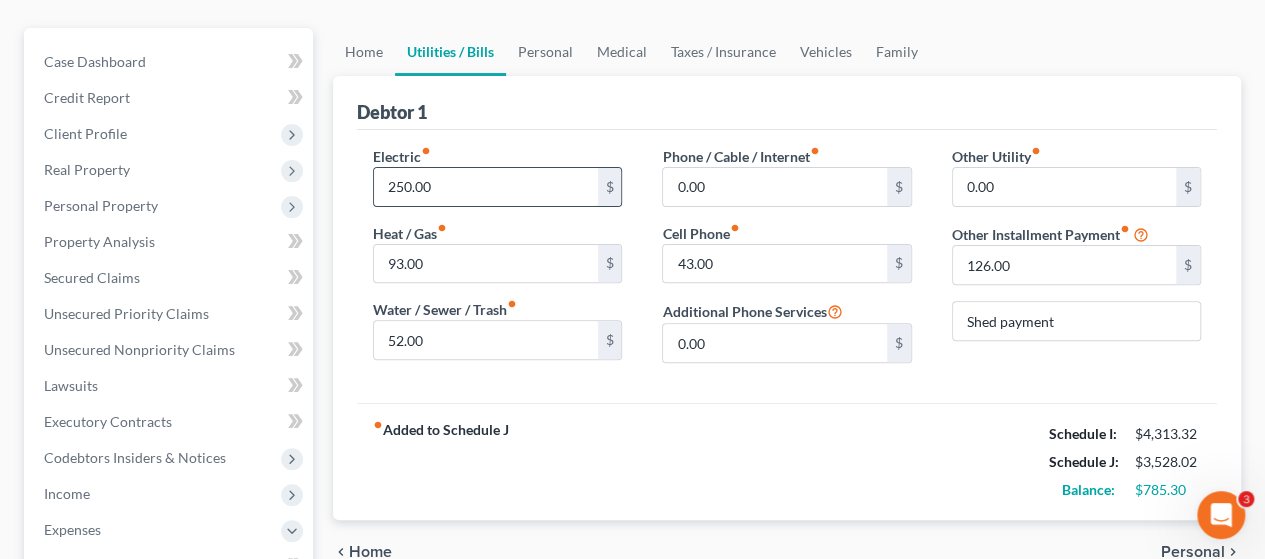 click on "250.00" at bounding box center [485, 187] 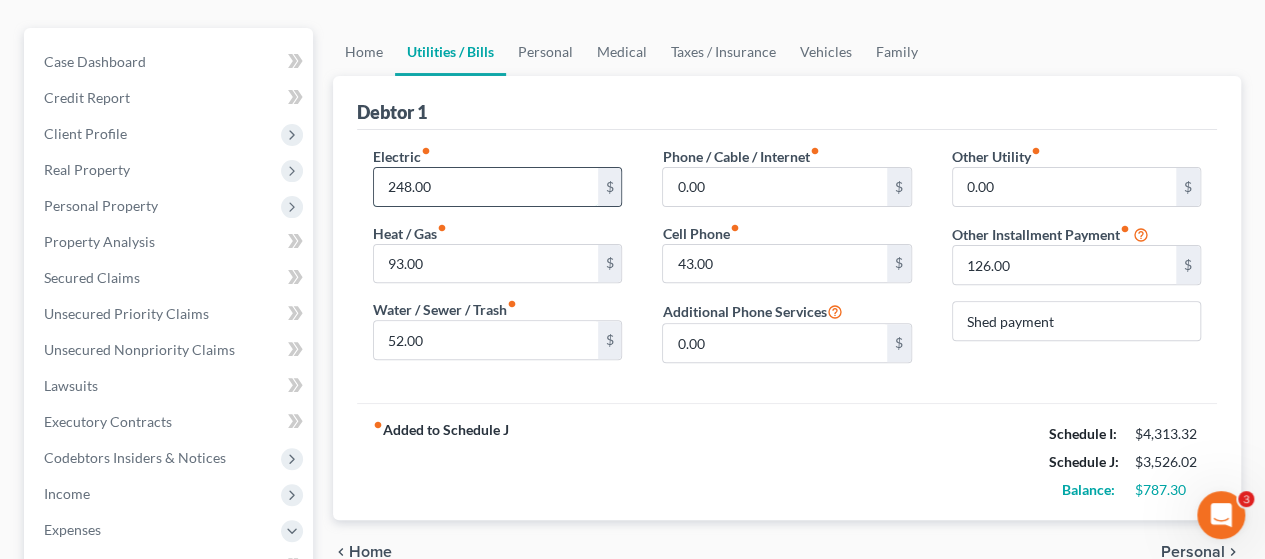 click on "248.00" at bounding box center (485, 187) 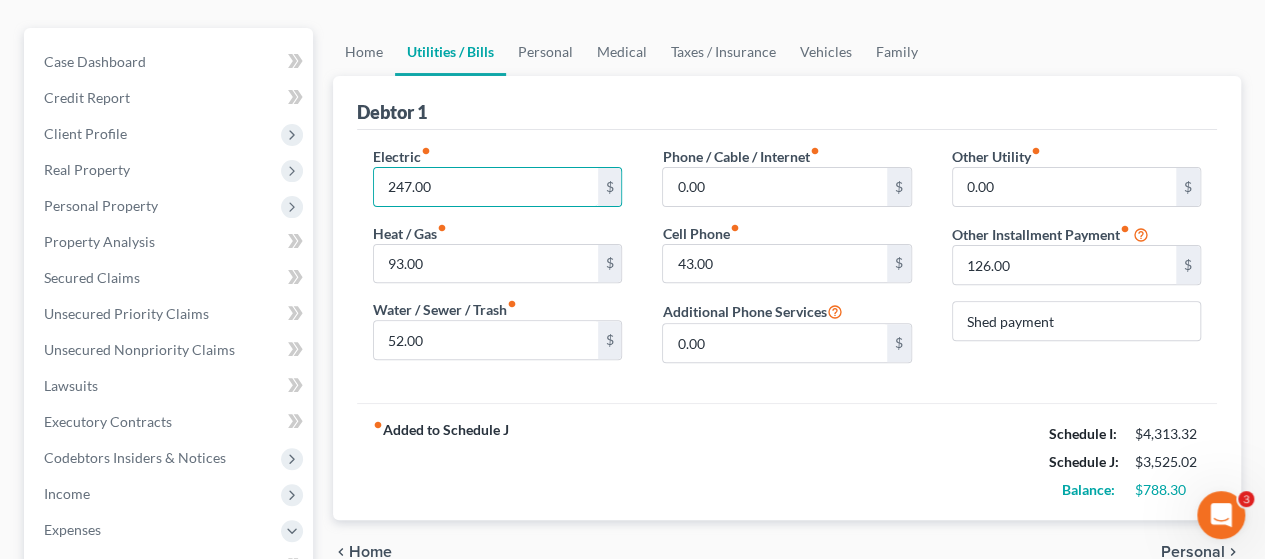 type on "247.00" 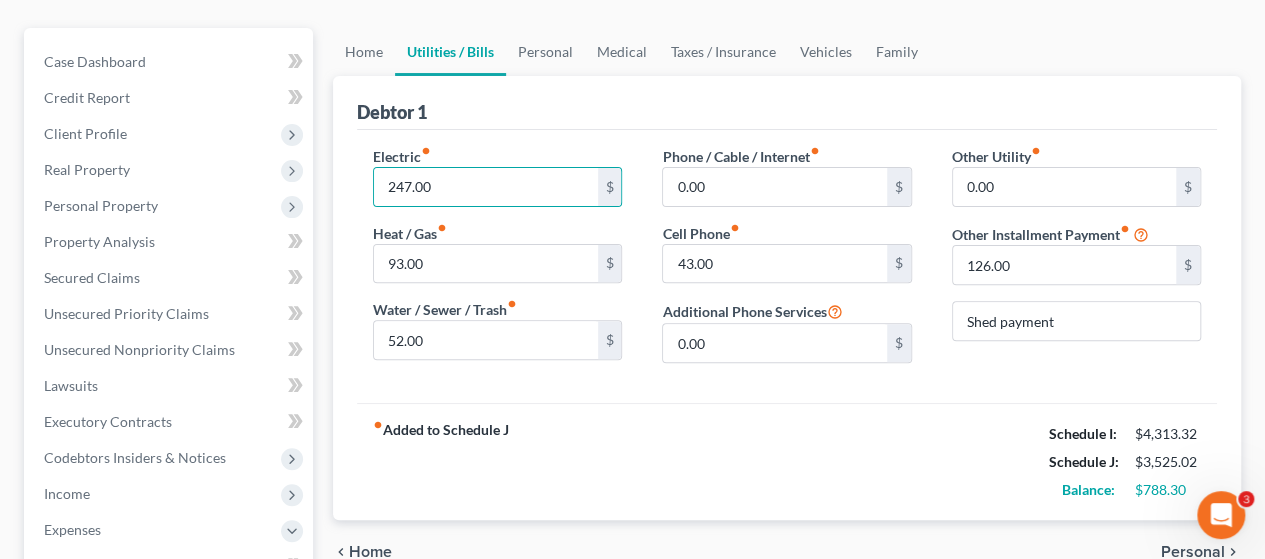 click on "fiber_manual_record  Added to Schedule J Schedule I: $4,313.32 Schedule J: $3,525.02 Balance: $788.30" at bounding box center [787, 461] 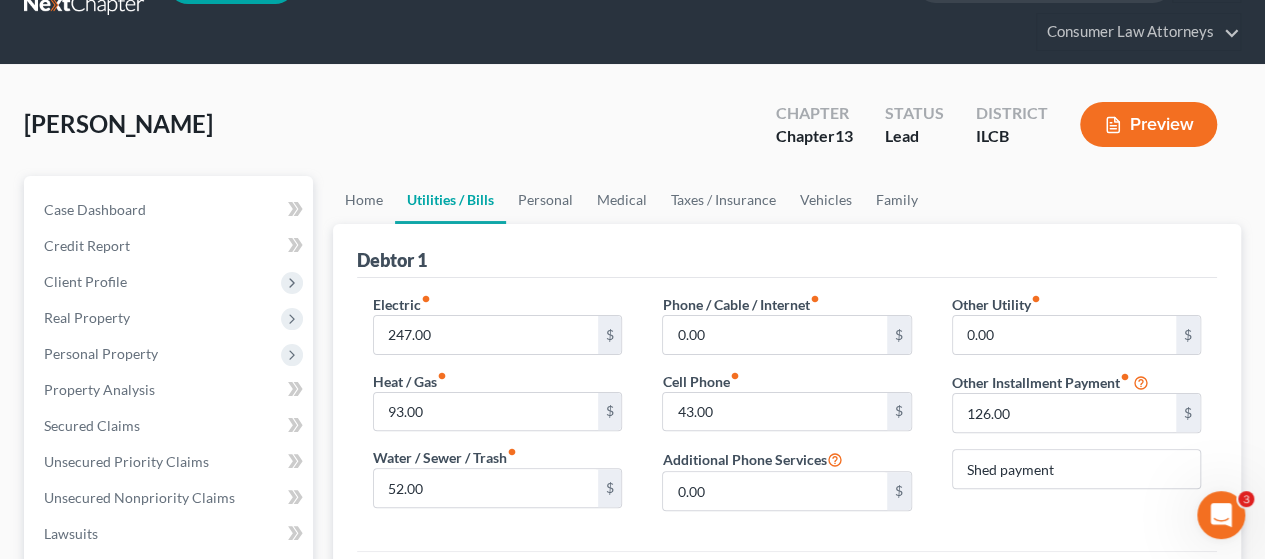 scroll, scrollTop: 0, scrollLeft: 0, axis: both 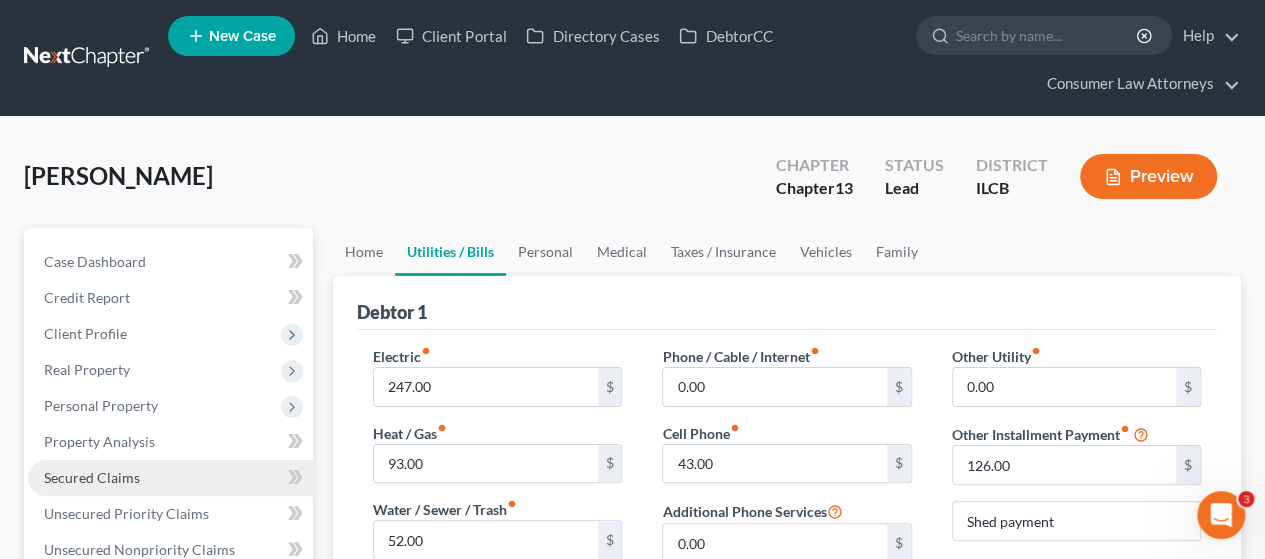 click on "Secured Claims" at bounding box center (92, 477) 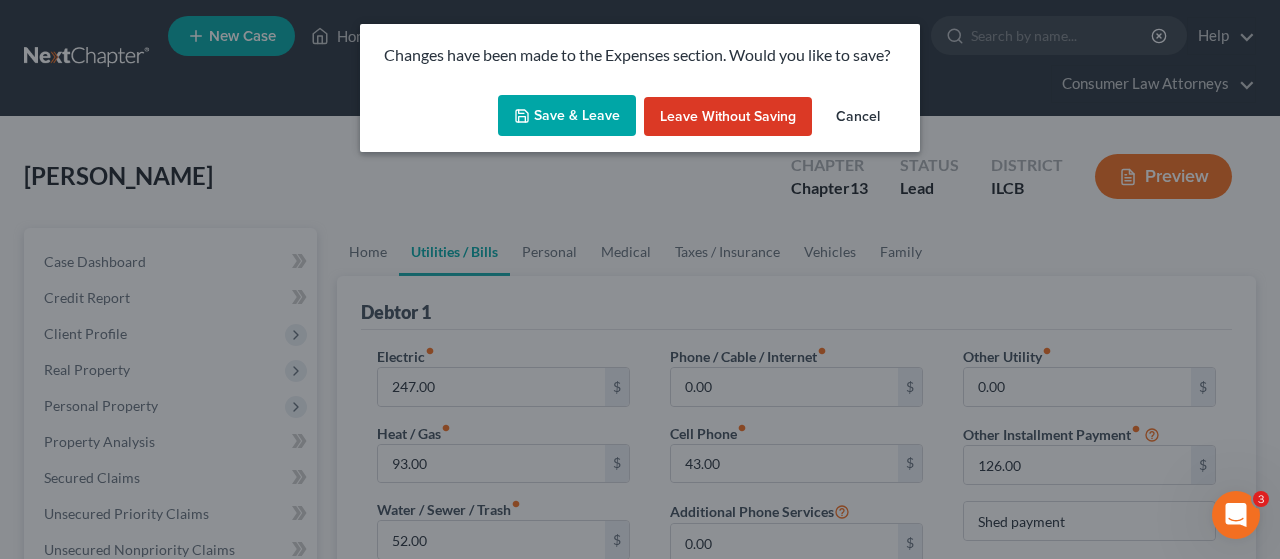 click on "Save & Leave" at bounding box center (567, 116) 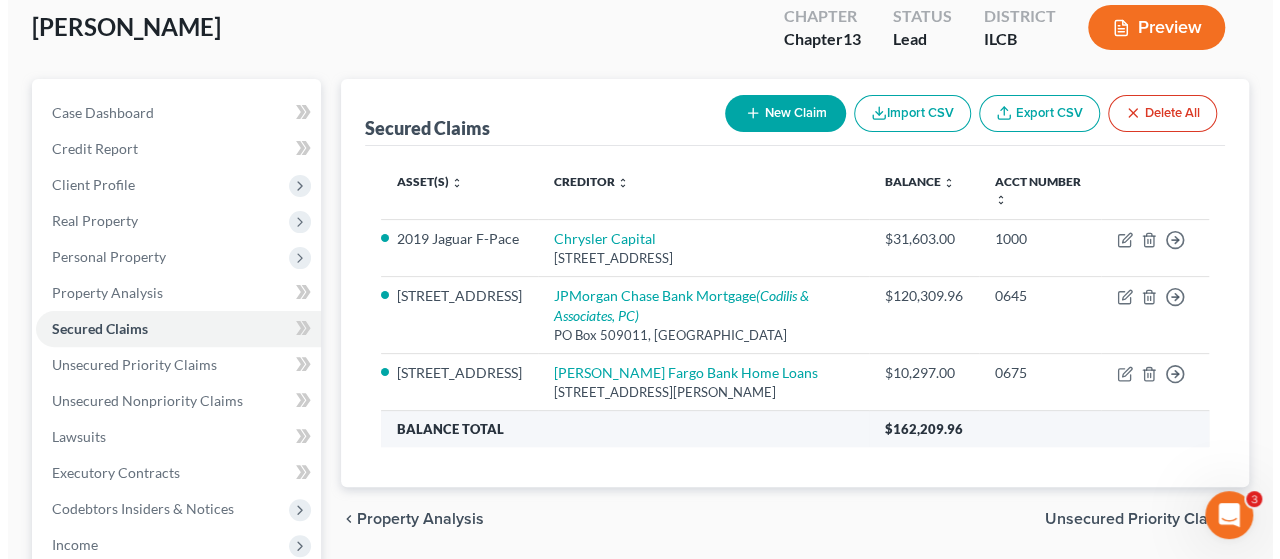 scroll, scrollTop: 300, scrollLeft: 0, axis: vertical 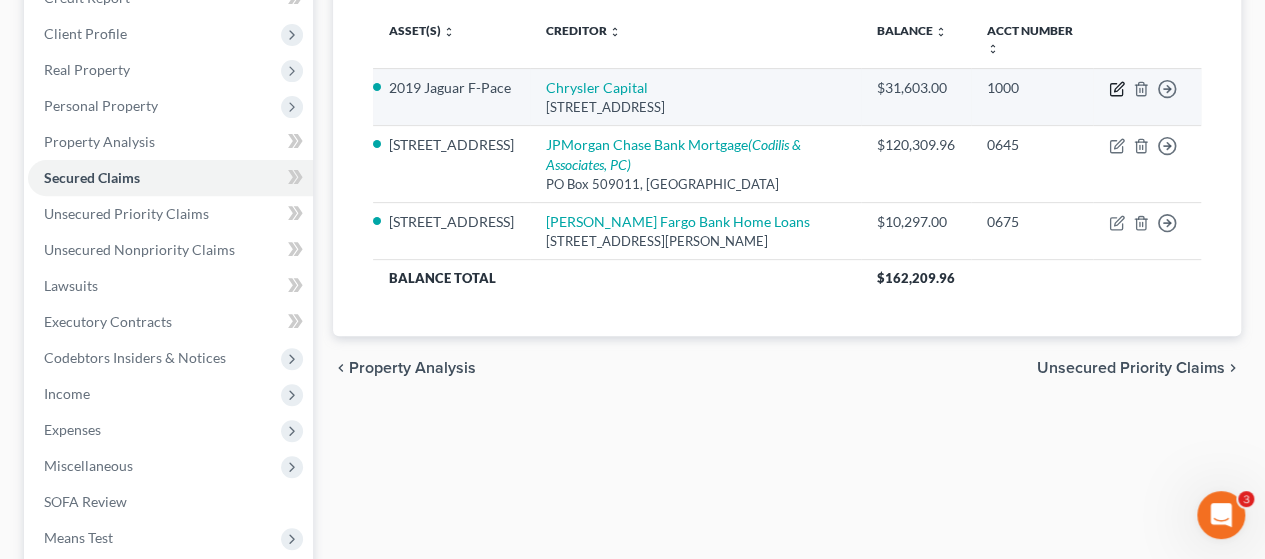 click 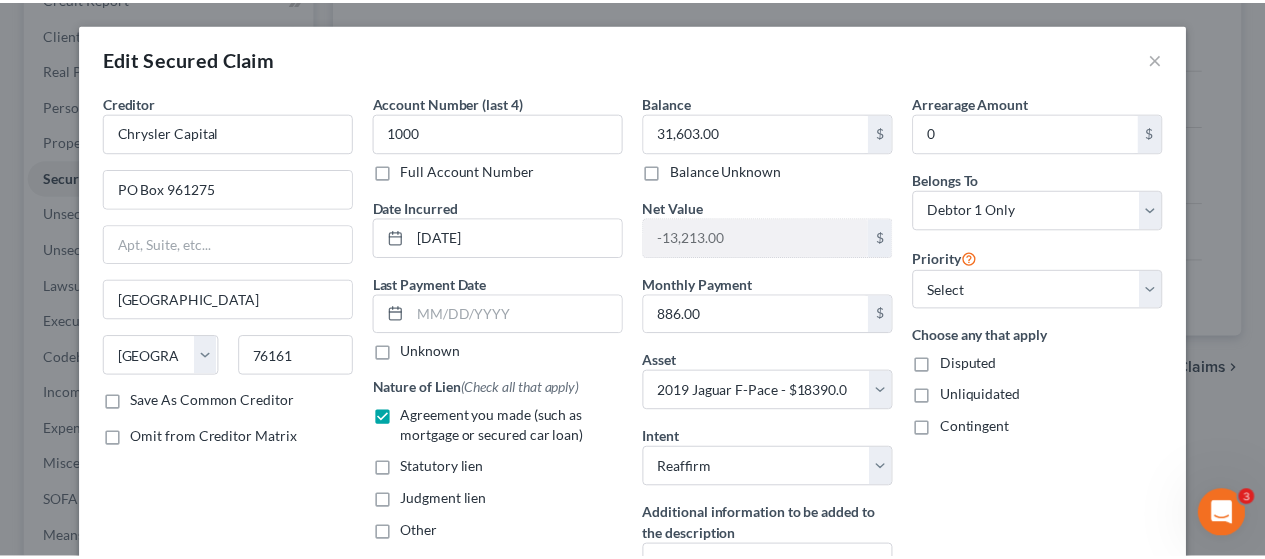 scroll, scrollTop: 310, scrollLeft: 0, axis: vertical 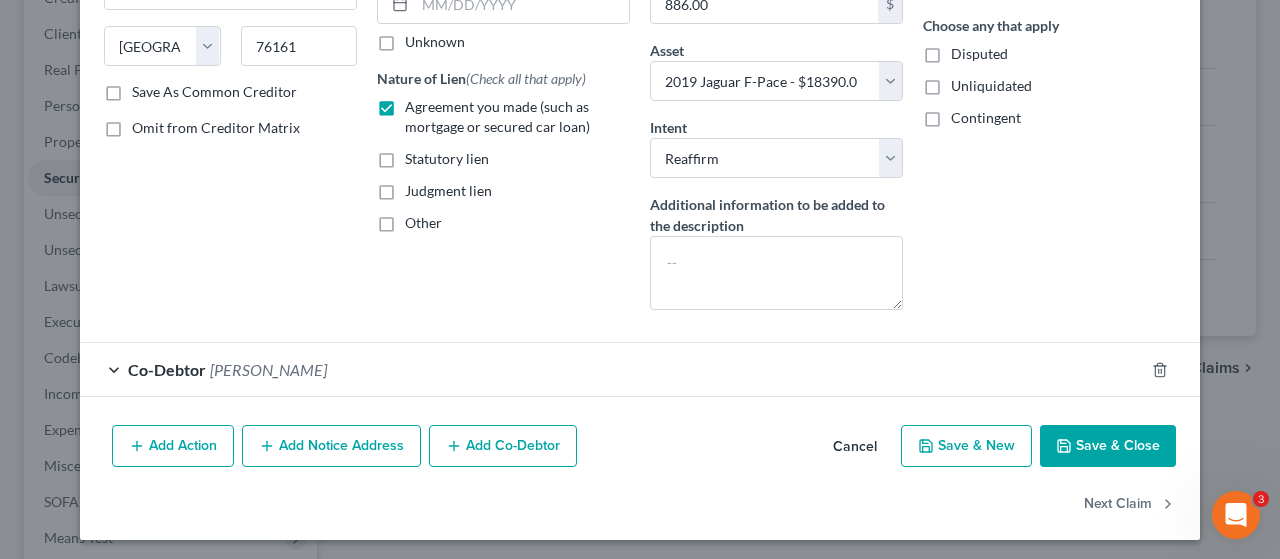 click on "Save & Close" at bounding box center (1108, 446) 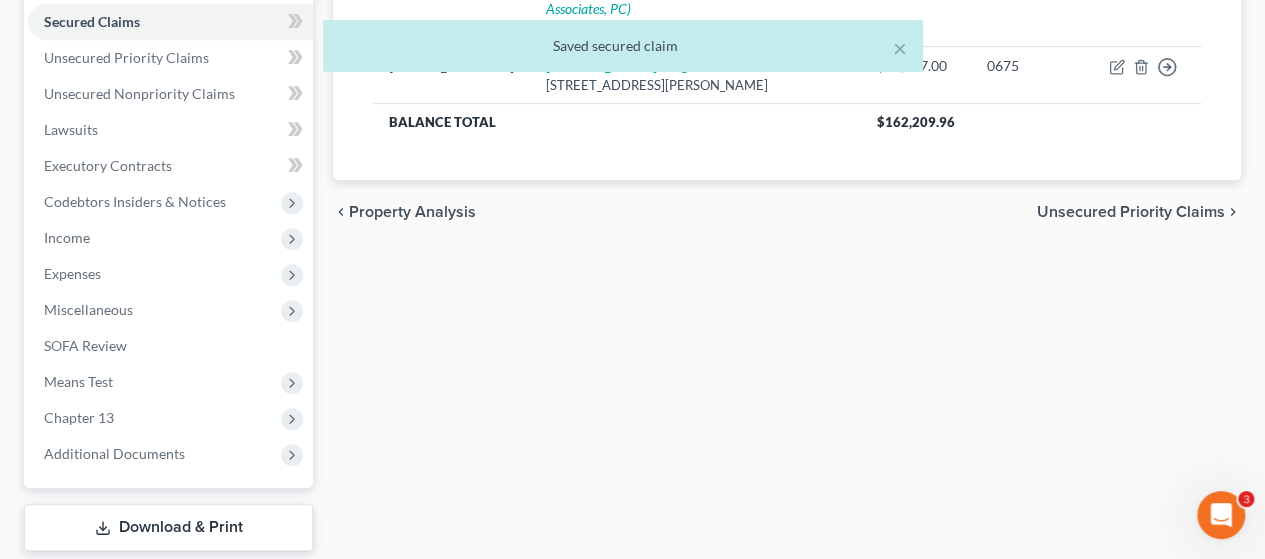scroll, scrollTop: 572, scrollLeft: 0, axis: vertical 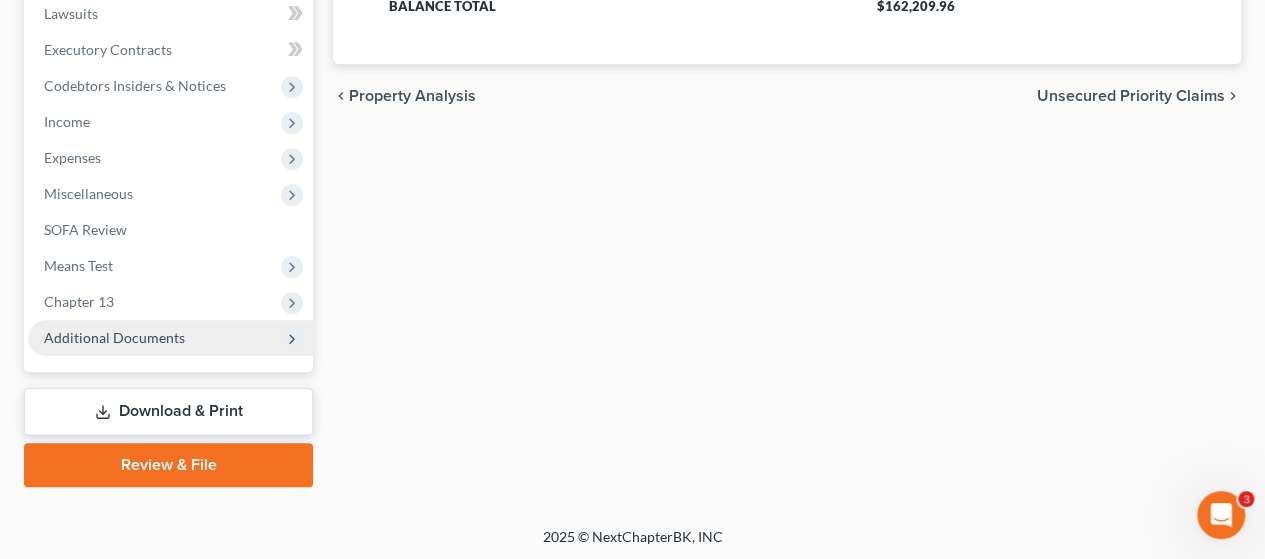 click on "Additional Documents" at bounding box center (114, 337) 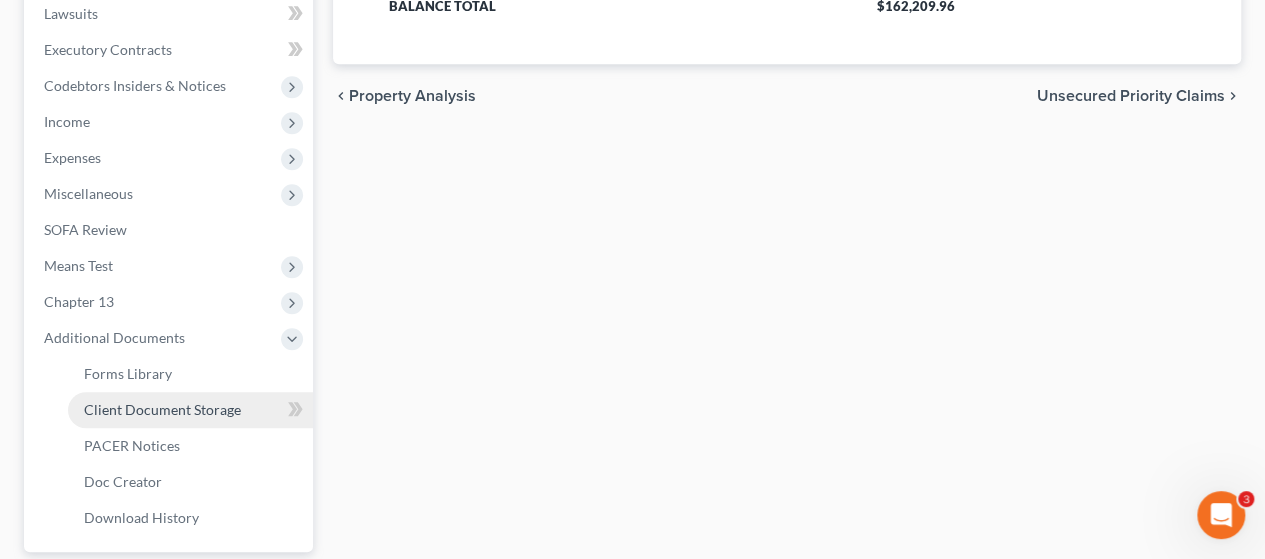click on "Client Document Storage" at bounding box center (162, 409) 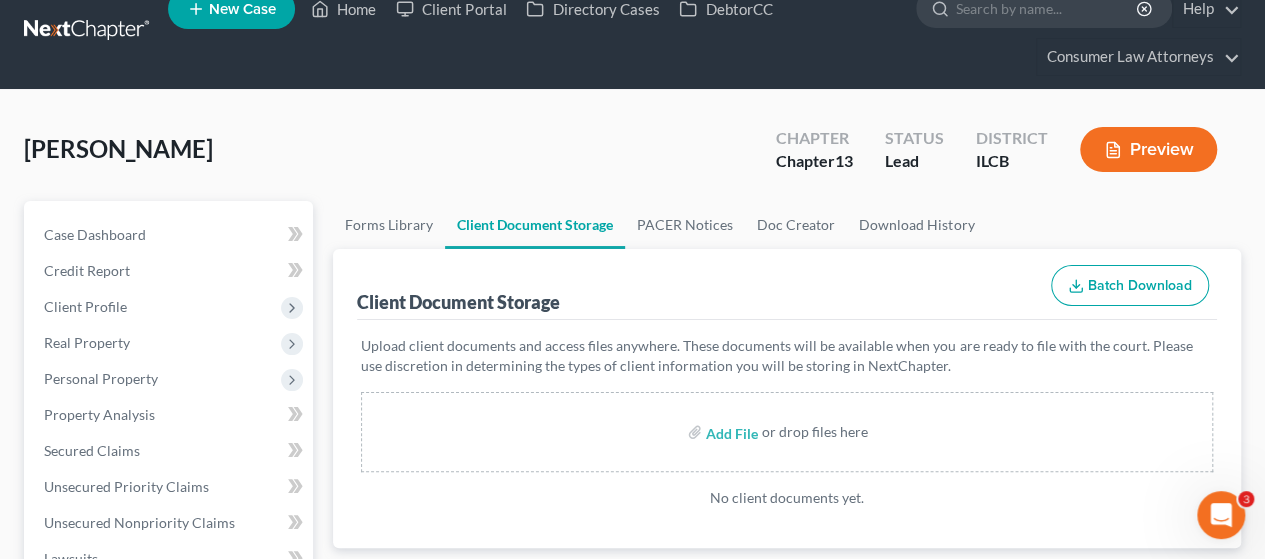 scroll, scrollTop: 0, scrollLeft: 0, axis: both 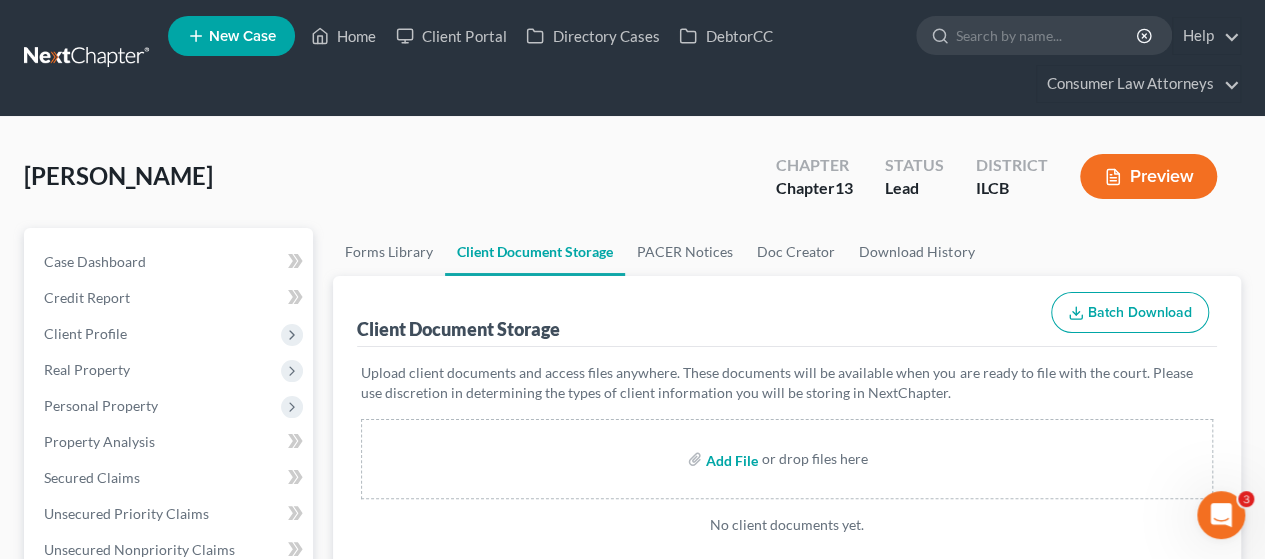 click at bounding box center (730, 459) 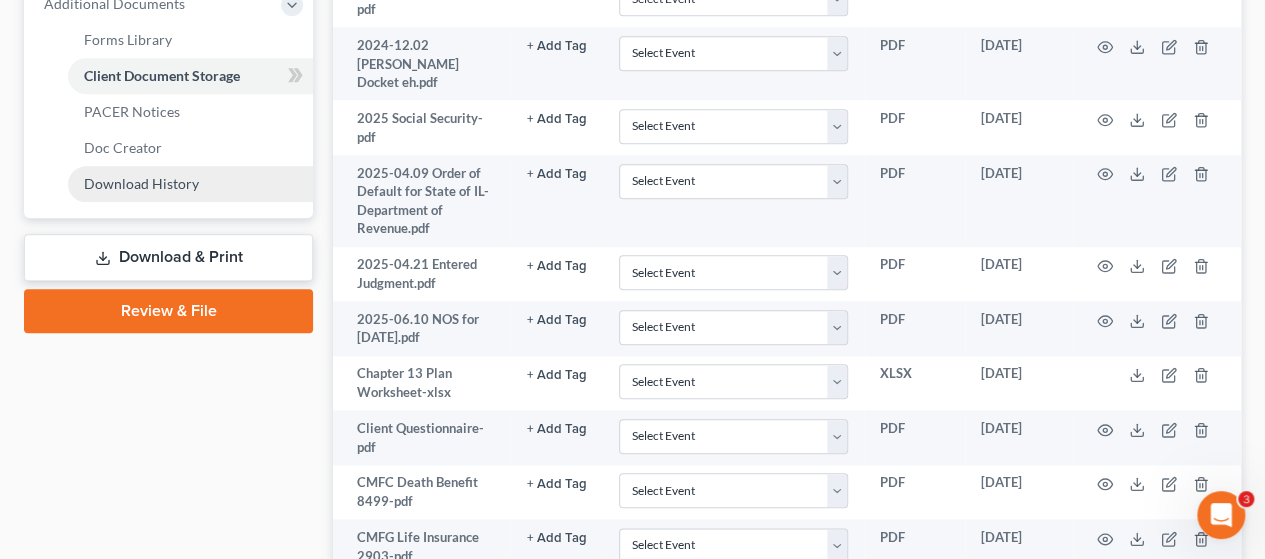 scroll, scrollTop: 900, scrollLeft: 0, axis: vertical 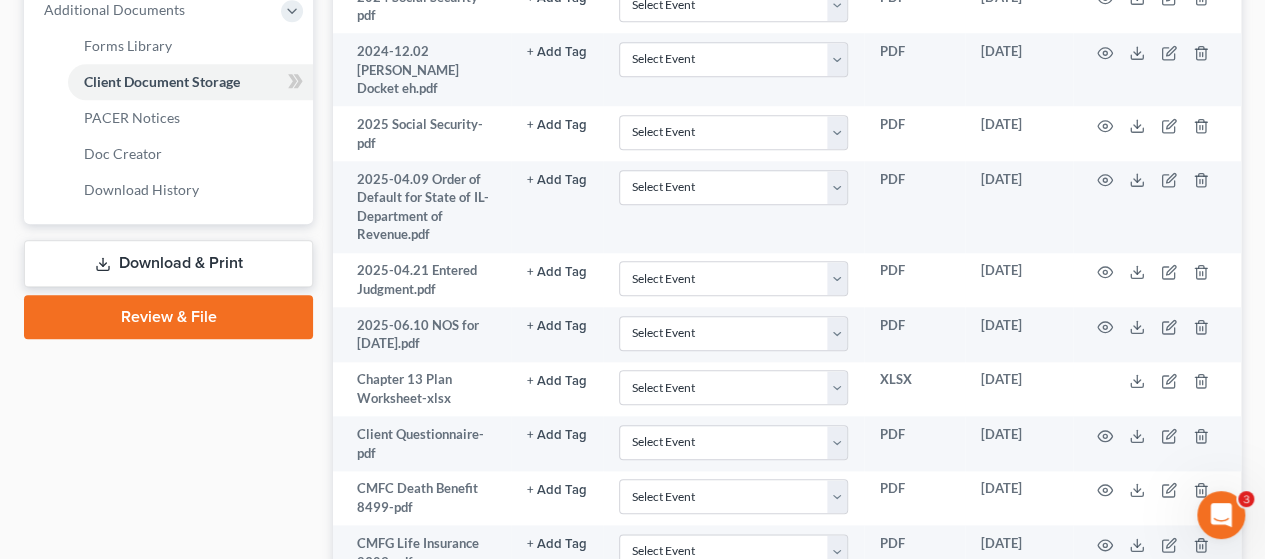 click on "Download & Print" at bounding box center (168, 263) 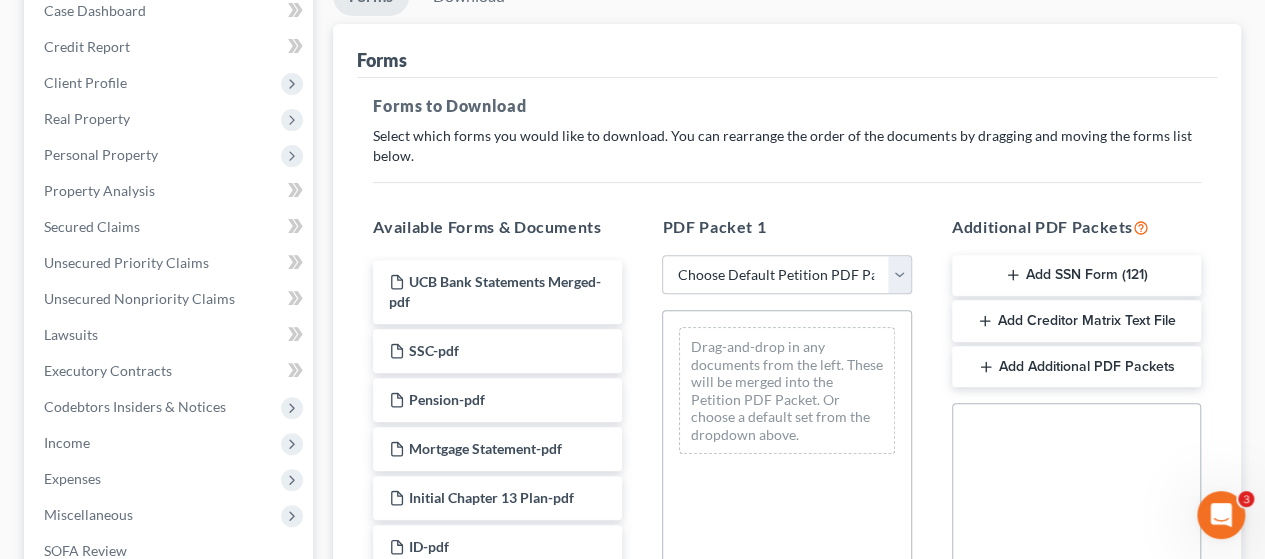 scroll, scrollTop: 300, scrollLeft: 0, axis: vertical 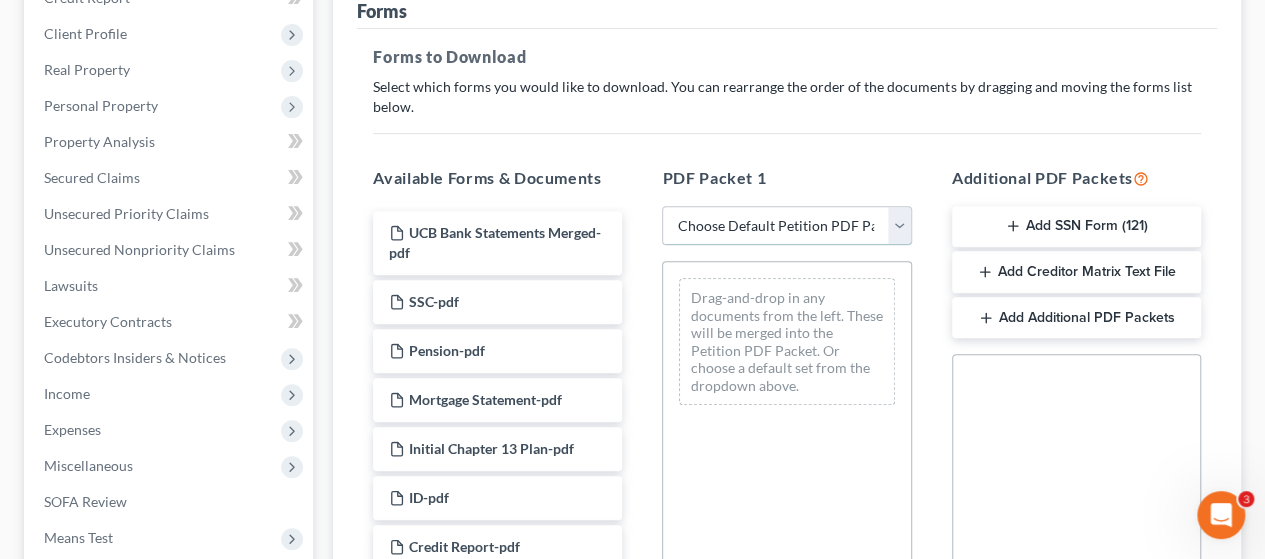 click on "Choose Default Petition PDF Packet Complete Bankruptcy Petition (all forms and schedules) Emergency Filing Forms (Petition and Creditor List Only) Amended Forms Signature Pages Only Supplemental Post Petition (Sch. I & J) Supplemental Post Petition (Sch. I) Supplemental Post Petition (Sch. J)" at bounding box center [786, 226] 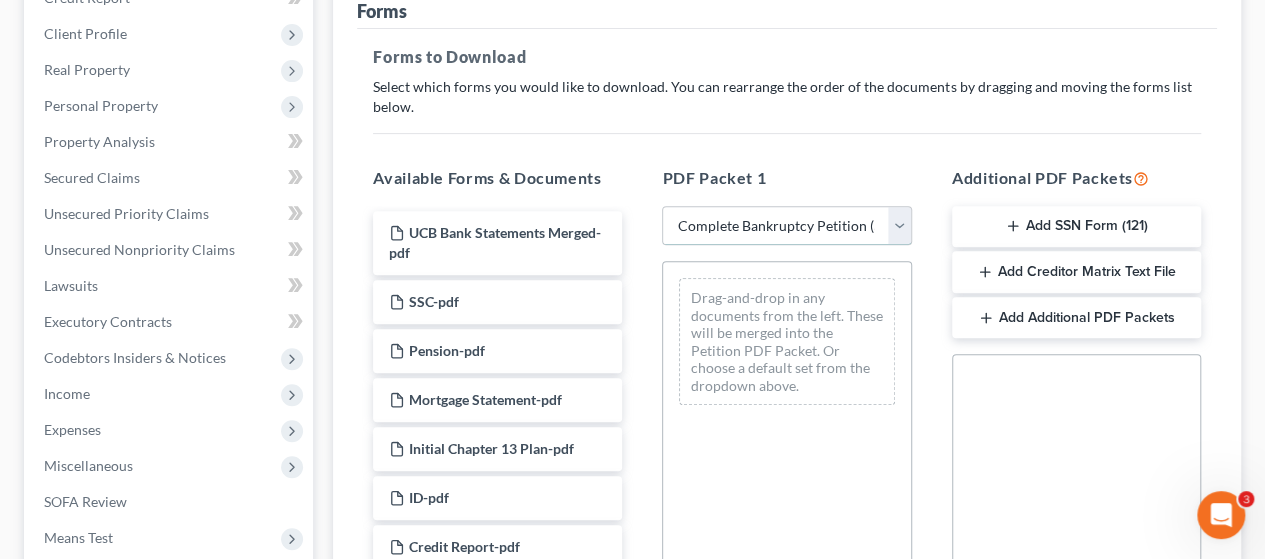 click on "Choose Default Petition PDF Packet Complete Bankruptcy Petition (all forms and schedules) Emergency Filing Forms (Petition and Creditor List Only) Amended Forms Signature Pages Only Supplemental Post Petition (Sch. I & J) Supplemental Post Petition (Sch. I) Supplemental Post Petition (Sch. J)" at bounding box center (786, 226) 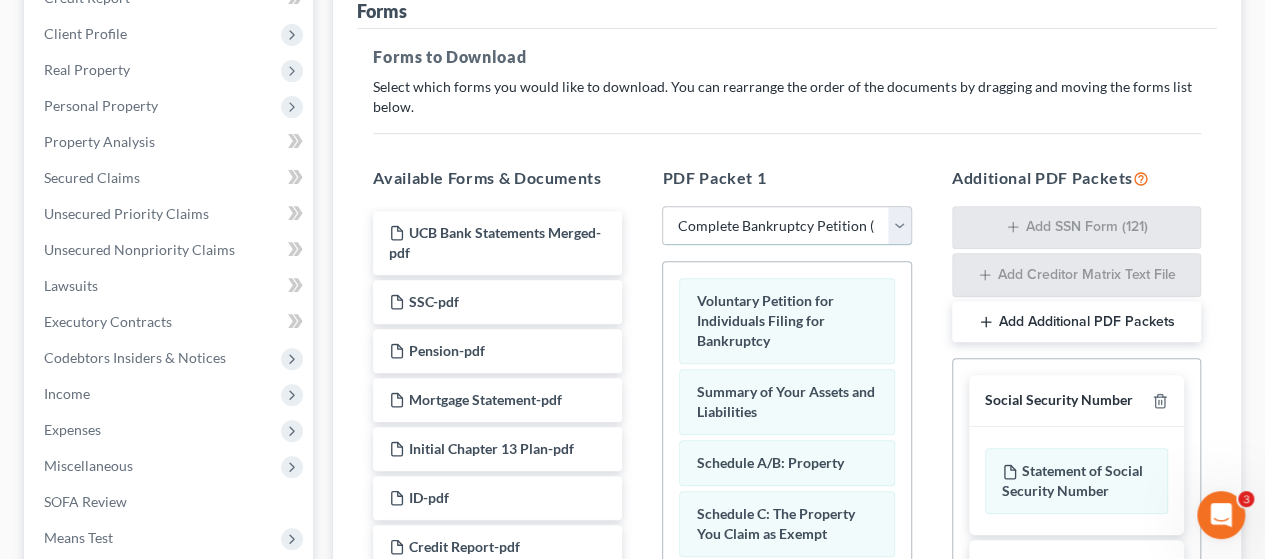 scroll, scrollTop: 0, scrollLeft: 0, axis: both 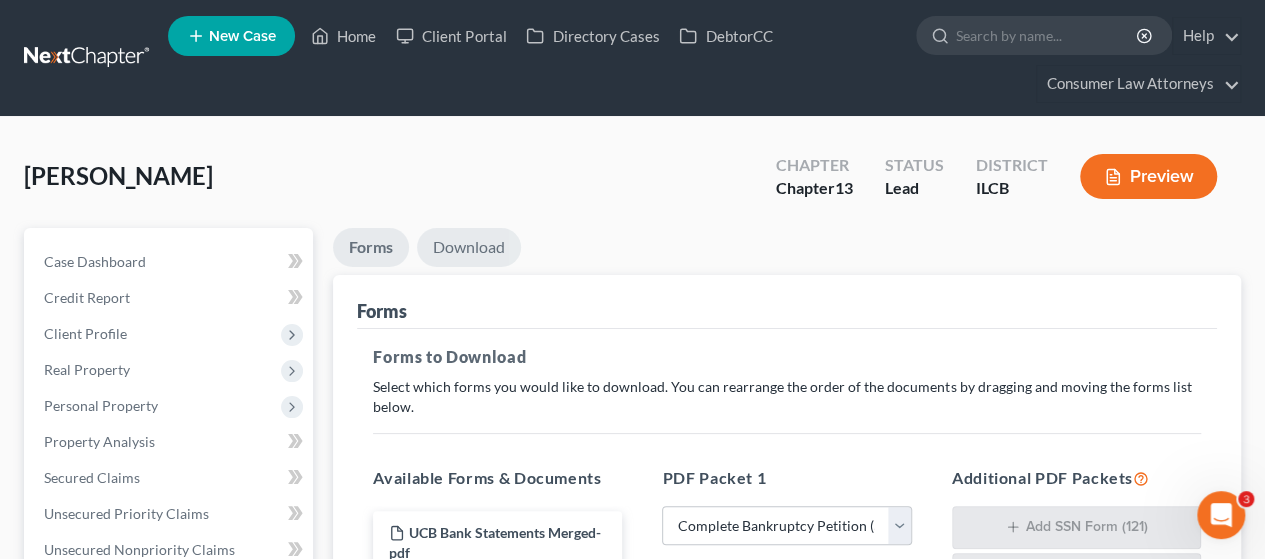 click on "Download" at bounding box center (469, 247) 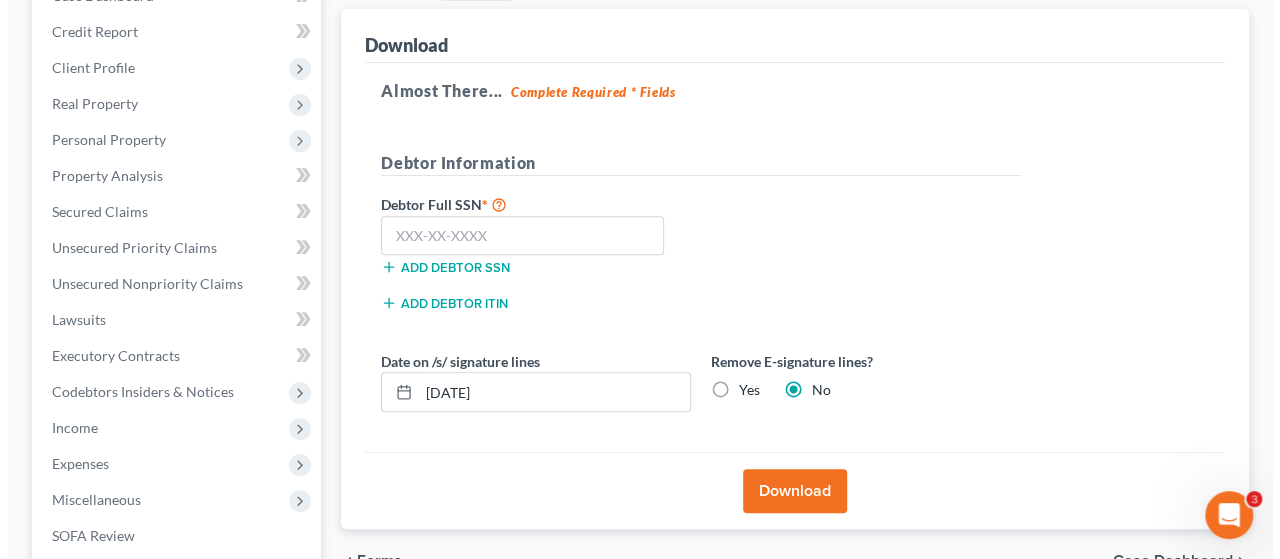 scroll, scrollTop: 300, scrollLeft: 0, axis: vertical 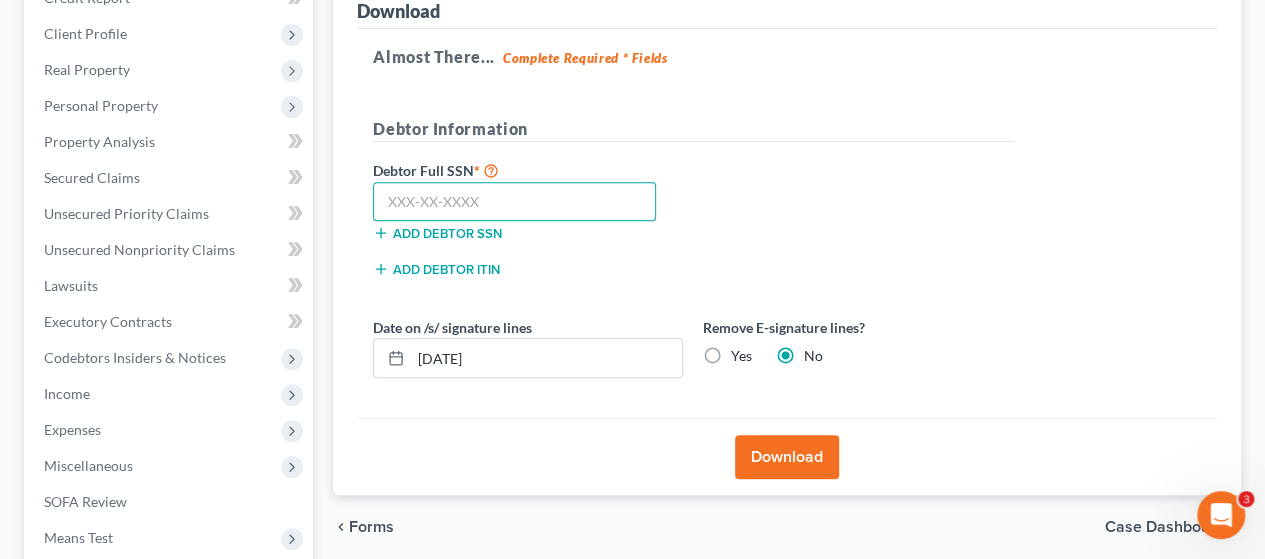 drag, startPoint x: 527, startPoint y: 197, endPoint x: 582, endPoint y: 200, distance: 55.081757 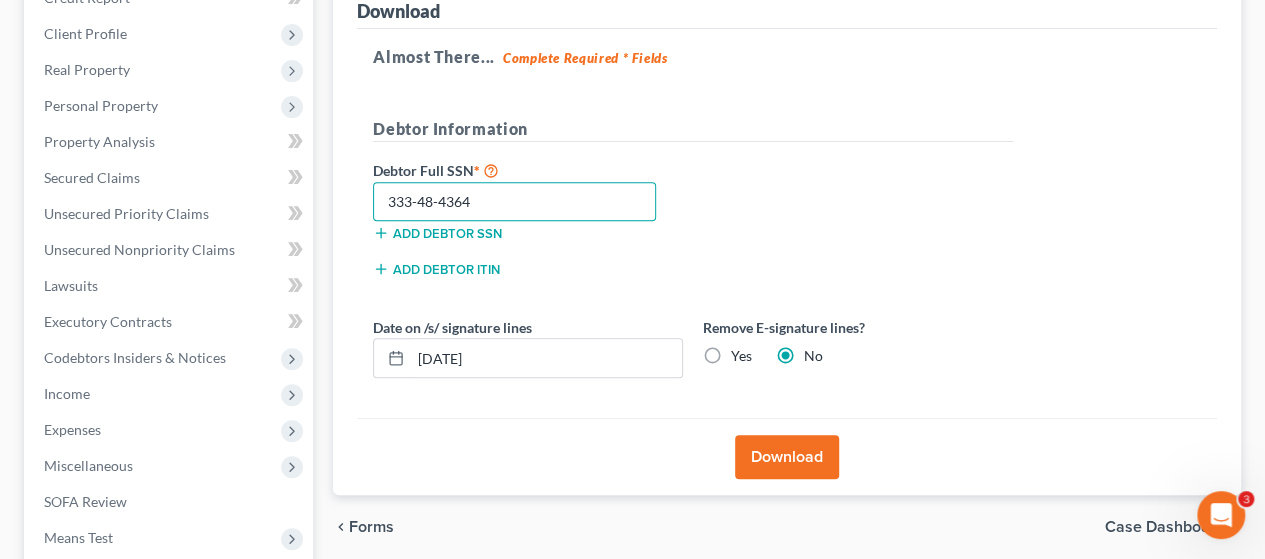 type on "333-48-4364" 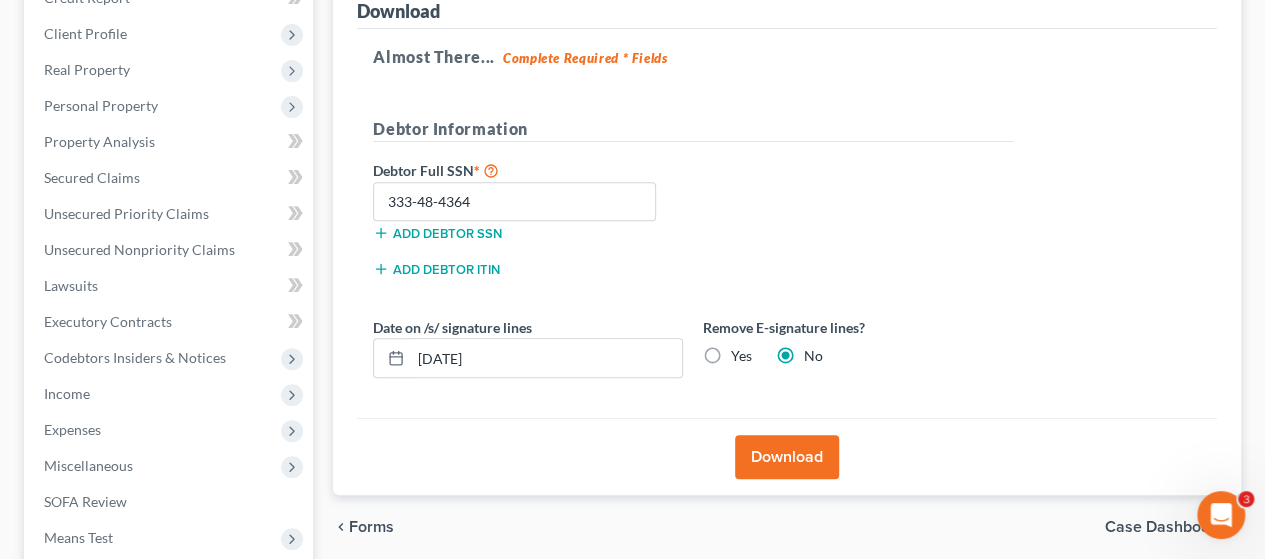 click on "Yes" at bounding box center (741, 356) 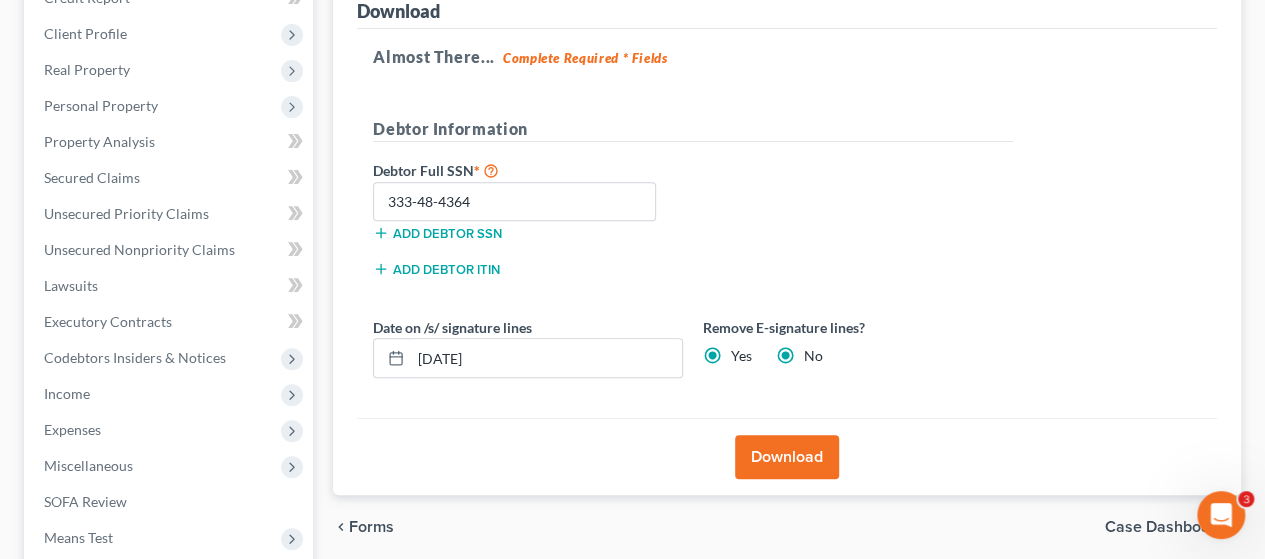 radio on "false" 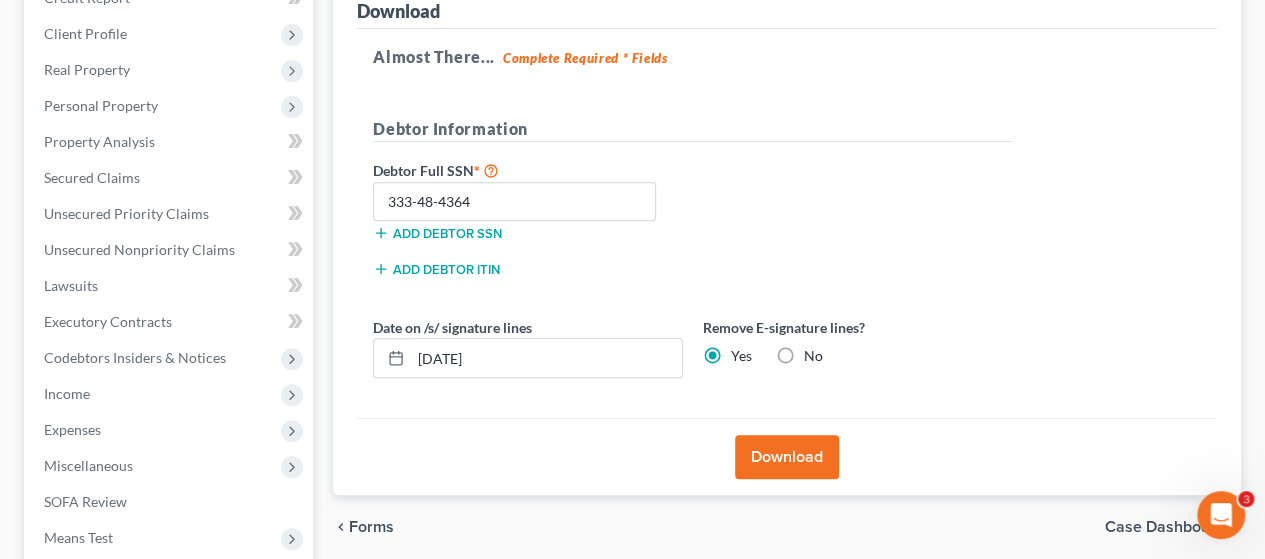 click on "Download" at bounding box center [787, 457] 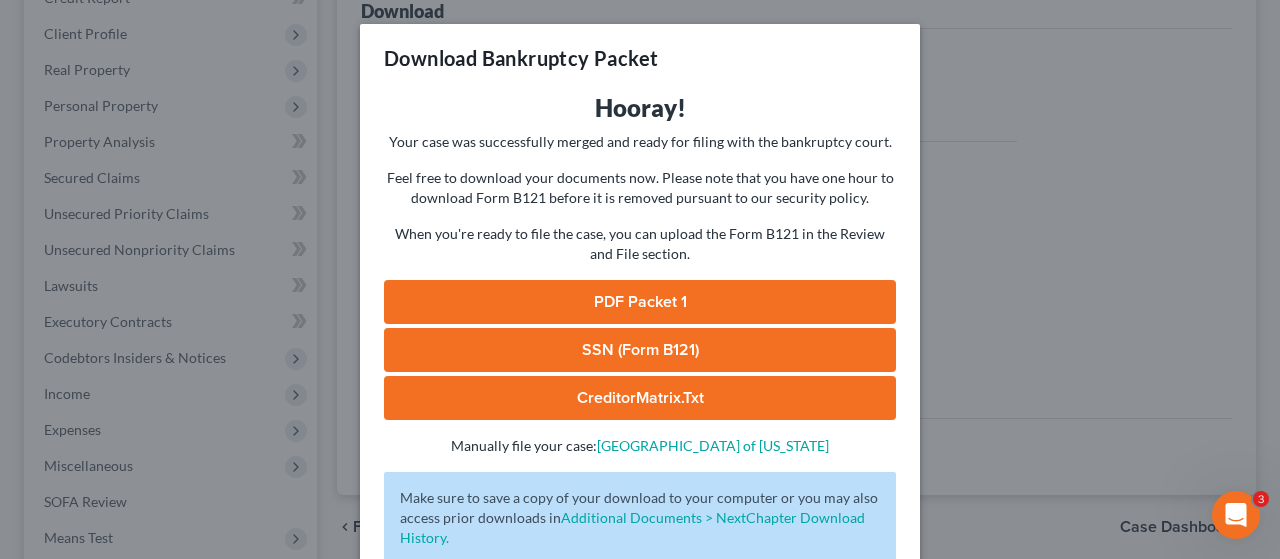 click on "PDF Packet 1" at bounding box center [640, 302] 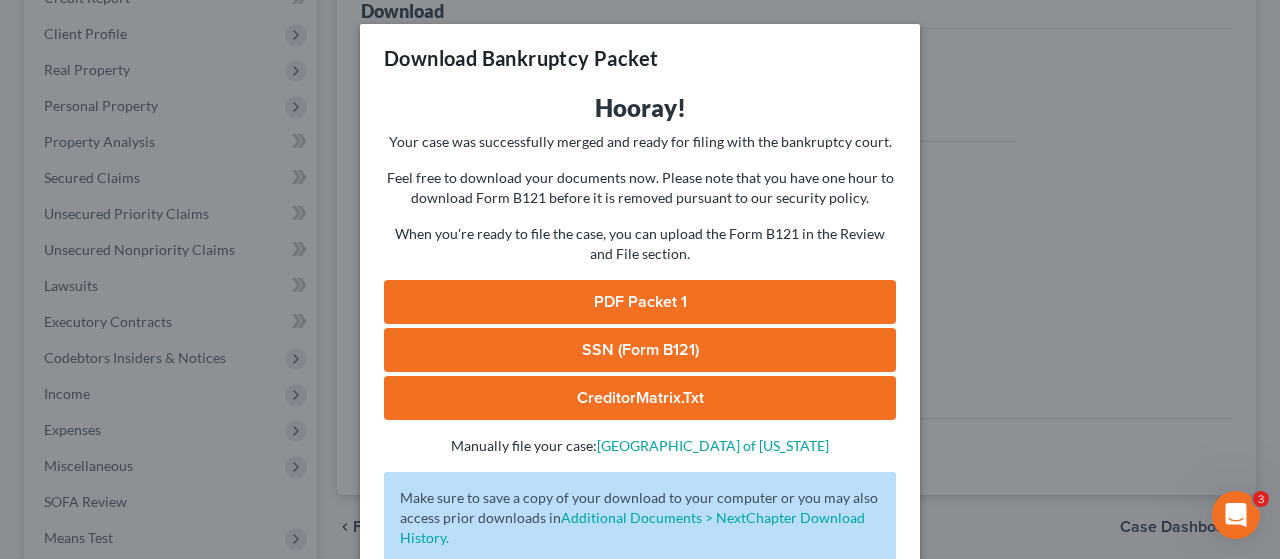 click on "SSN (Form B121)" at bounding box center [640, 350] 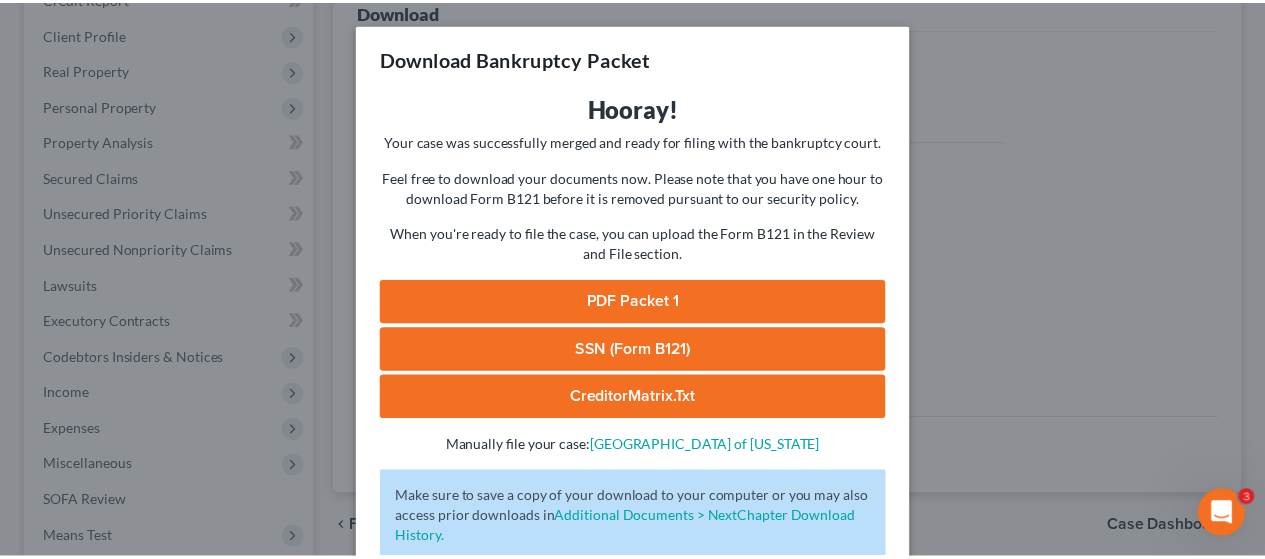 scroll, scrollTop: 128, scrollLeft: 0, axis: vertical 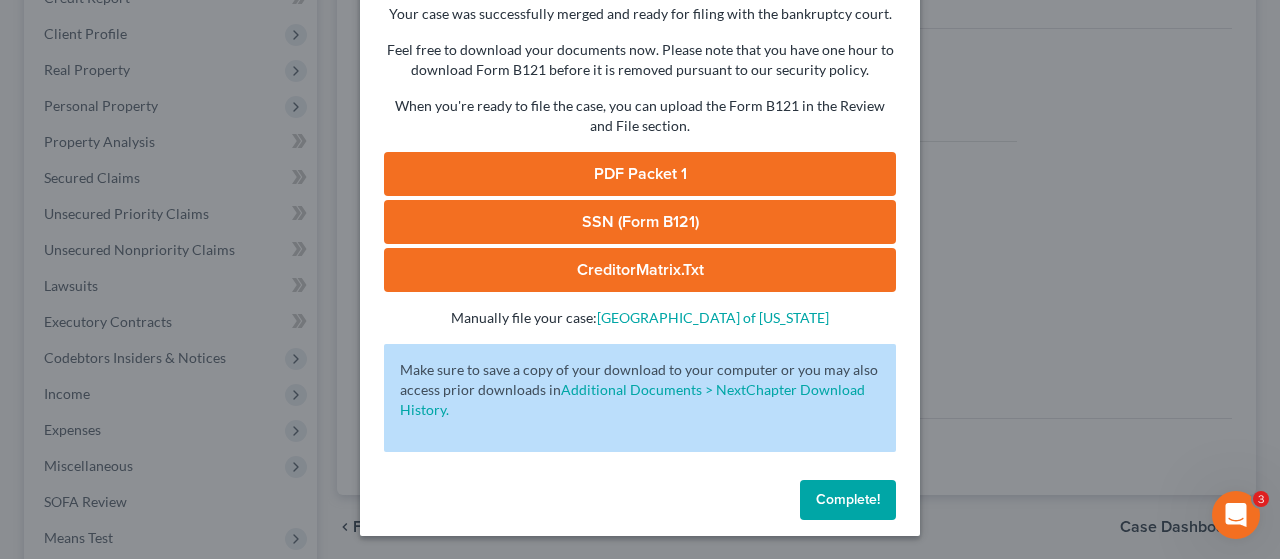 click on "Complete!" at bounding box center (848, 500) 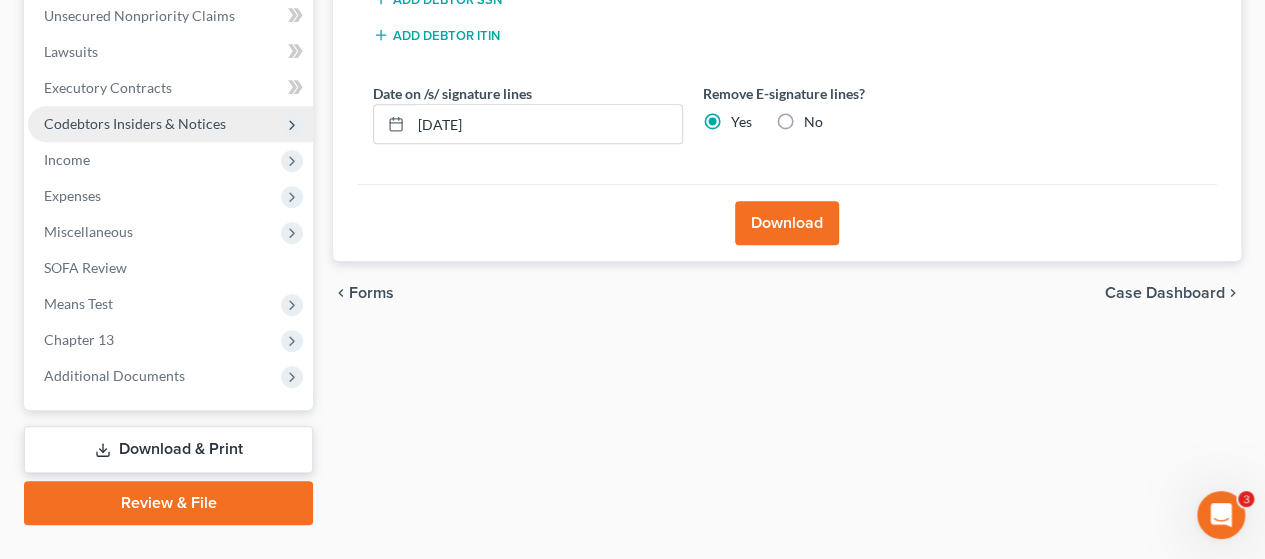 scroll, scrollTop: 572, scrollLeft: 0, axis: vertical 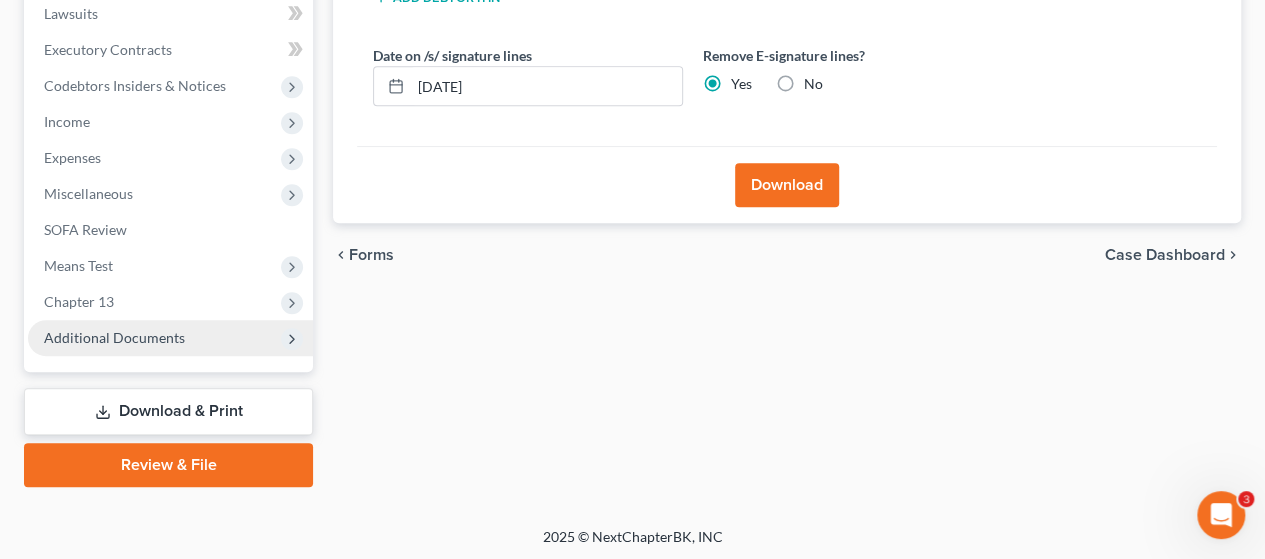 click on "Additional Documents" at bounding box center (114, 337) 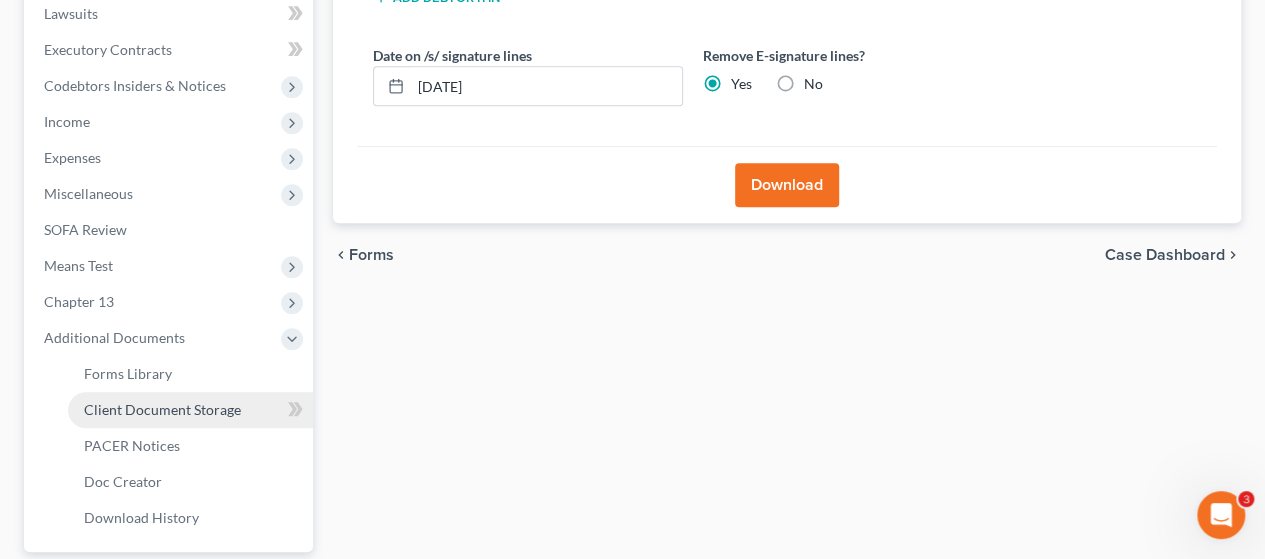 click on "Client Document Storage" at bounding box center (162, 409) 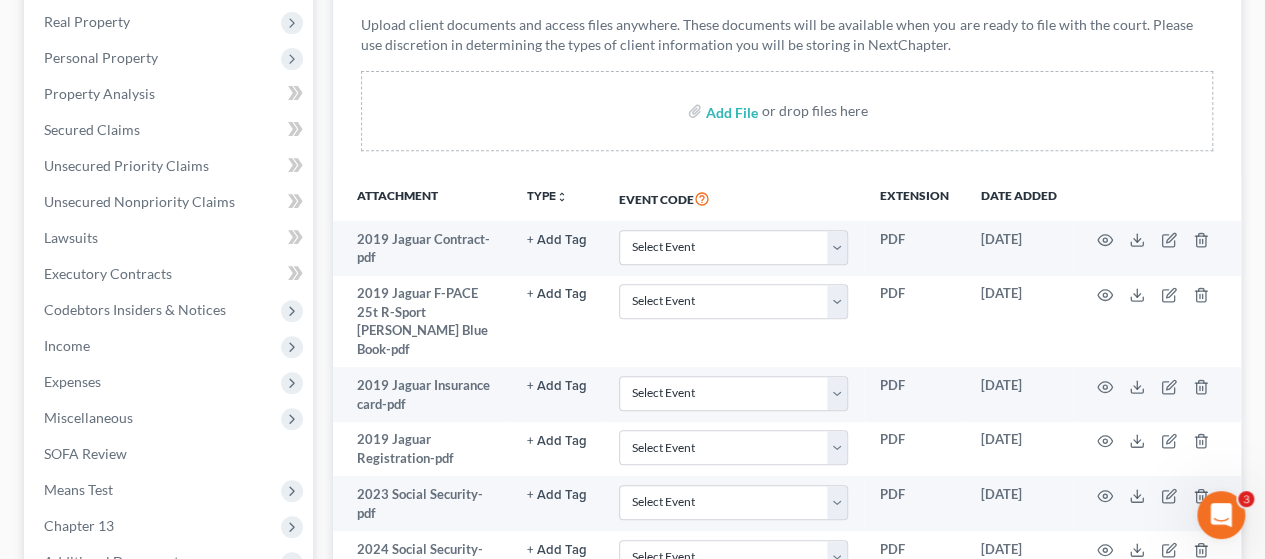 scroll, scrollTop: 0, scrollLeft: 0, axis: both 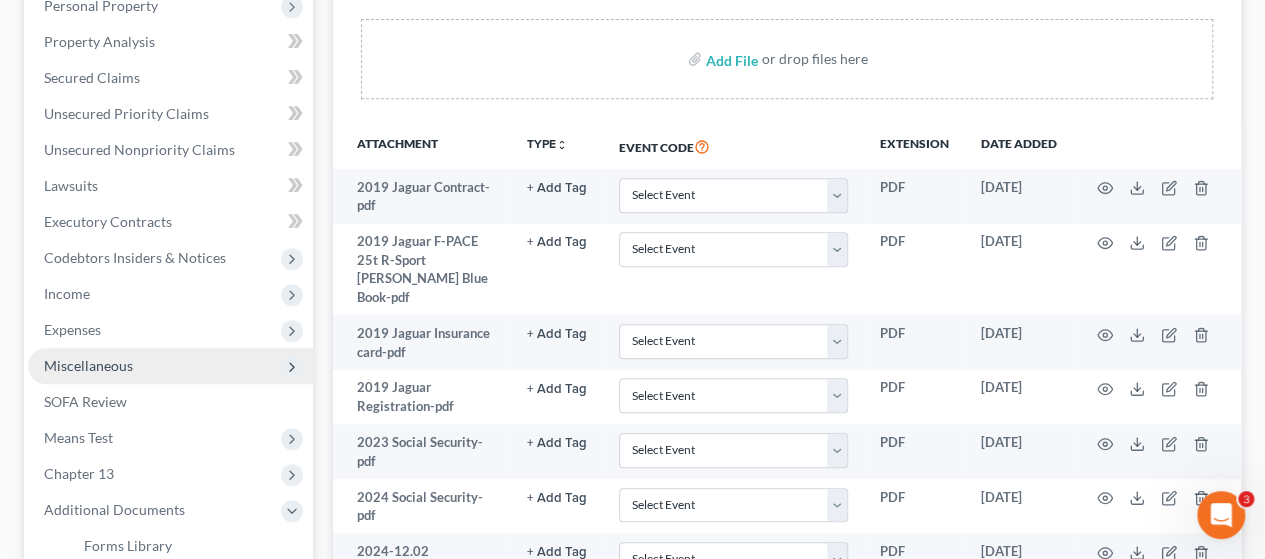 click on "Miscellaneous" at bounding box center (88, 365) 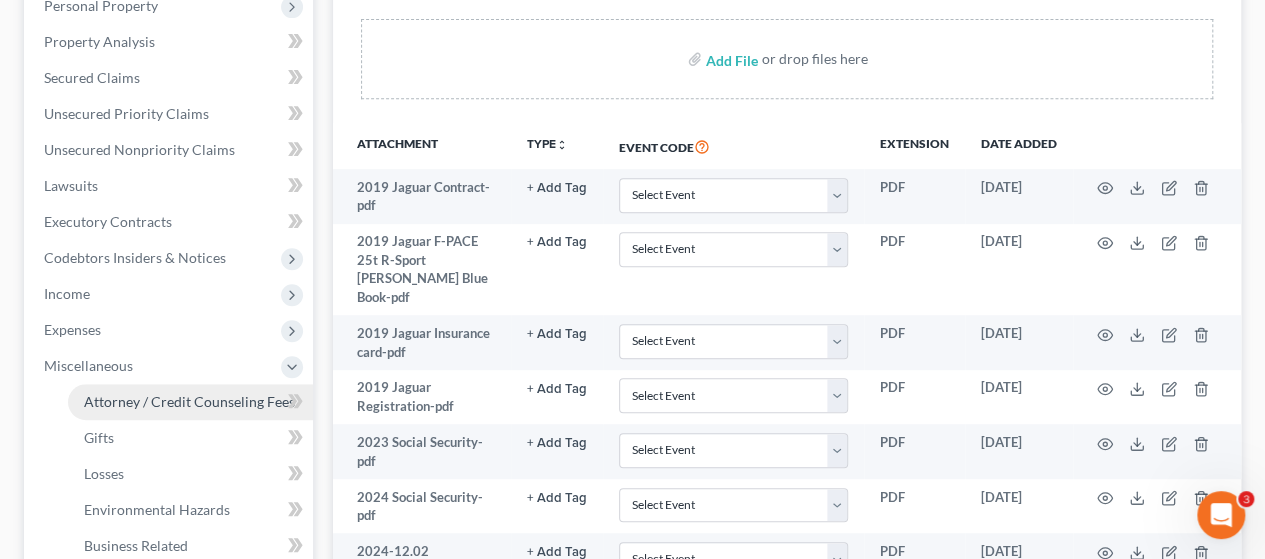 click on "Attorney / Credit Counseling Fees" at bounding box center (189, 401) 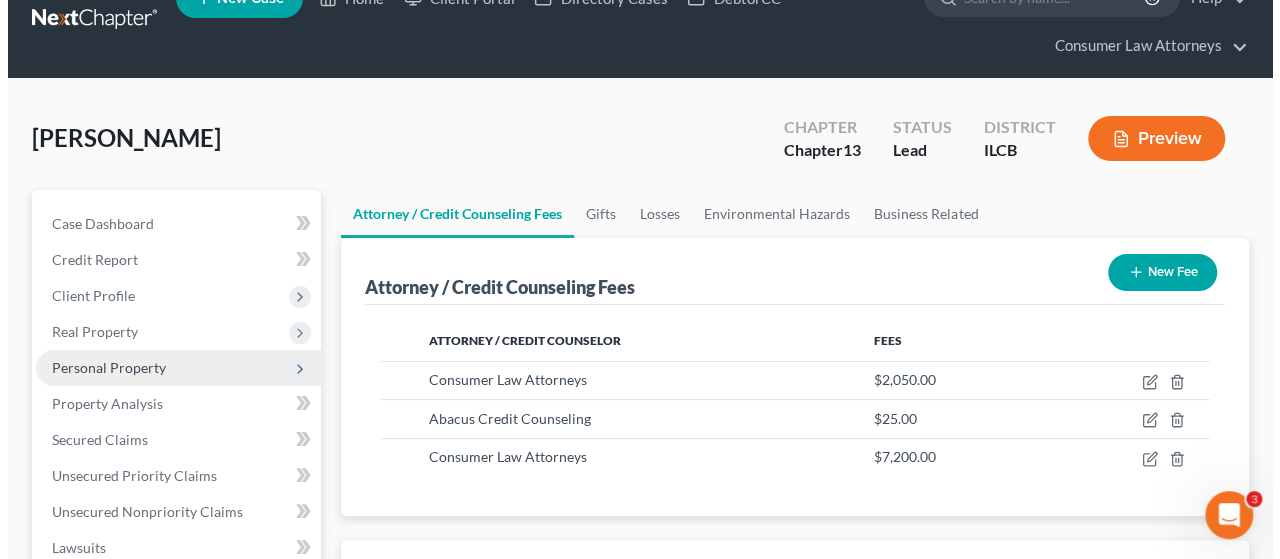 scroll, scrollTop: 0, scrollLeft: 0, axis: both 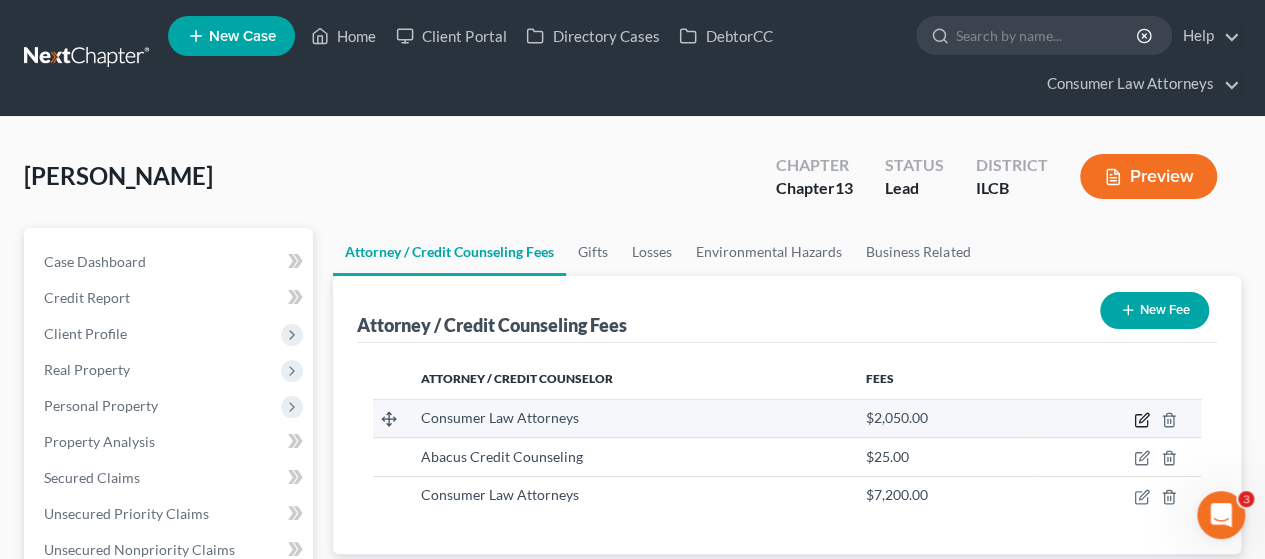 click 